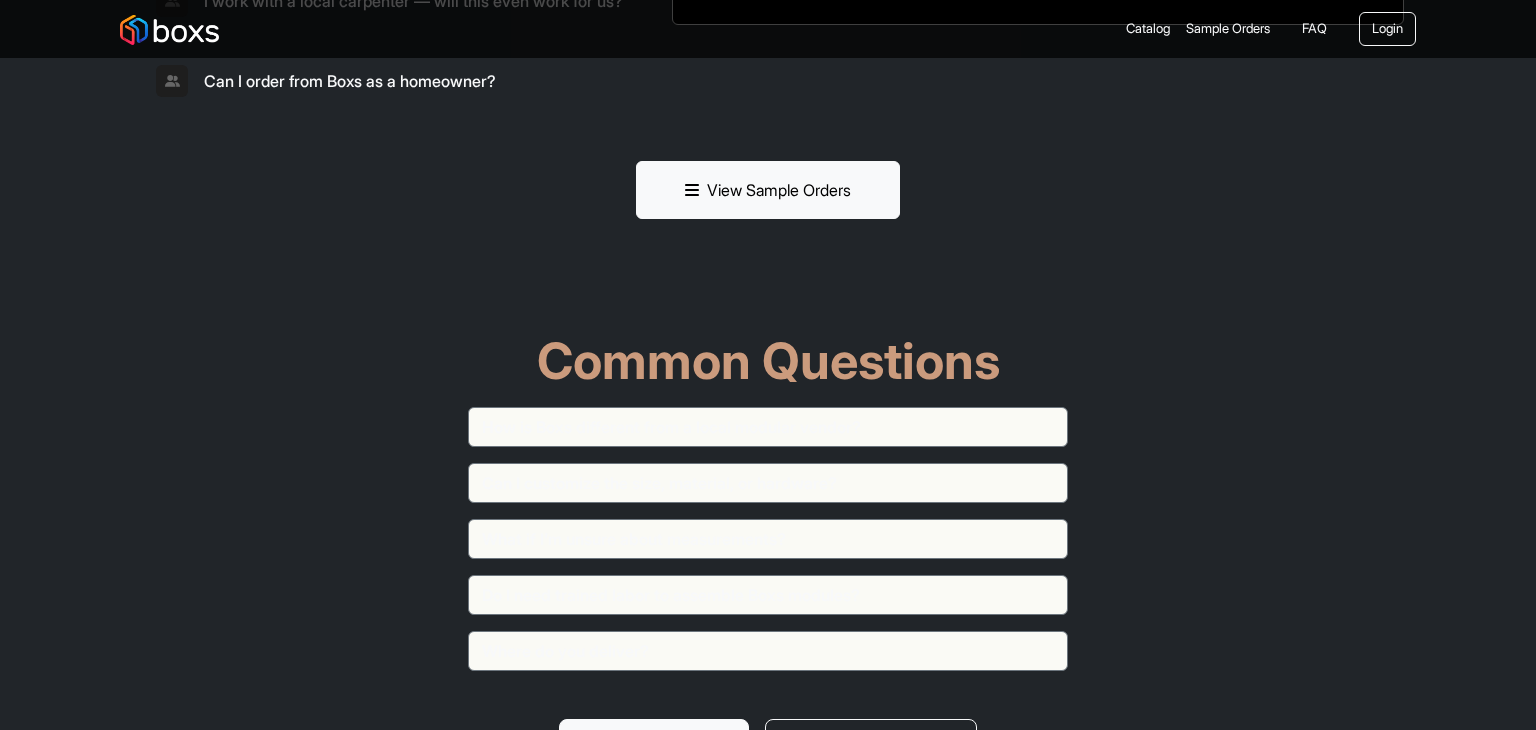 scroll, scrollTop: 5600, scrollLeft: 0, axis: vertical 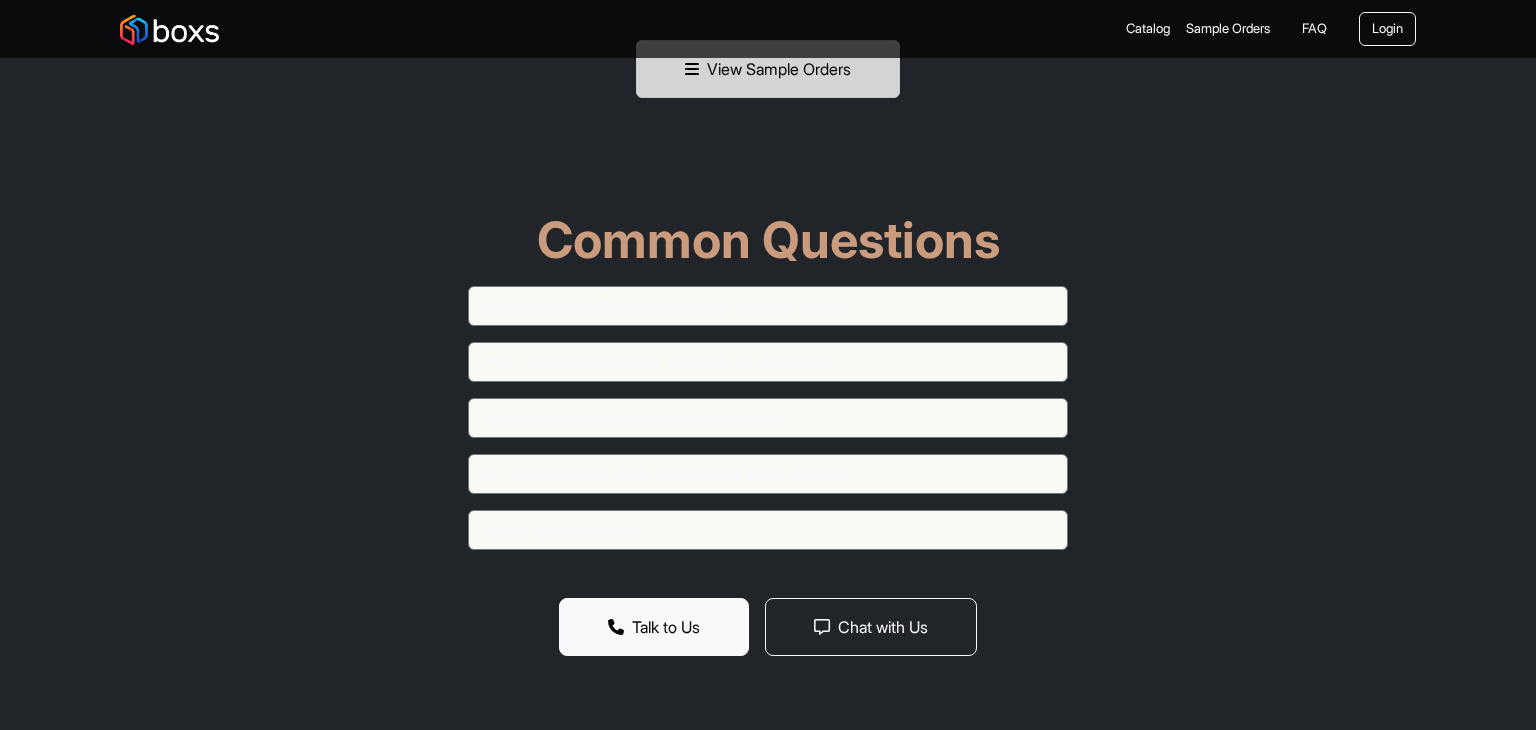 click on "View Sample Orders" at bounding box center [768, 69] 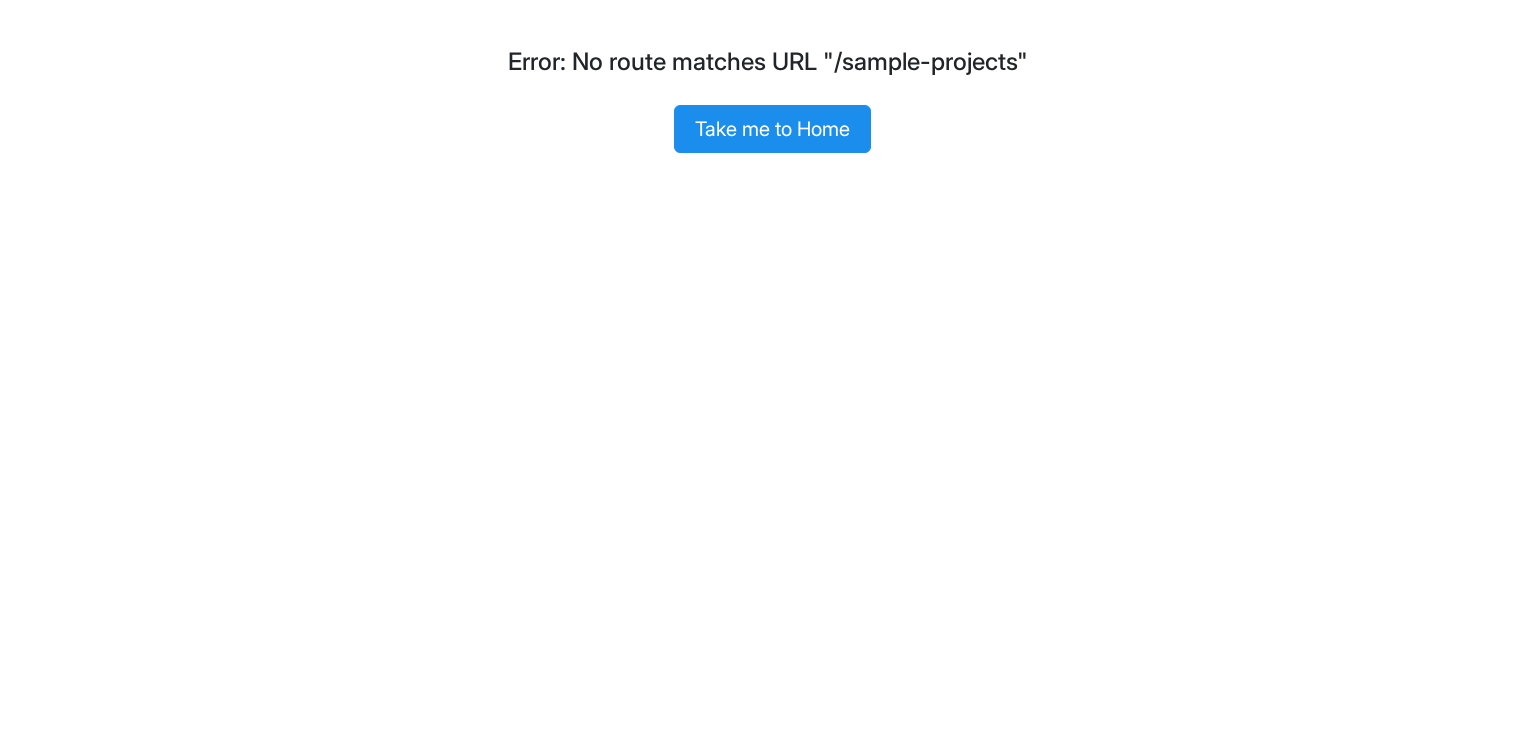 scroll, scrollTop: 0, scrollLeft: 0, axis: both 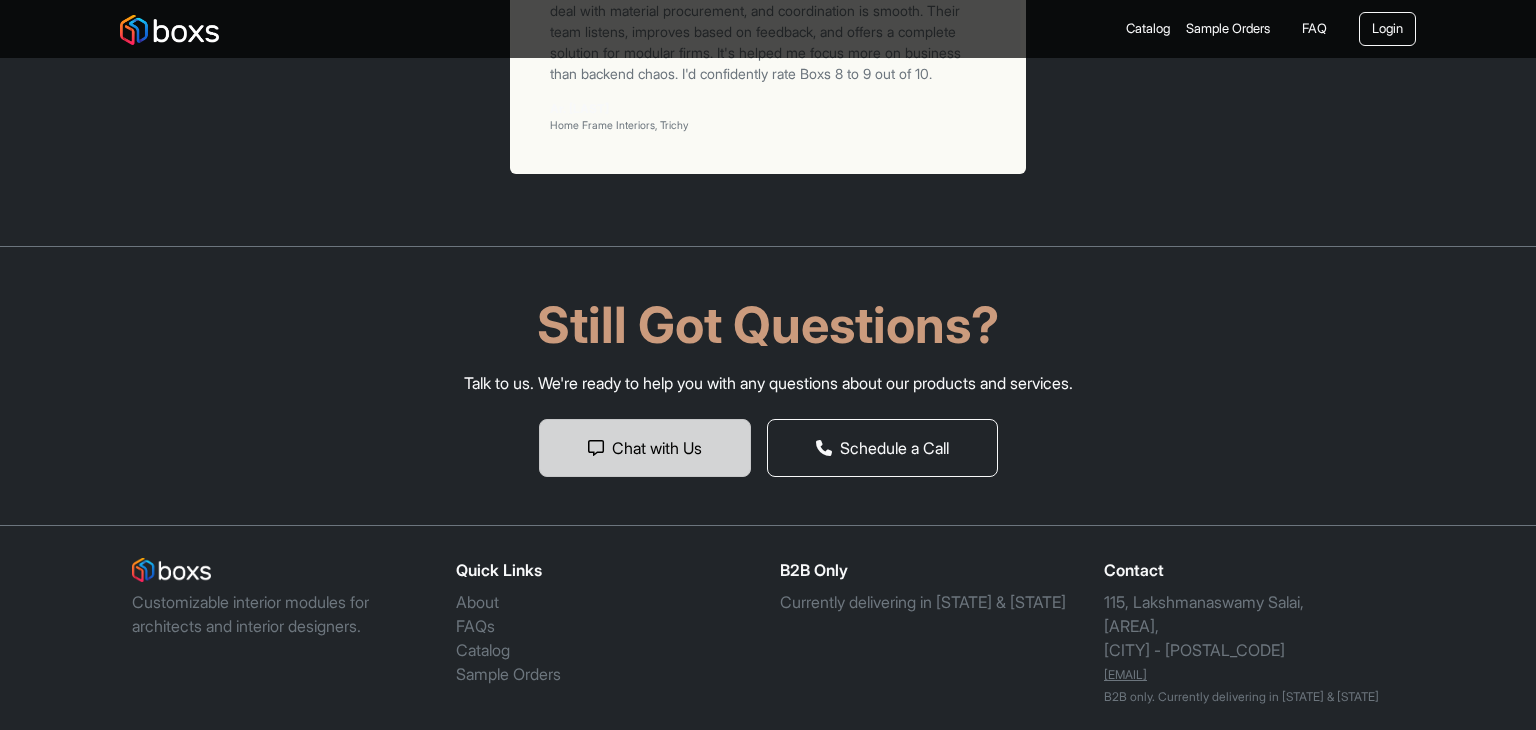 click on "Chat with Us" at bounding box center (645, 448) 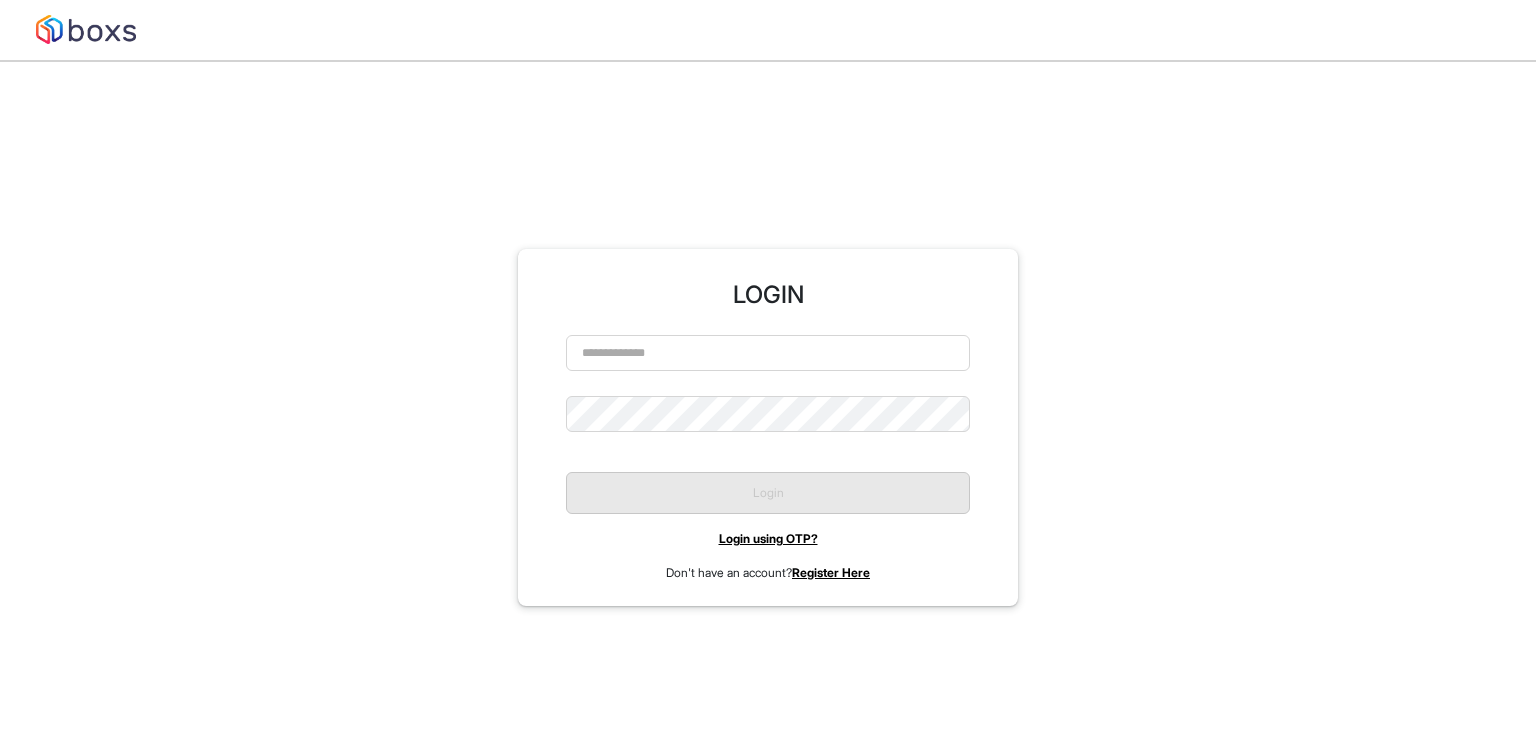 scroll, scrollTop: 0, scrollLeft: 0, axis: both 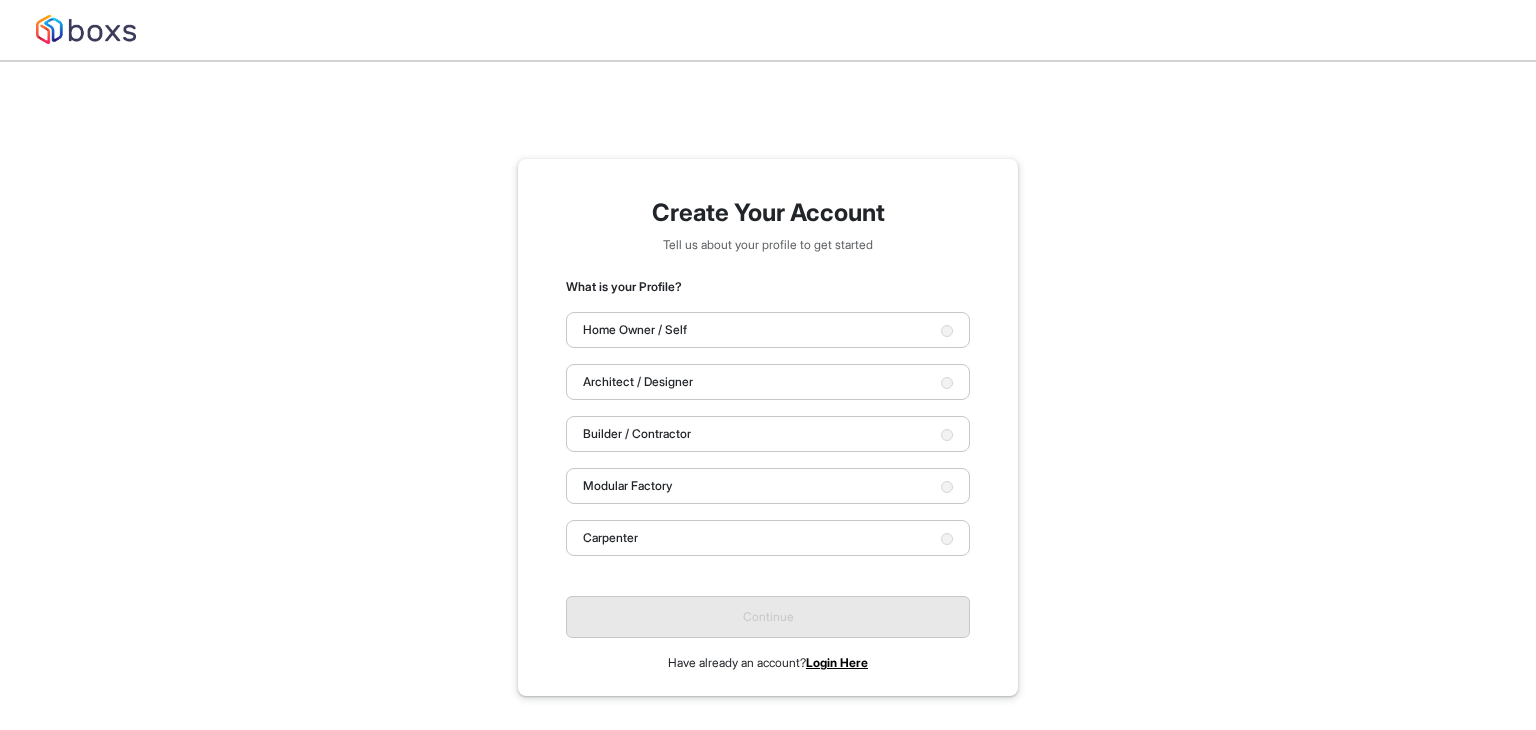 click on "Architect / Designer" at bounding box center [768, 382] 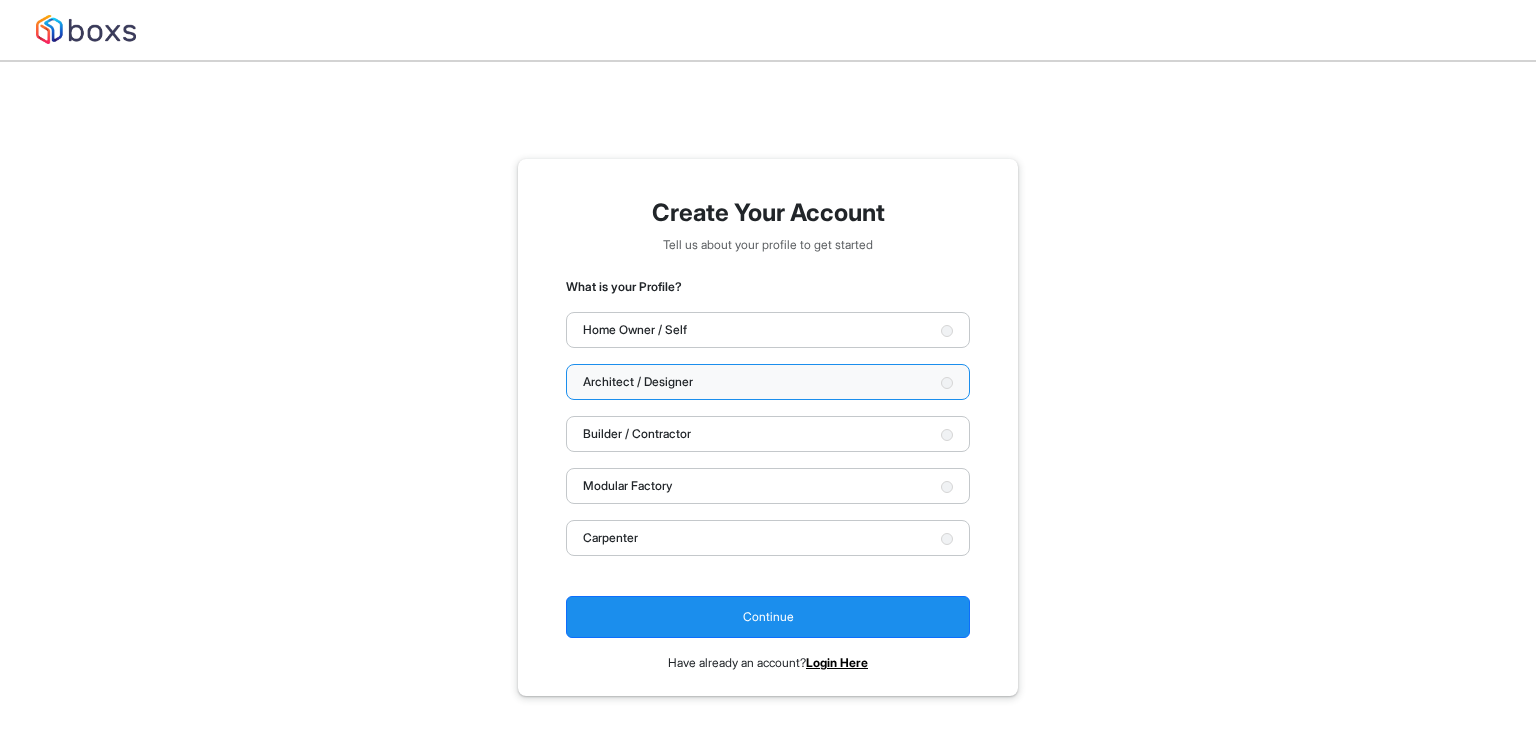 click on "Home Owner / Self" at bounding box center [768, 330] 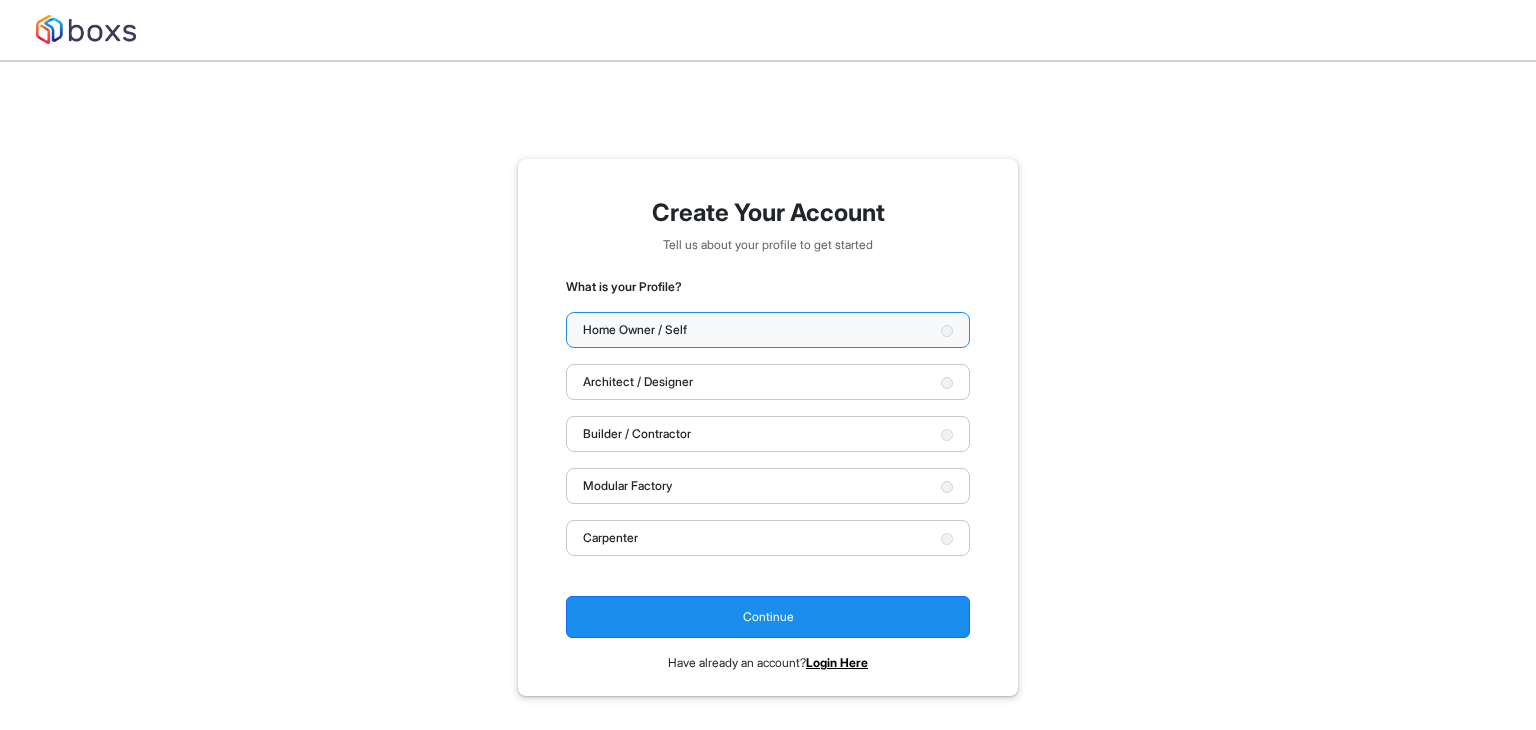 click on "Architect / Designer" at bounding box center [768, 382] 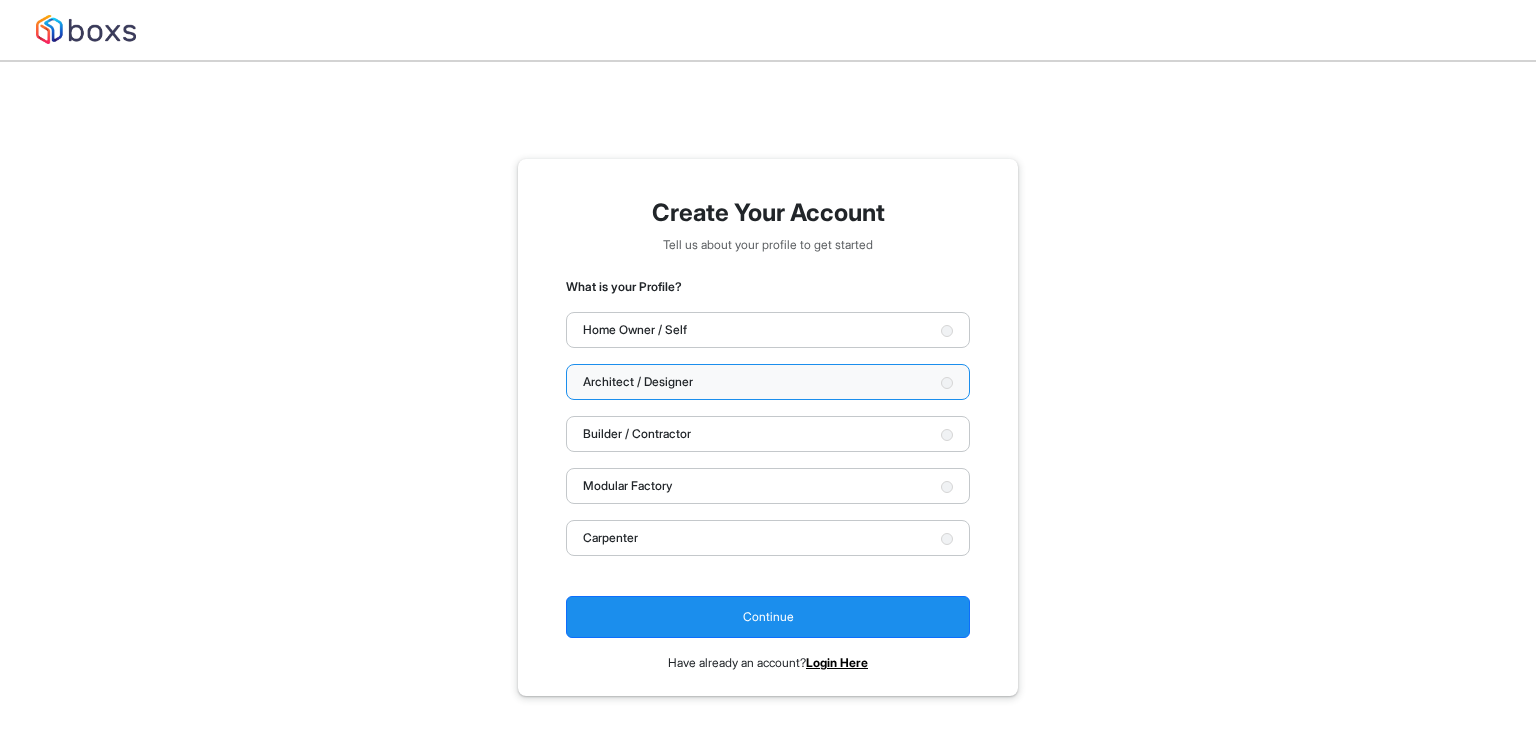 click on "Builder / Contractor" at bounding box center (768, 434) 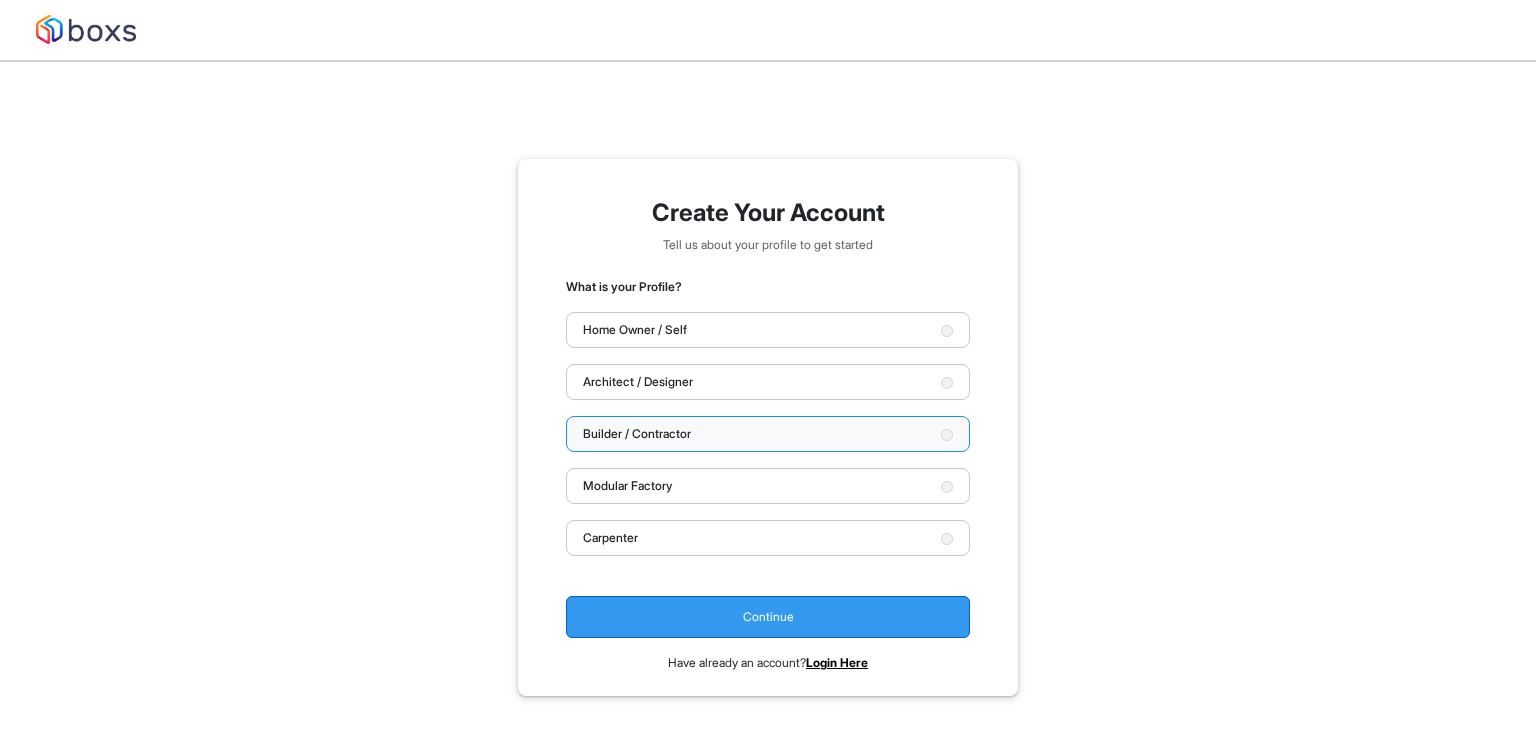 click on "Continue" at bounding box center [768, 617] 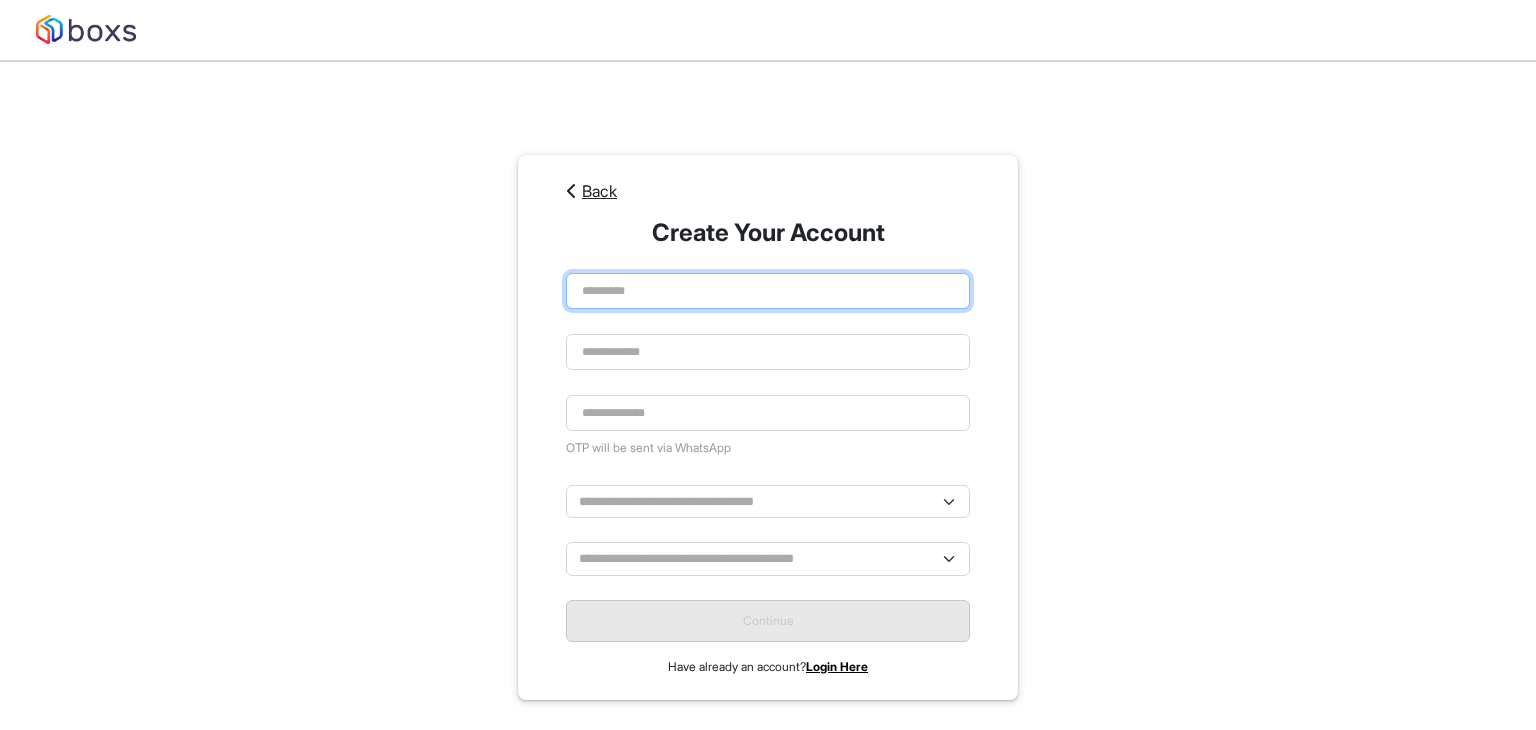 click at bounding box center (768, 291) 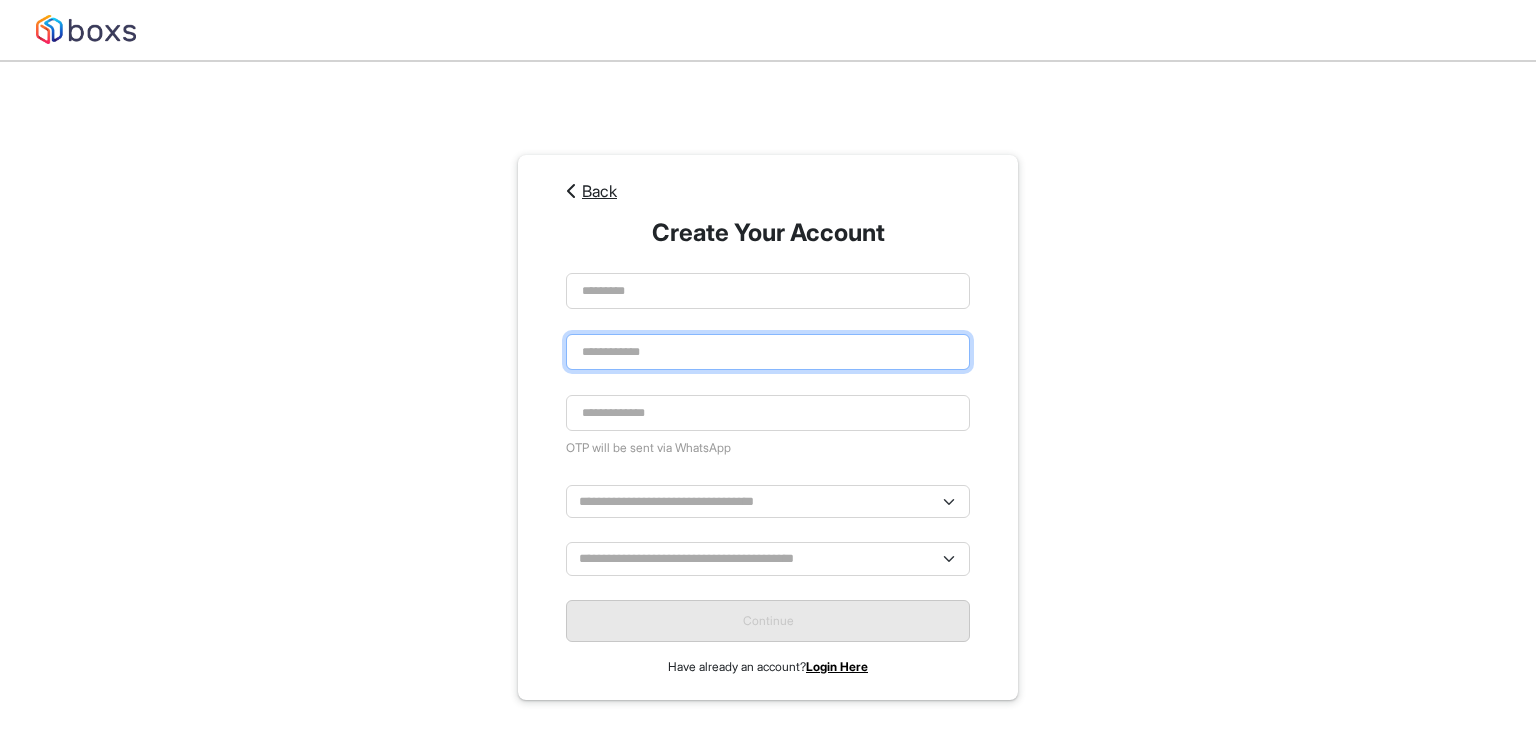 click at bounding box center [768, 352] 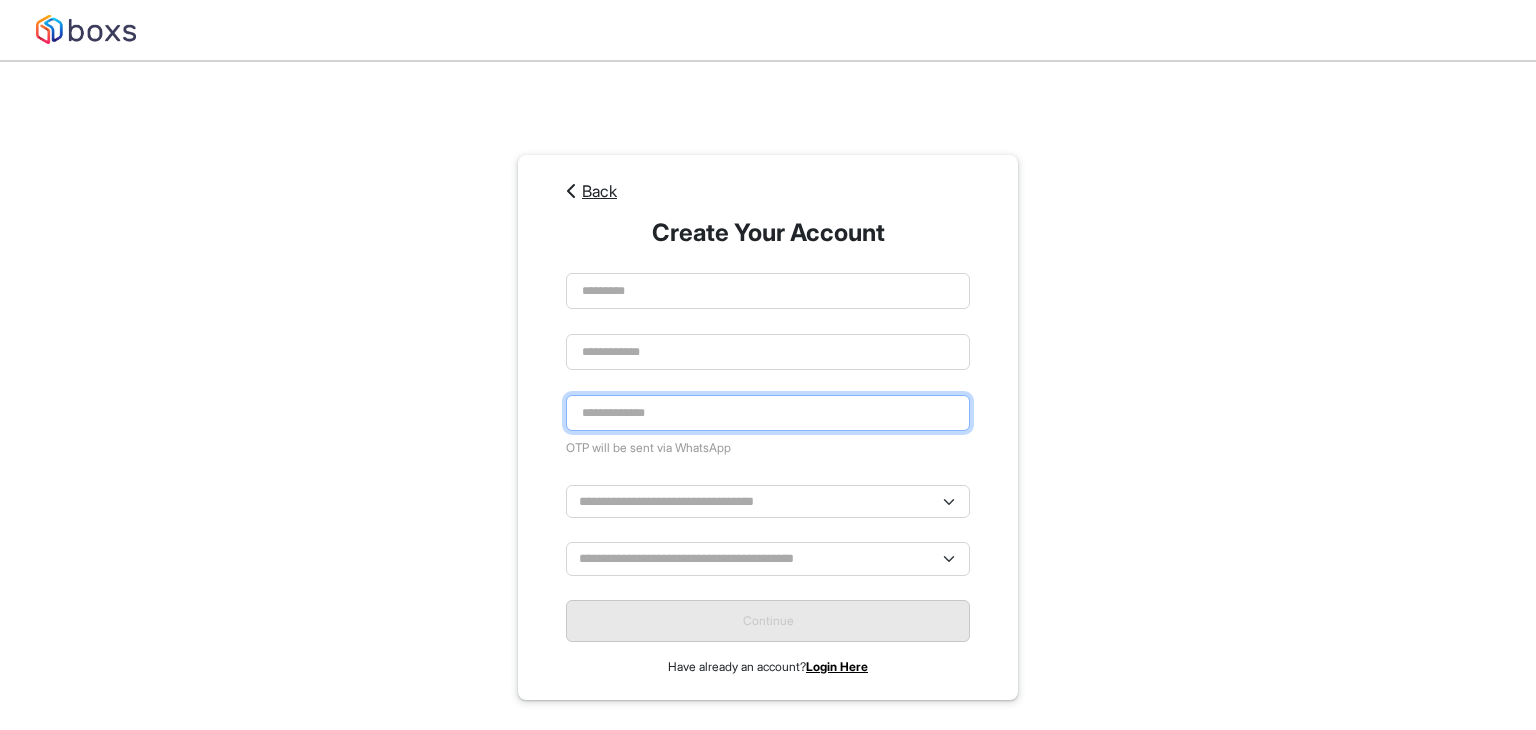 click at bounding box center [768, 413] 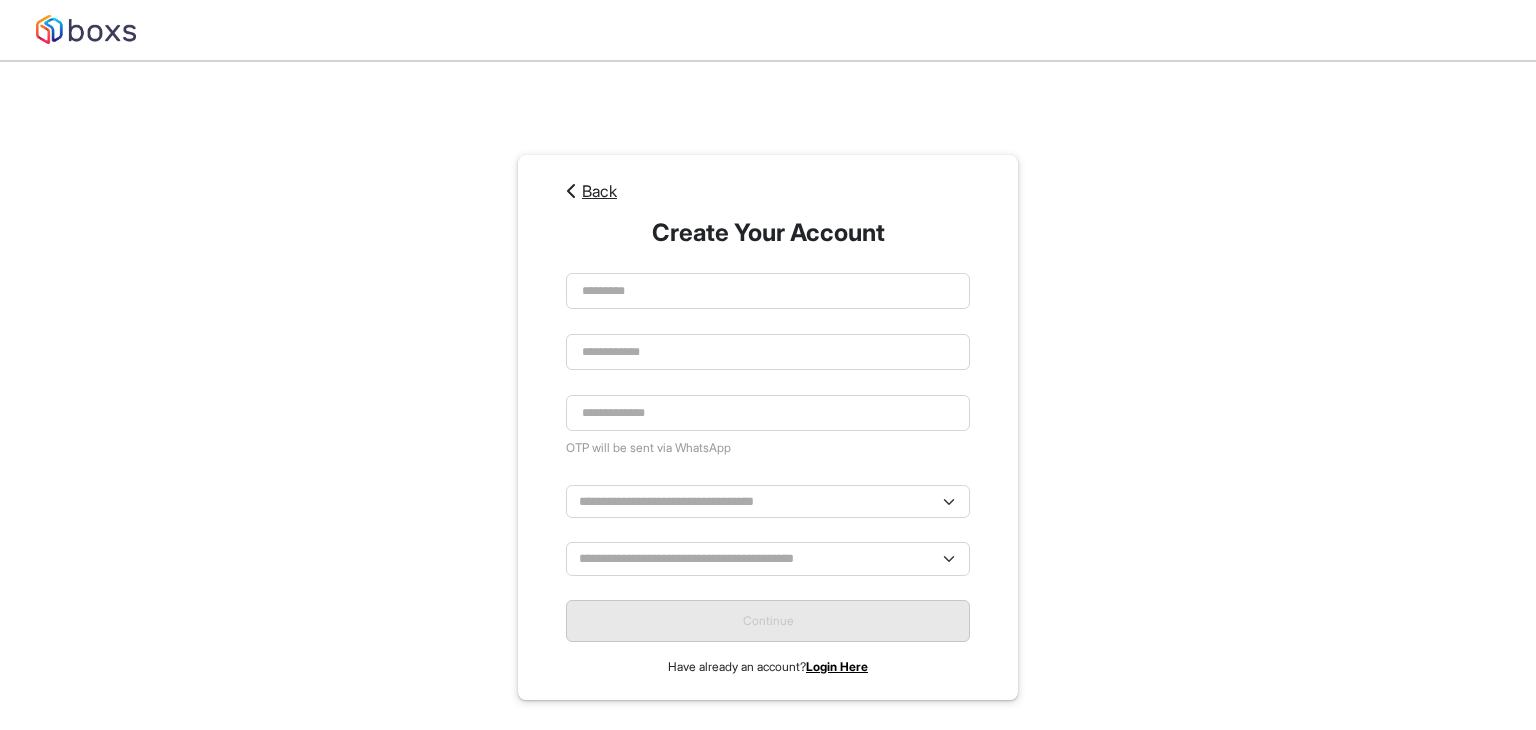 click on "**********" at bounding box center (768, 427) 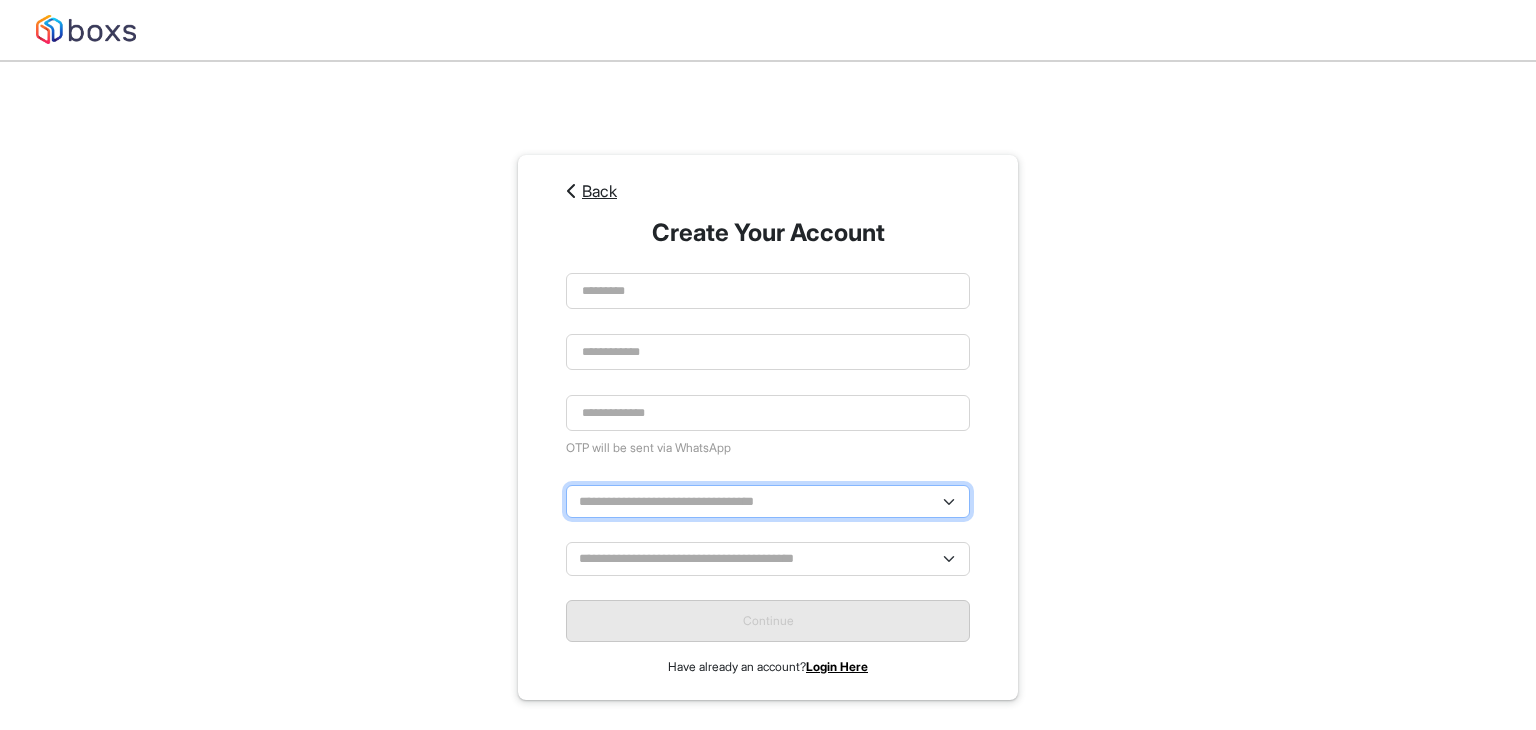 click on "**********" at bounding box center (768, 501) 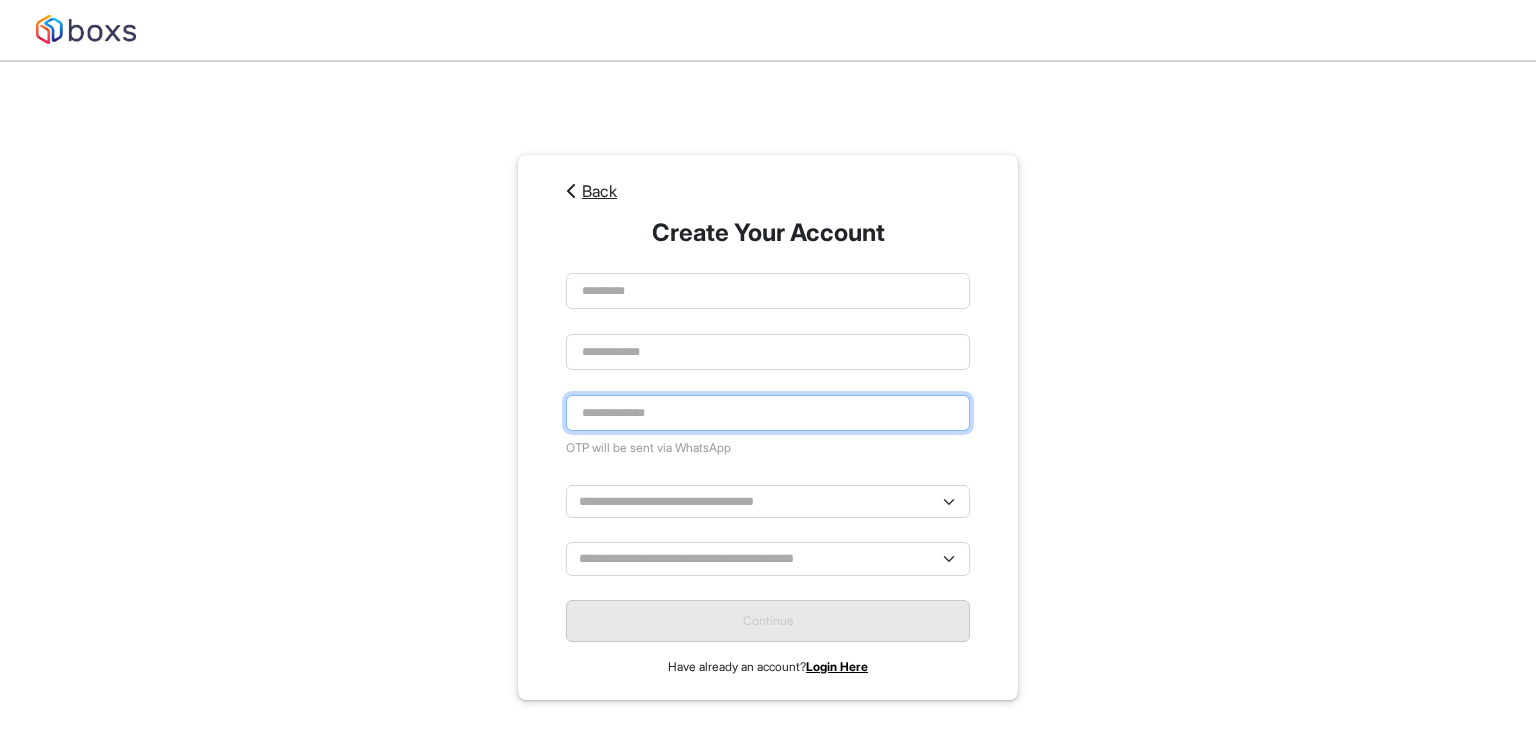 click at bounding box center [768, 413] 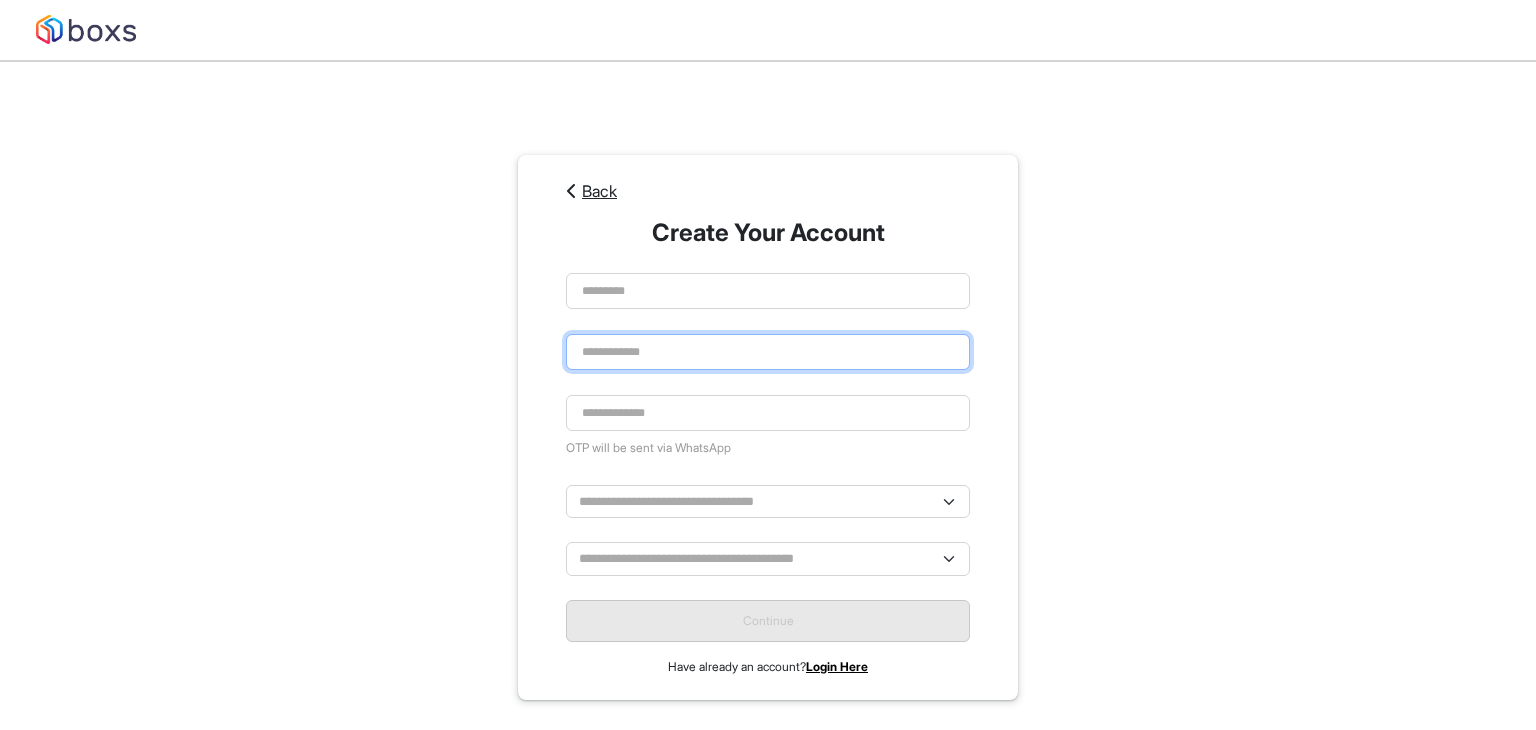 click at bounding box center (768, 352) 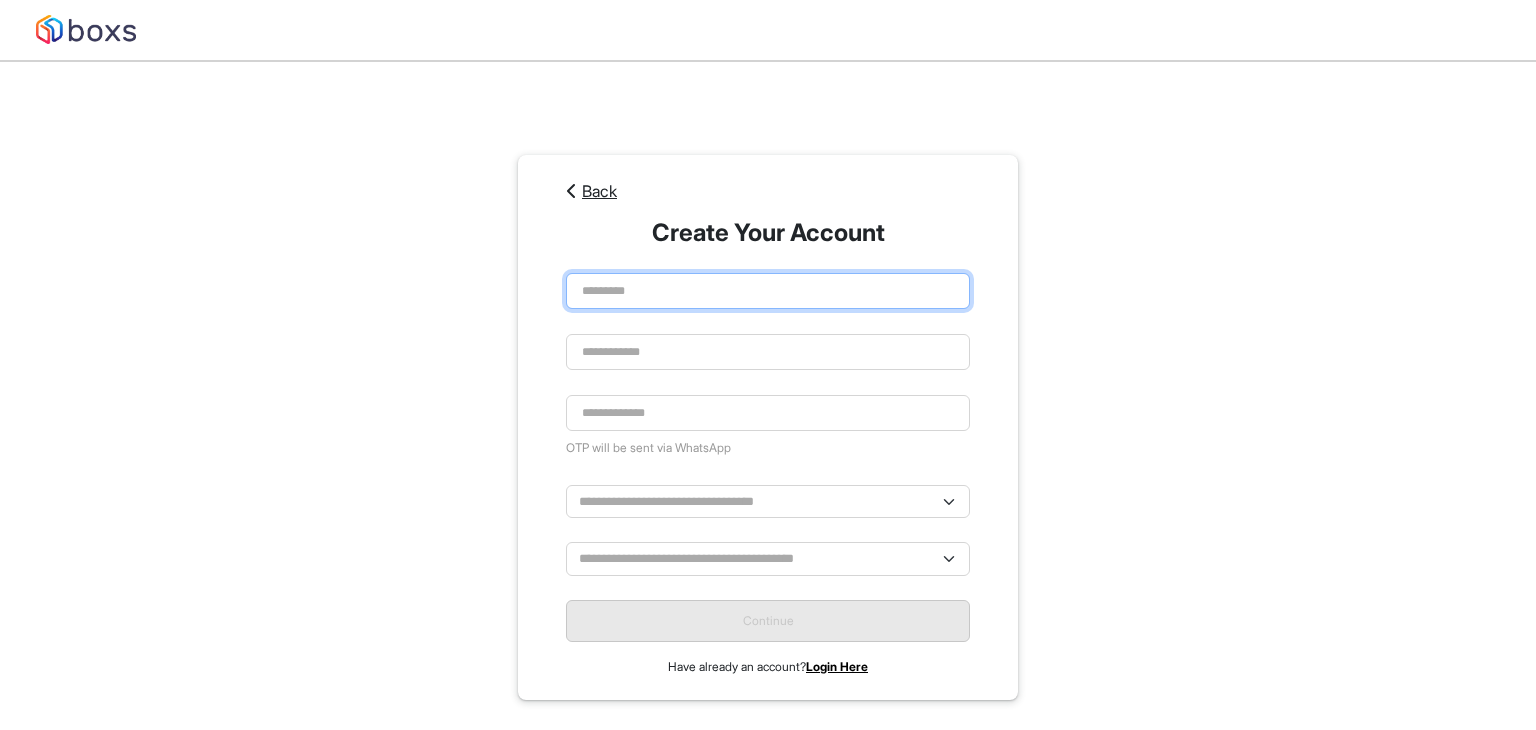 click at bounding box center [768, 291] 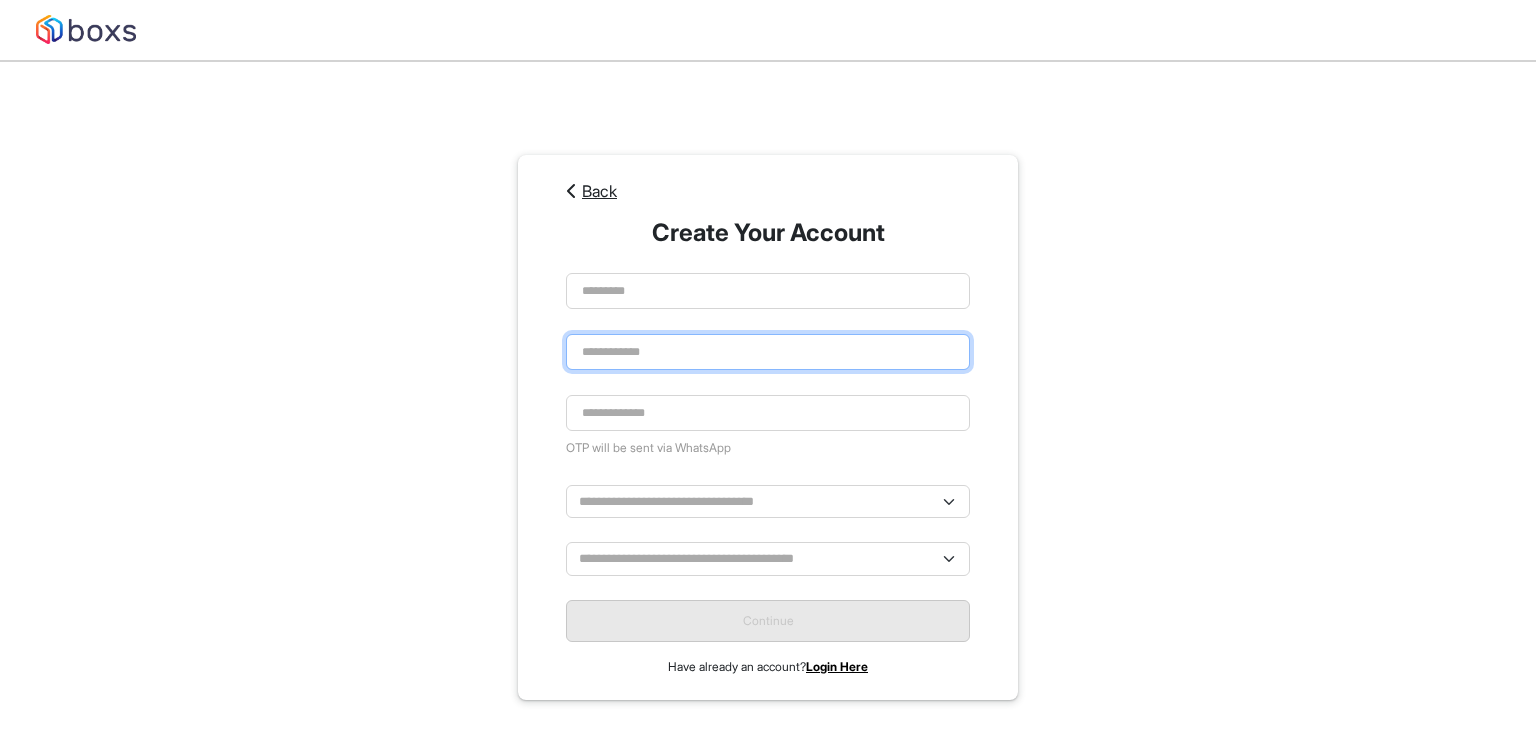 click at bounding box center (768, 352) 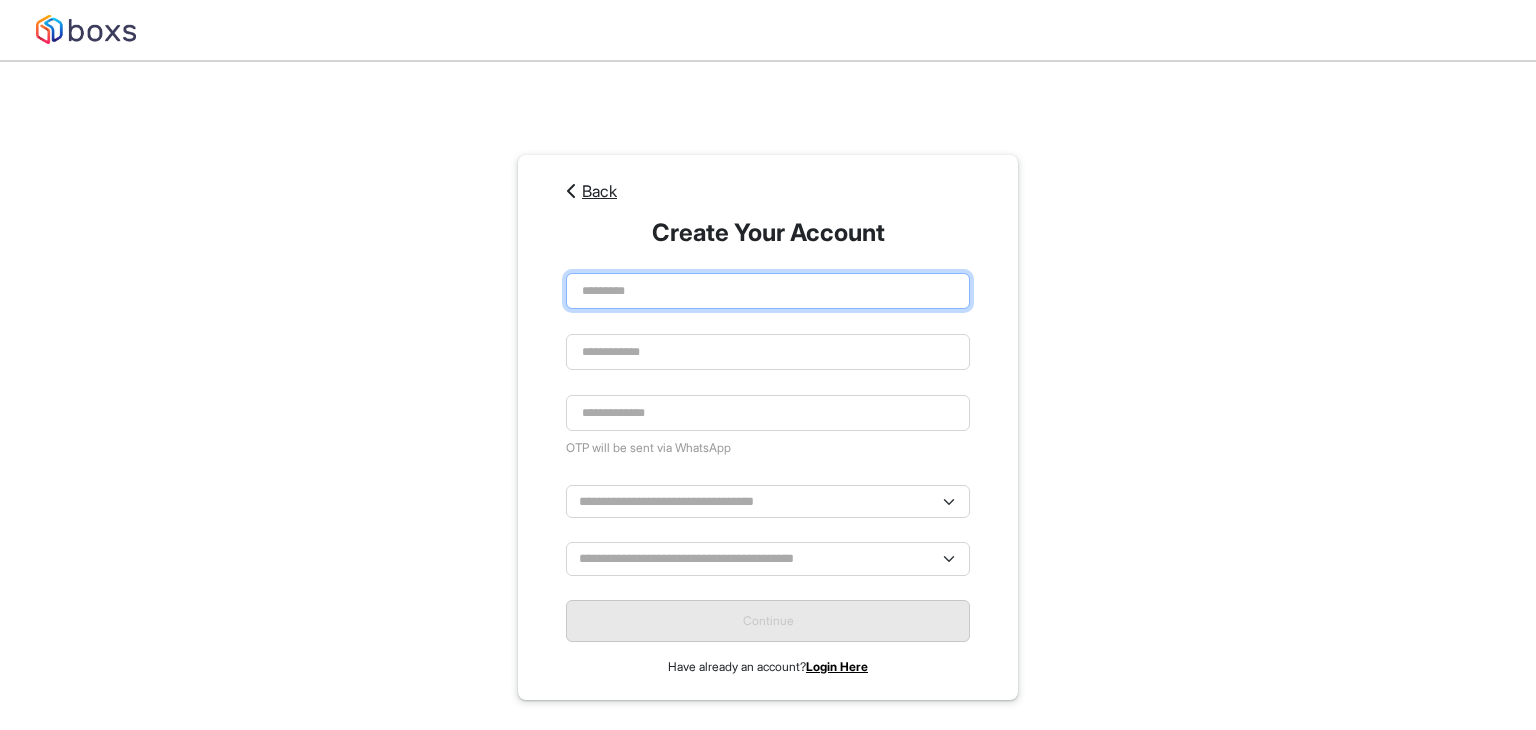 click at bounding box center [768, 291] 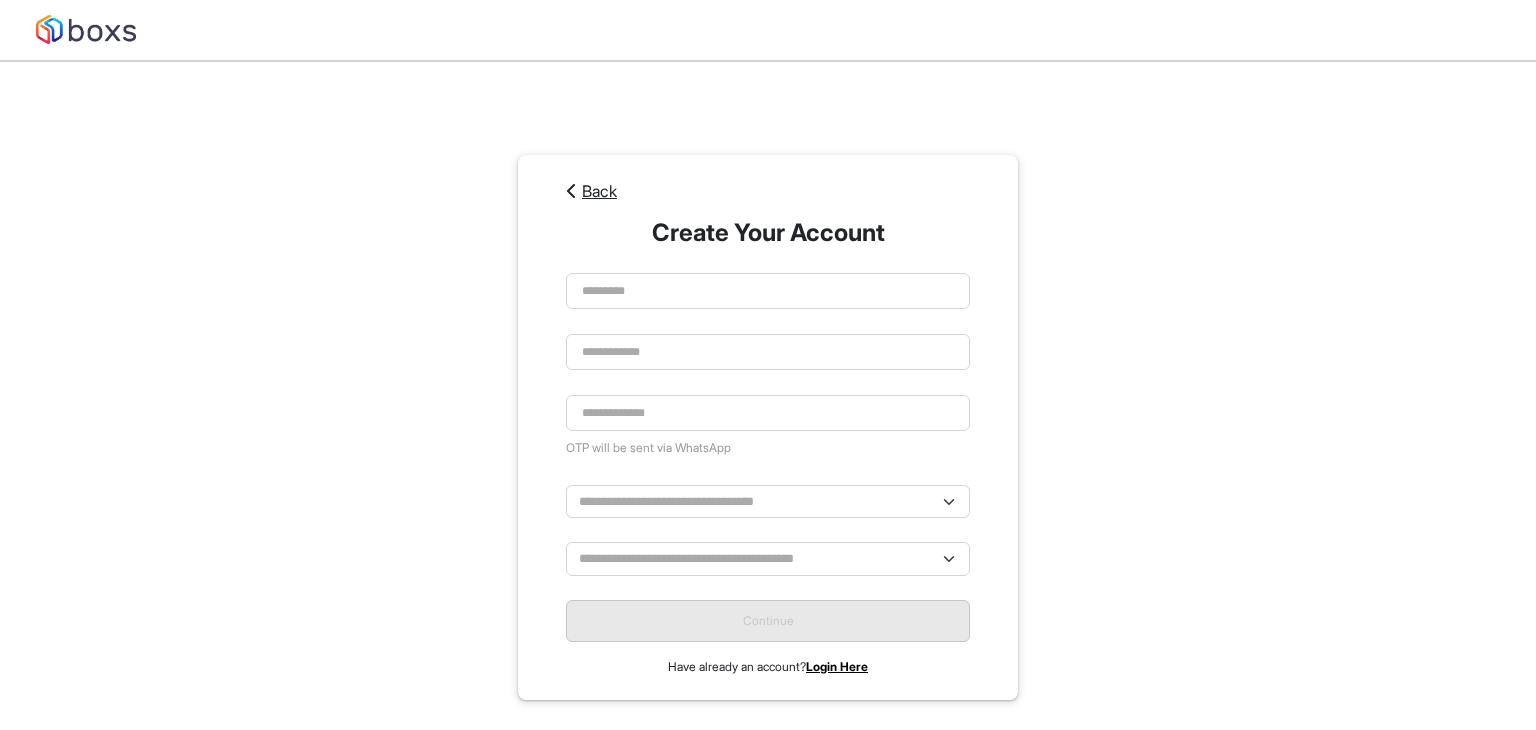 click on "**********" at bounding box center [768, 427] 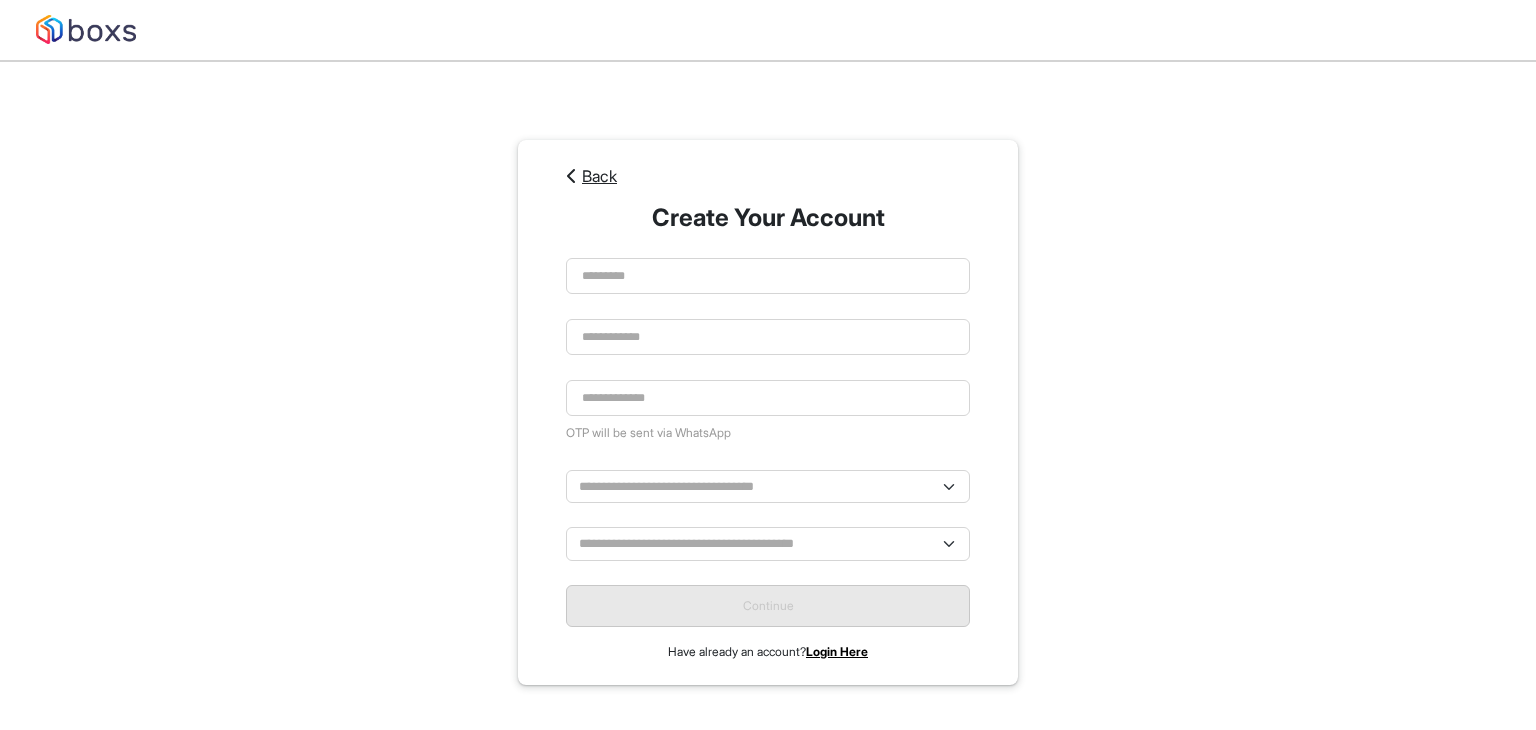 scroll, scrollTop: 61, scrollLeft: 0, axis: vertical 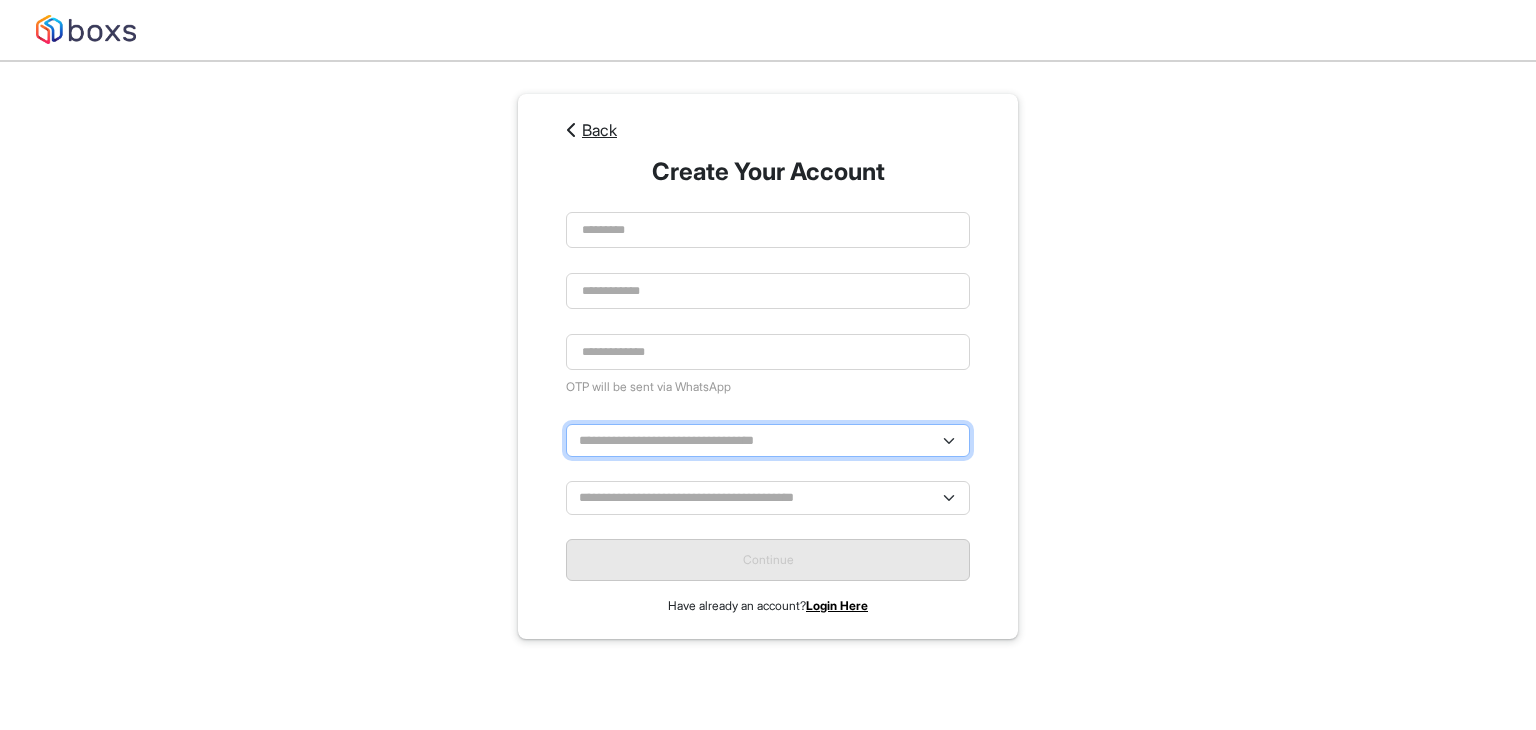 click on "**********" at bounding box center (768, 440) 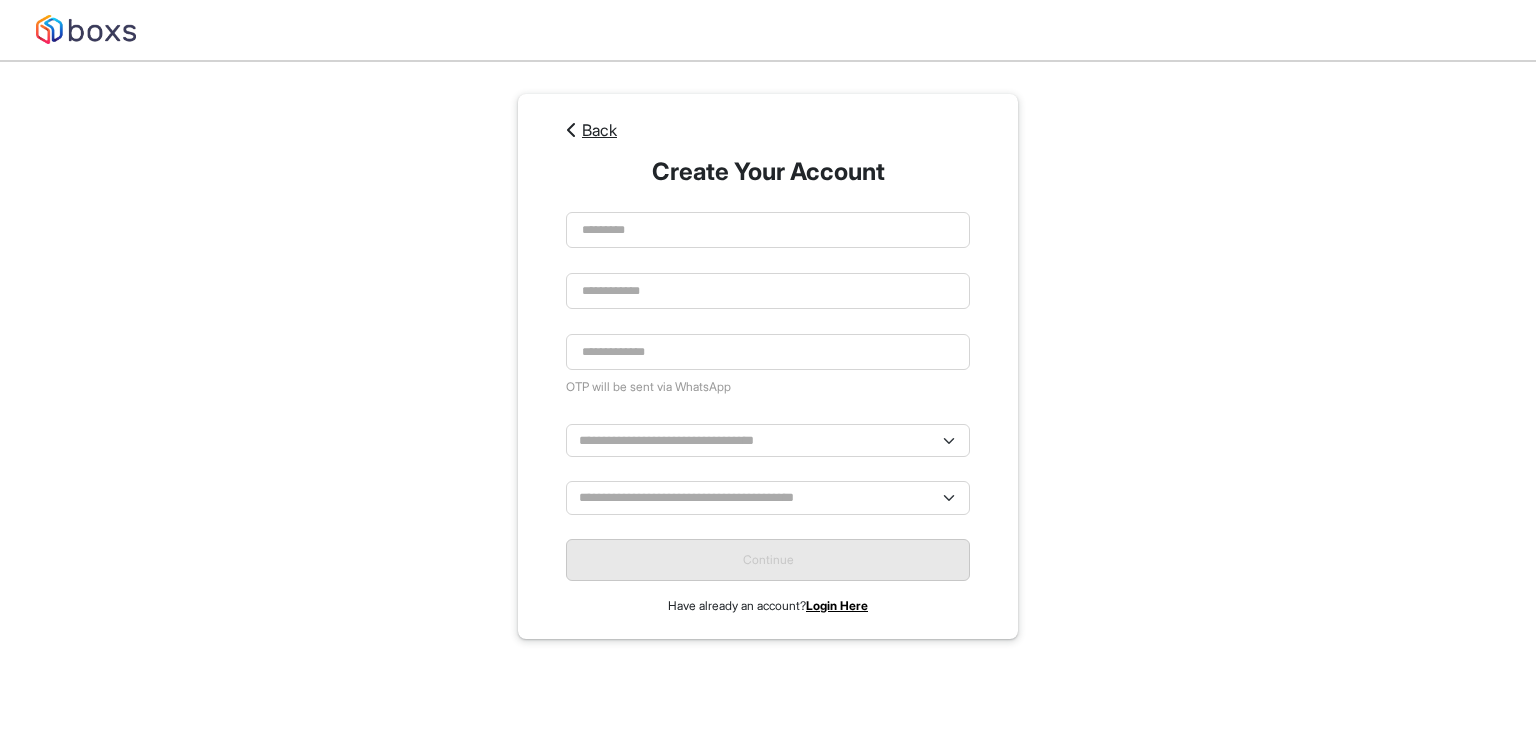click on "**********" at bounding box center [768, 366] 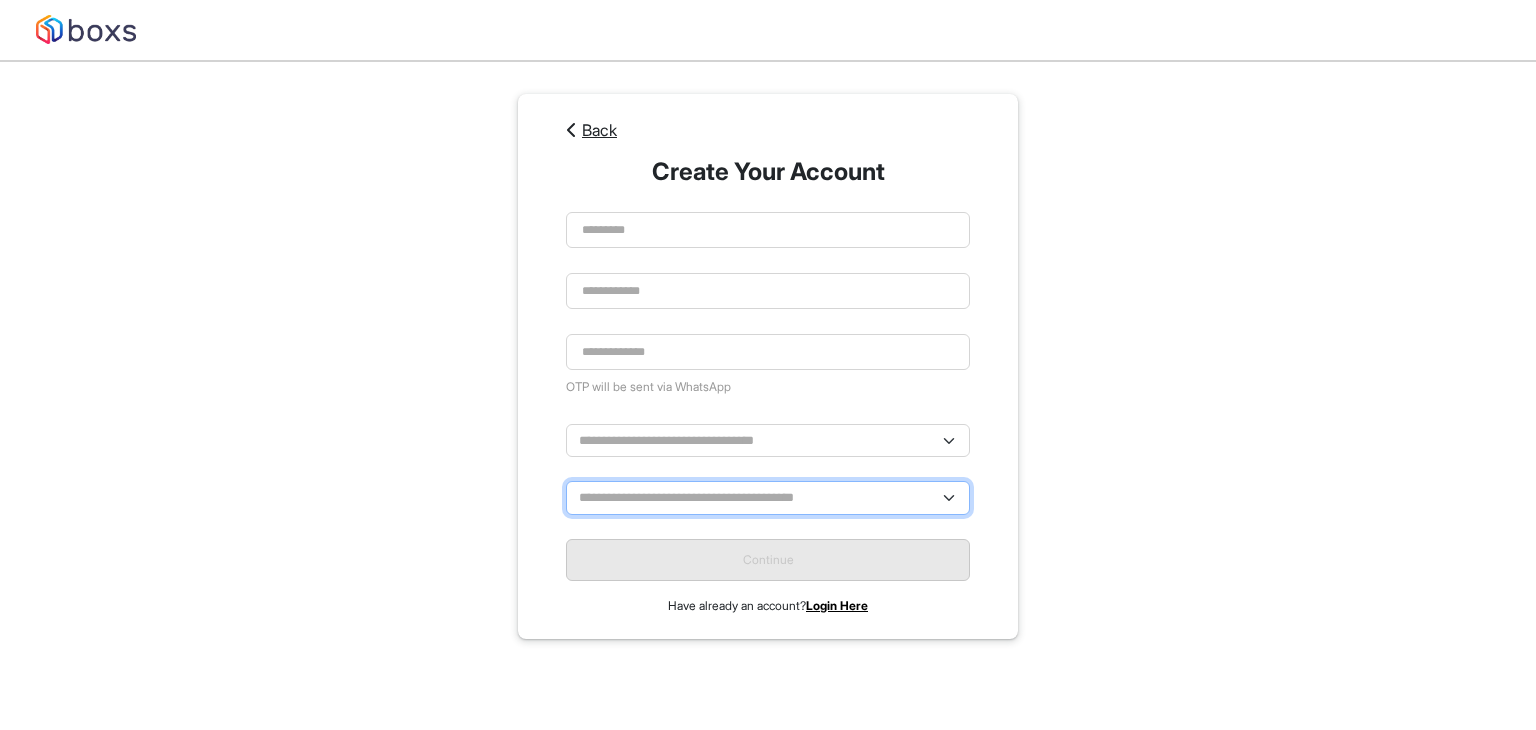 click on "**********" at bounding box center [768, 497] 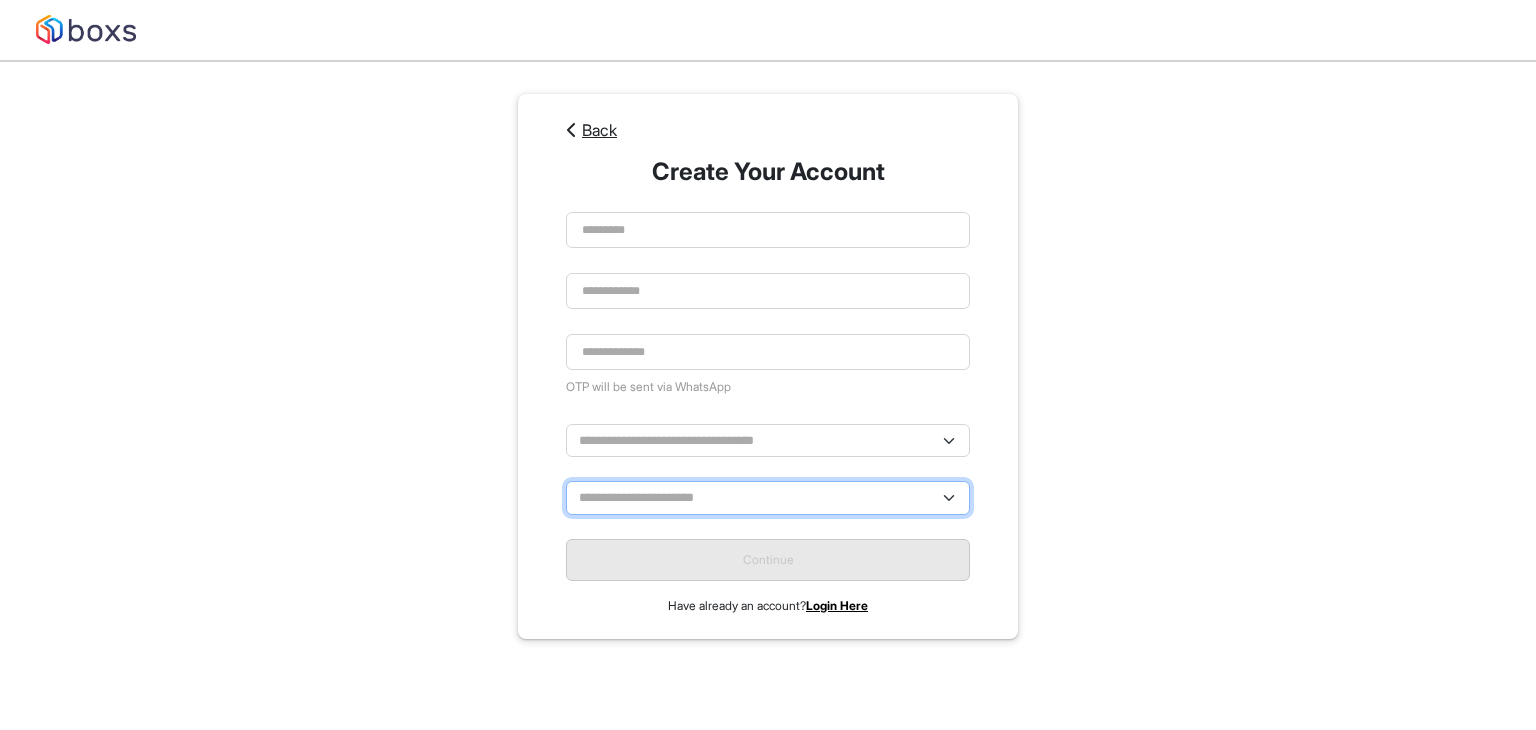 click on "**********" at bounding box center [768, 497] 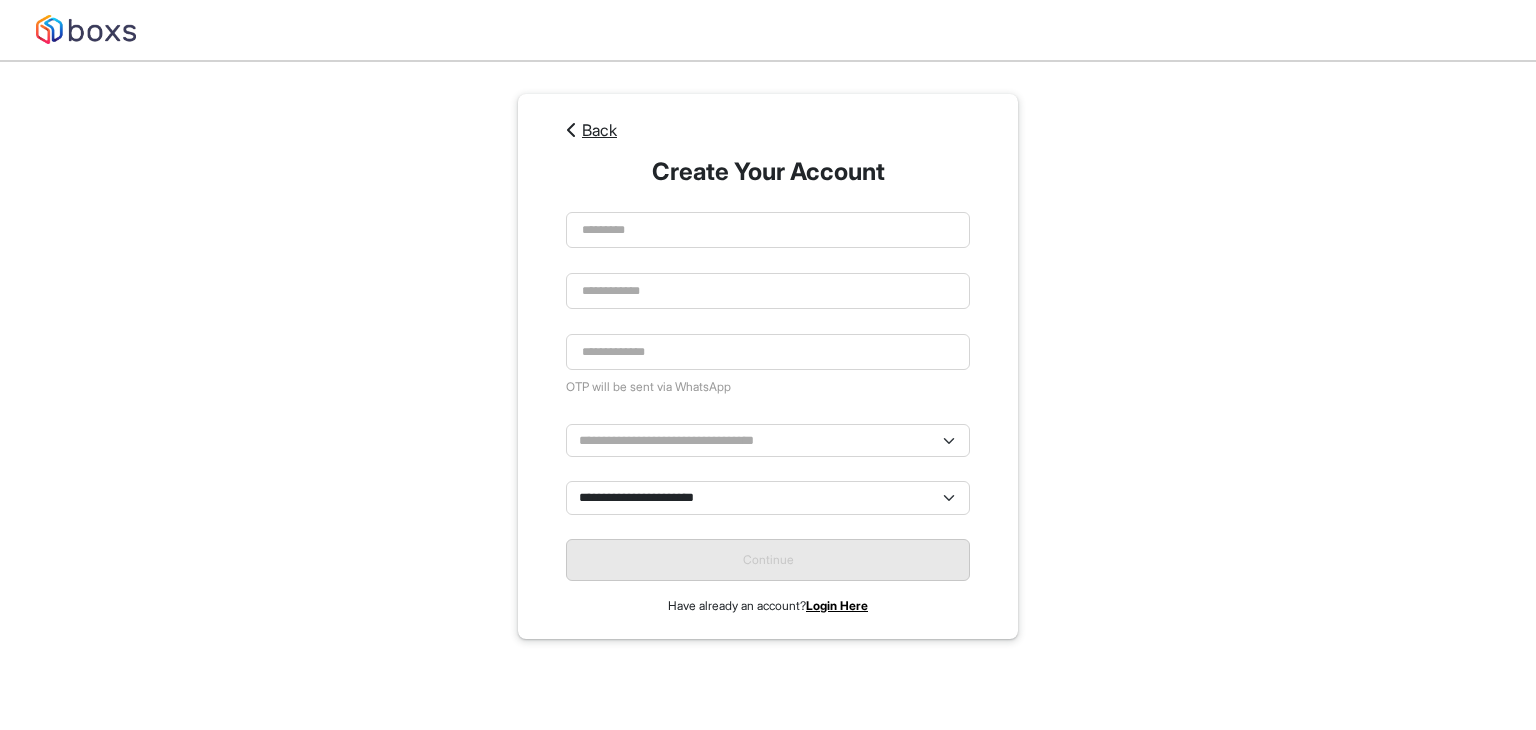 click at bounding box center (572, 130) 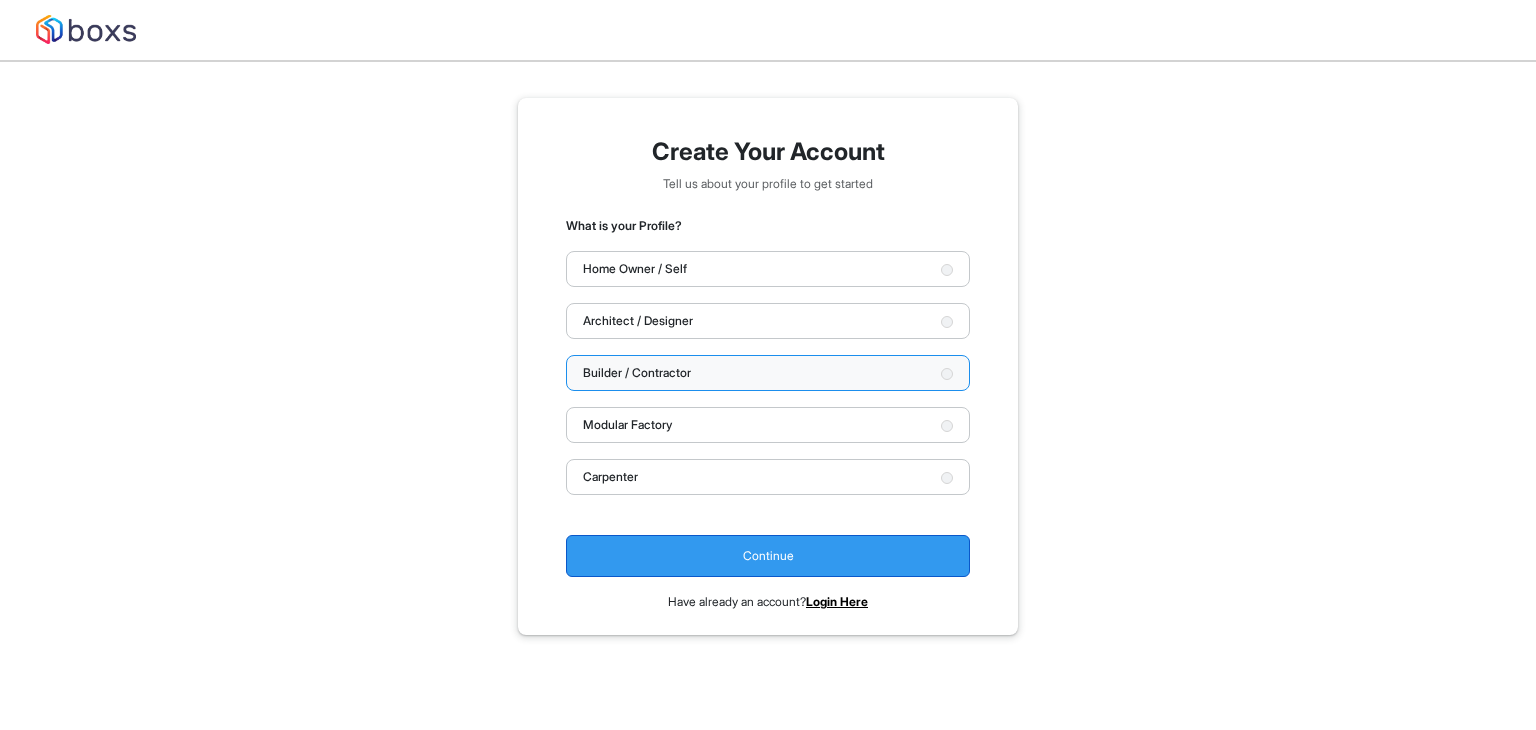 click on "Continue" at bounding box center (768, 556) 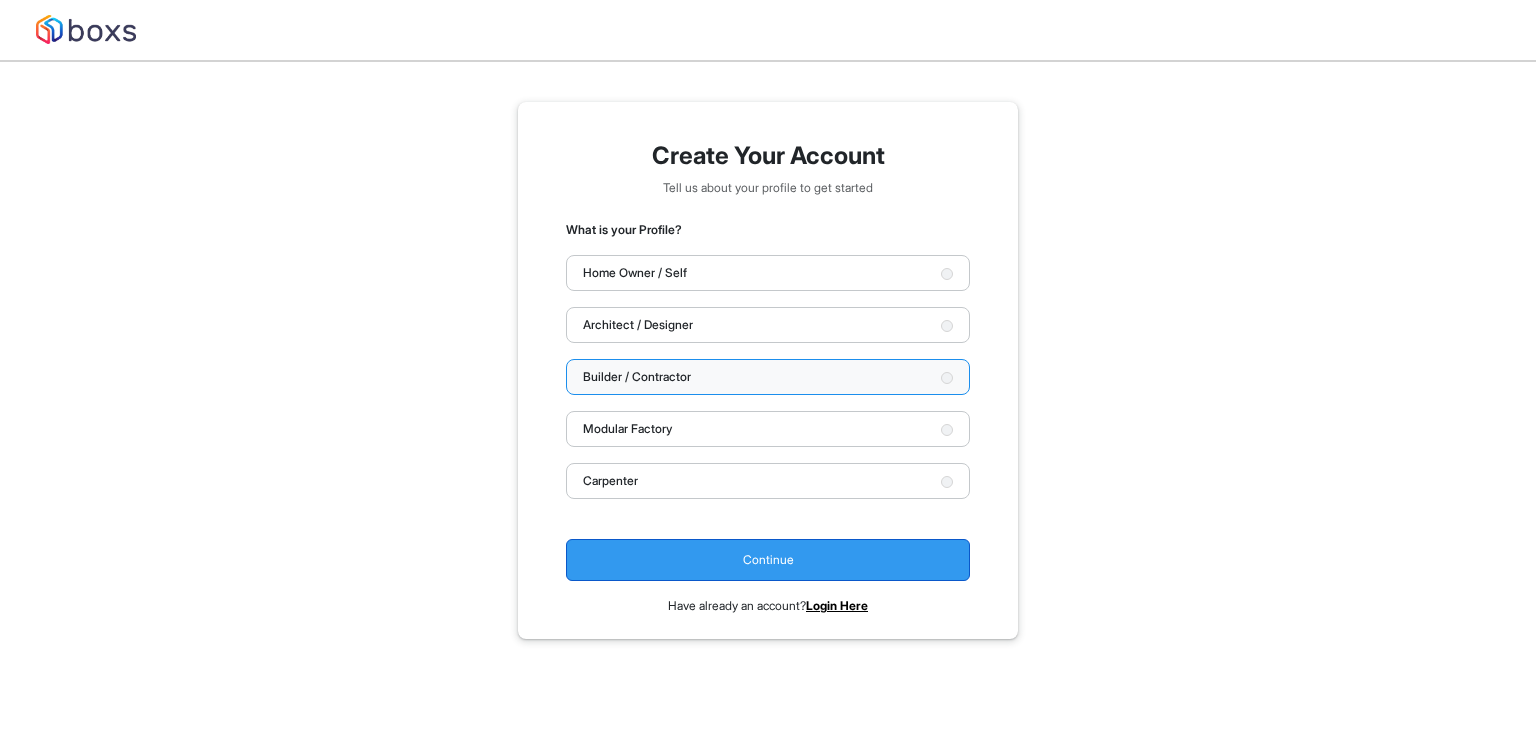 select on "****" 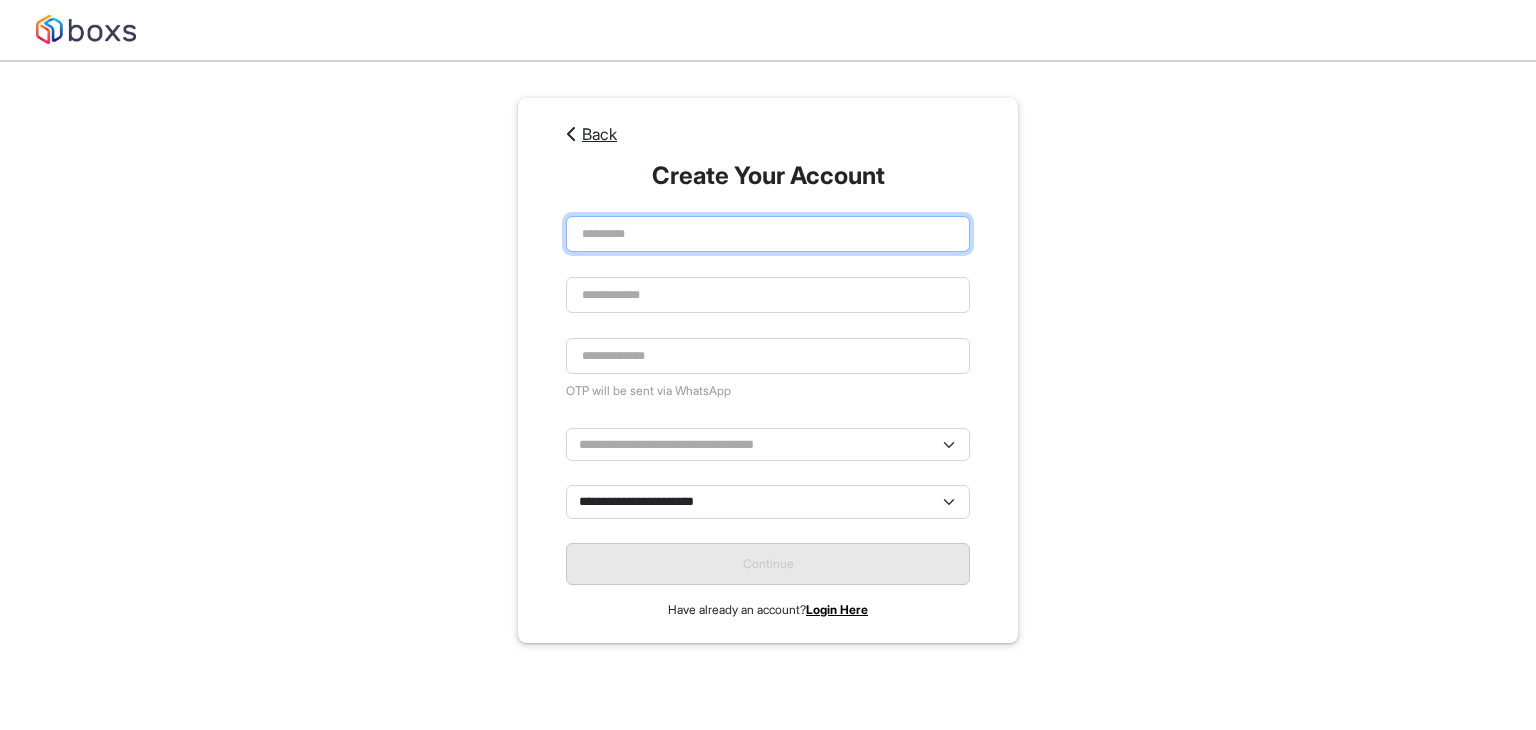 click at bounding box center (768, 234) 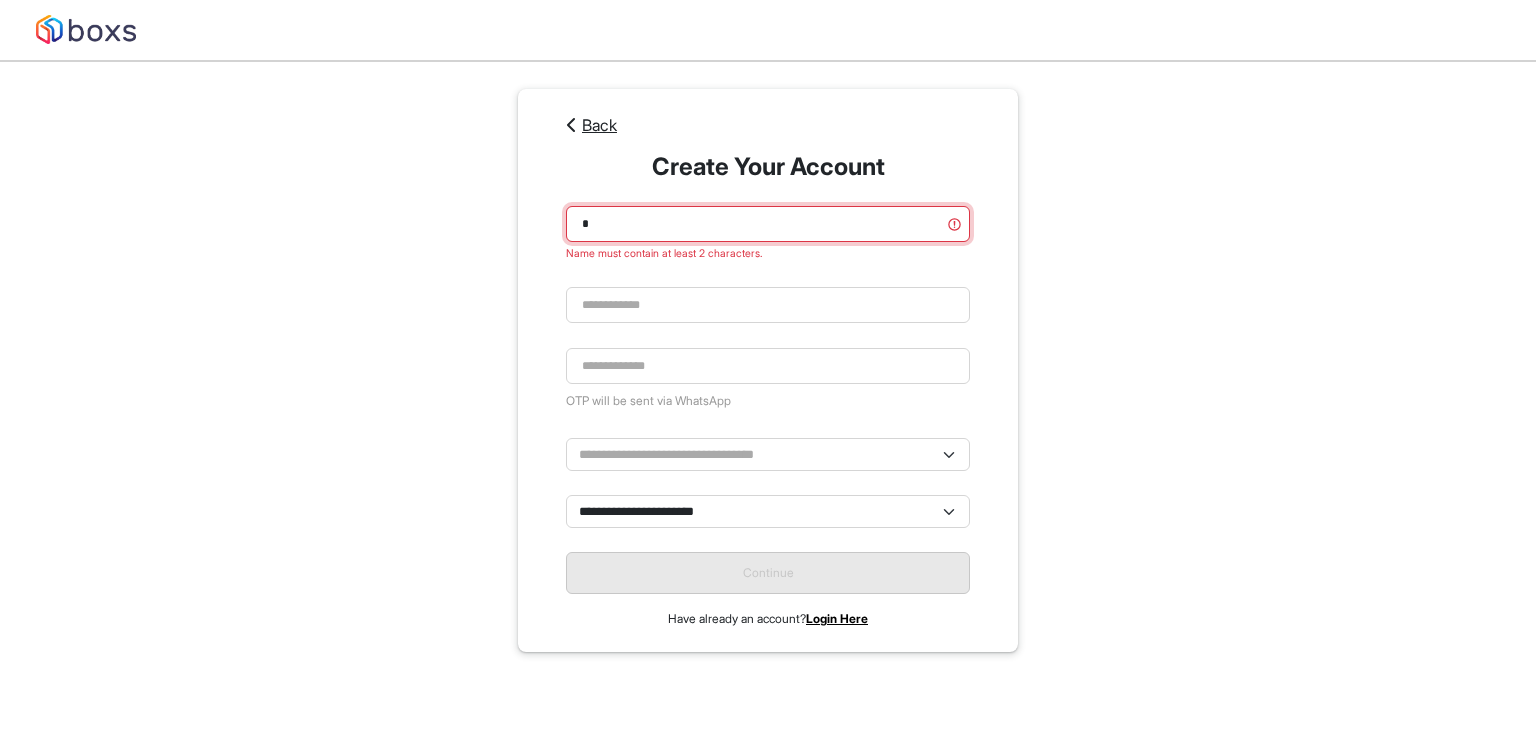 scroll, scrollTop: 57, scrollLeft: 0, axis: vertical 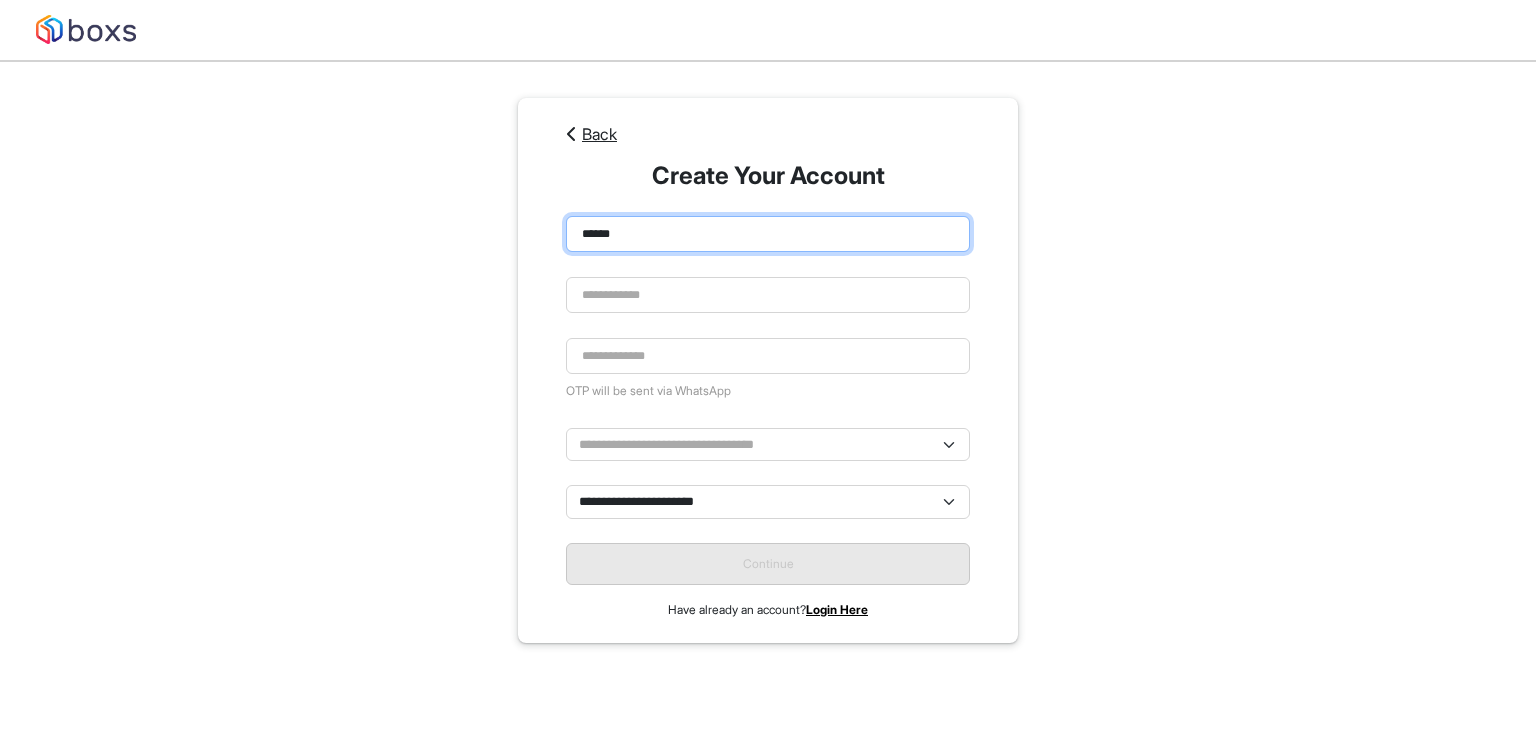 type on "******" 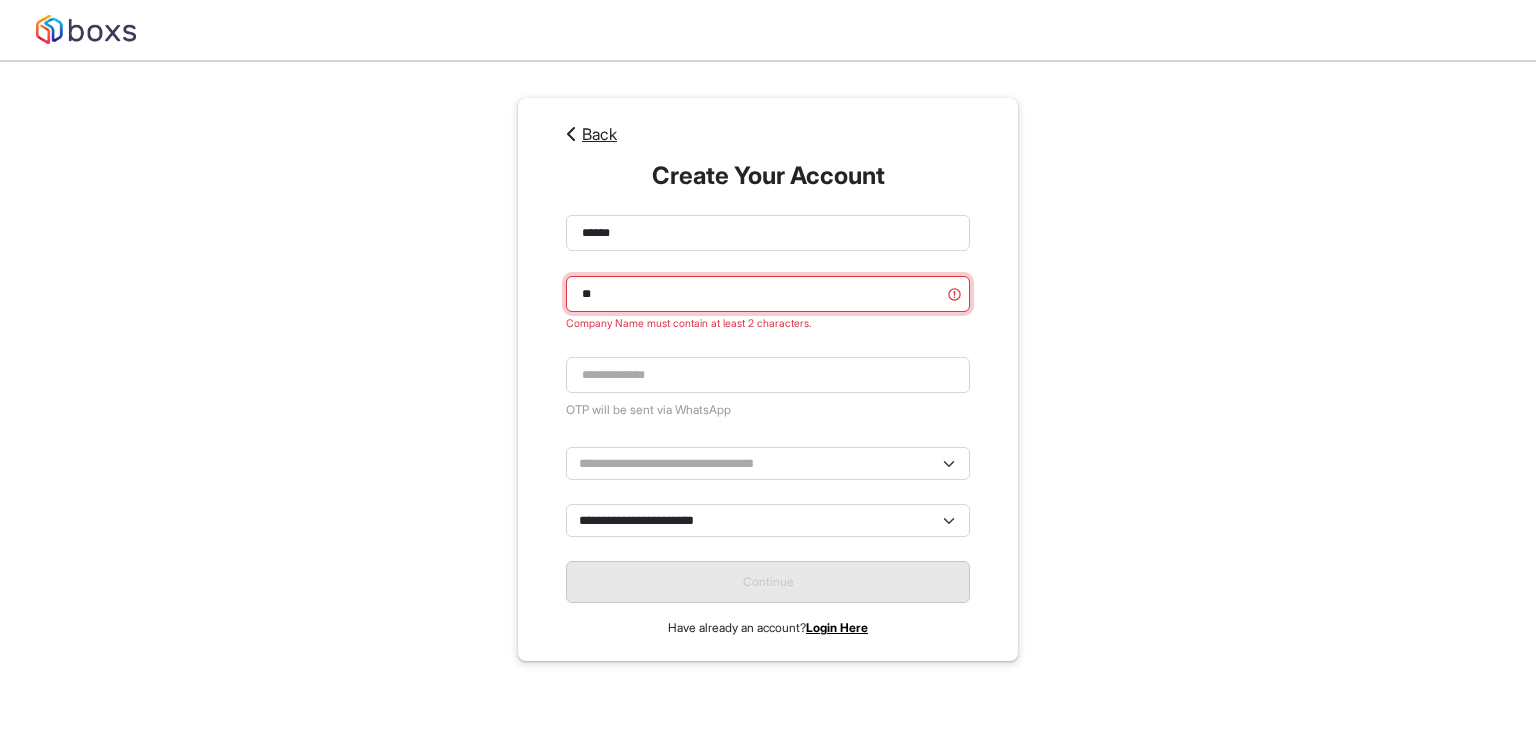 scroll, scrollTop: 57, scrollLeft: 0, axis: vertical 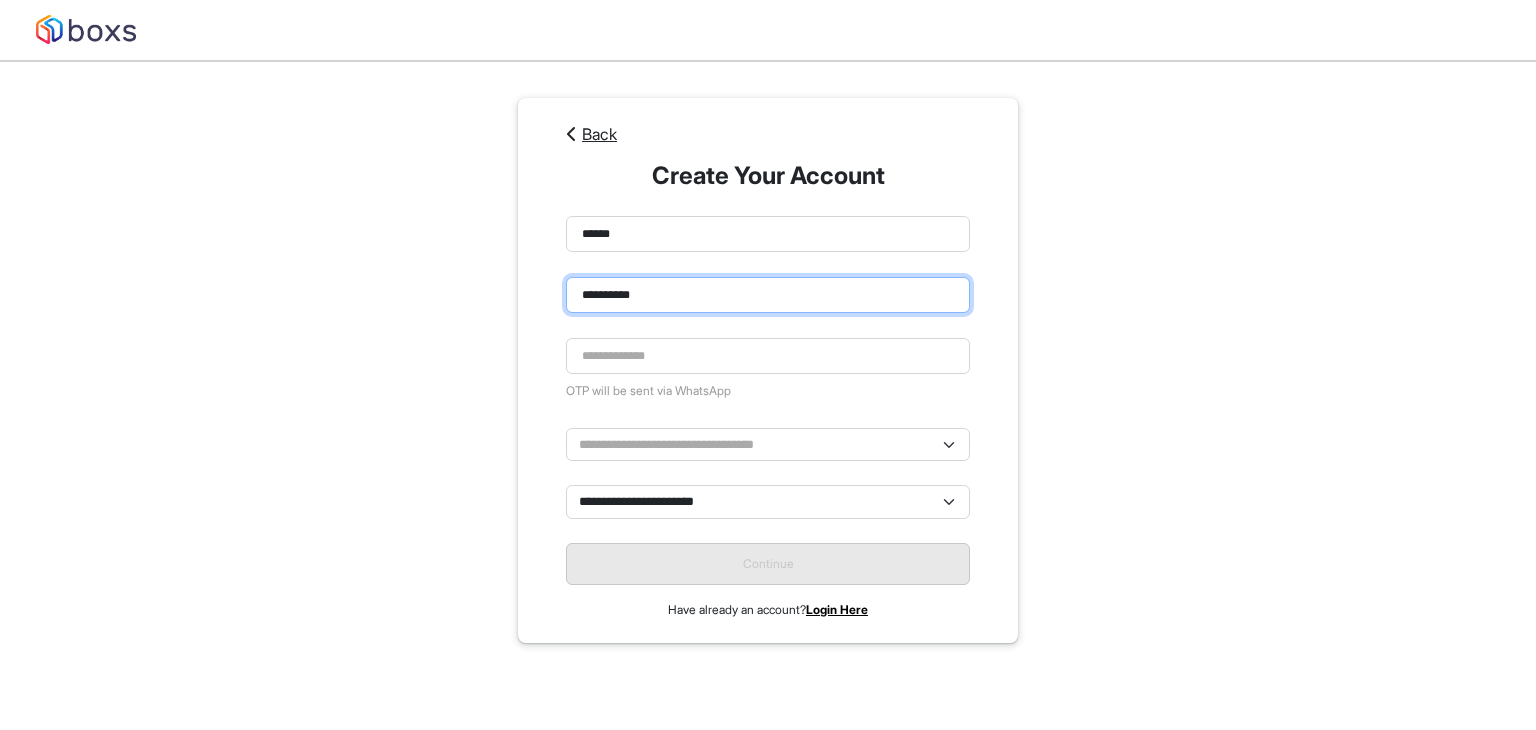 type on "**********" 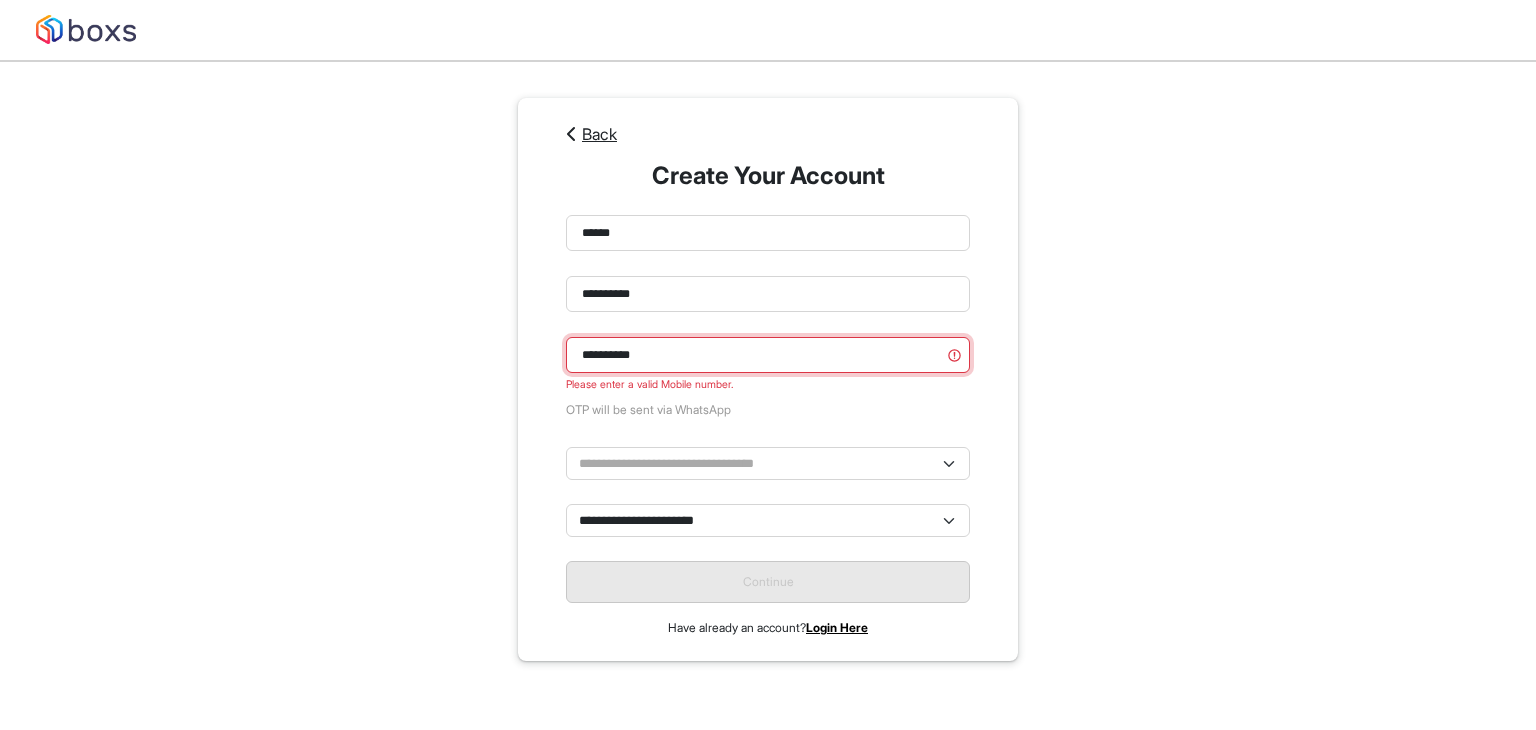 scroll, scrollTop: 57, scrollLeft: 0, axis: vertical 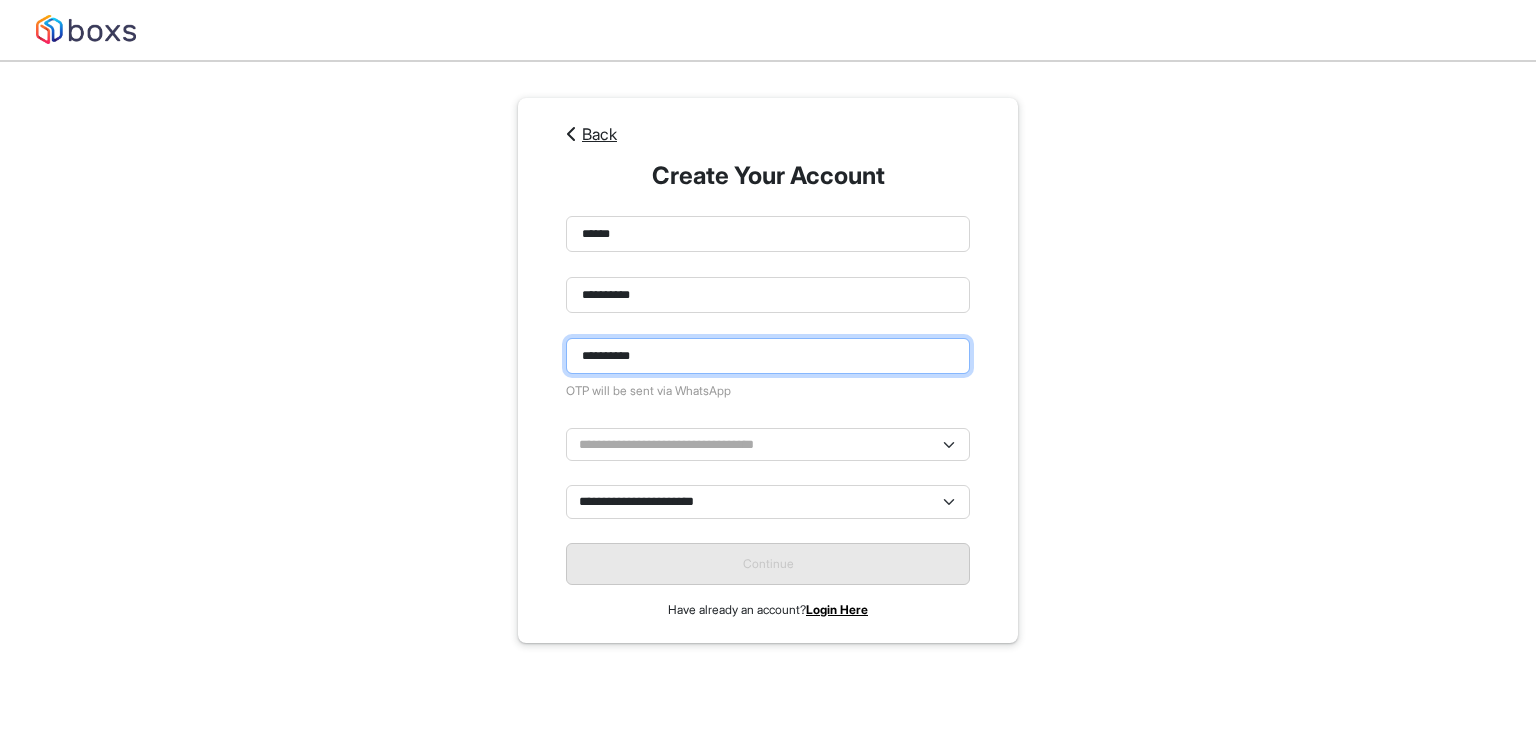 type on "**********" 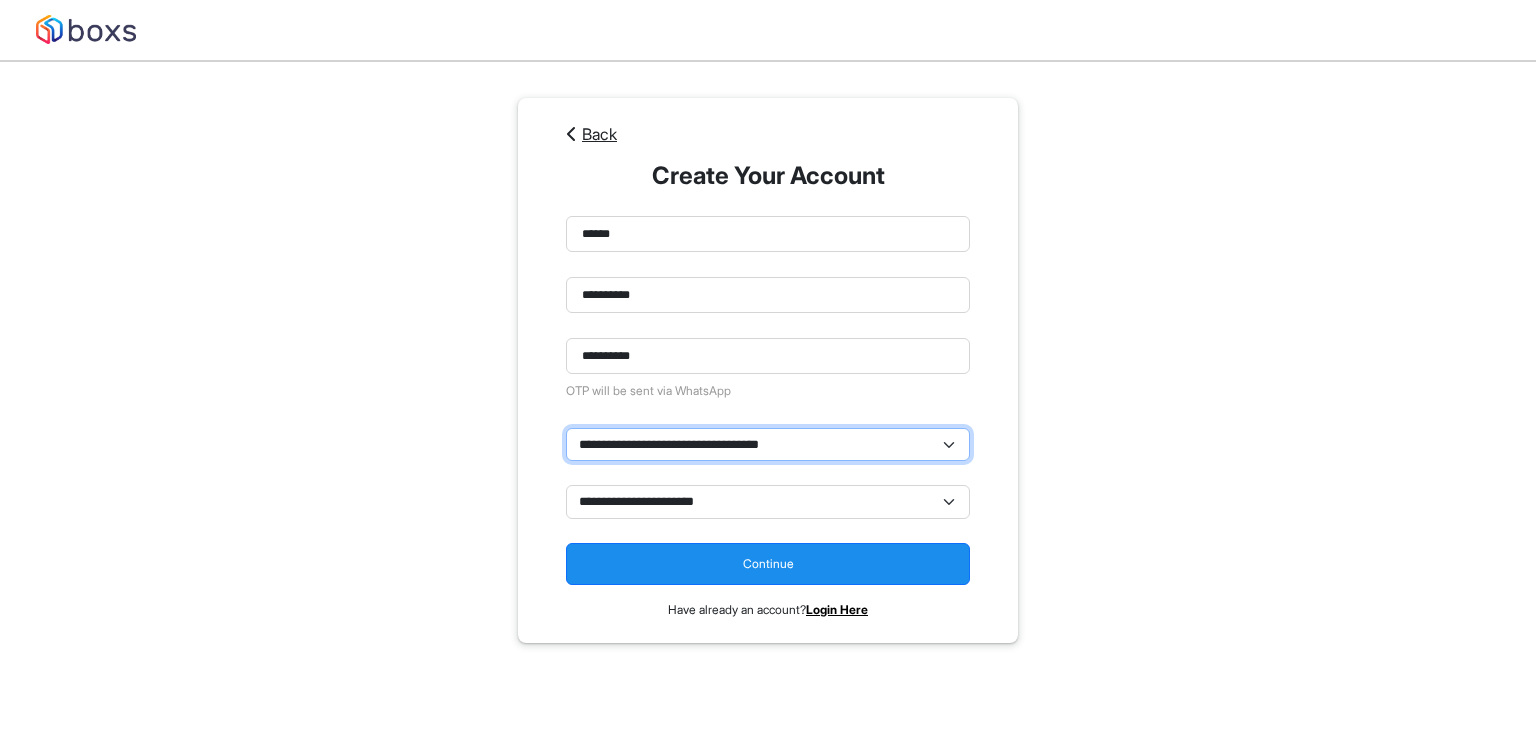 click on "**********" at bounding box center (768, 444) 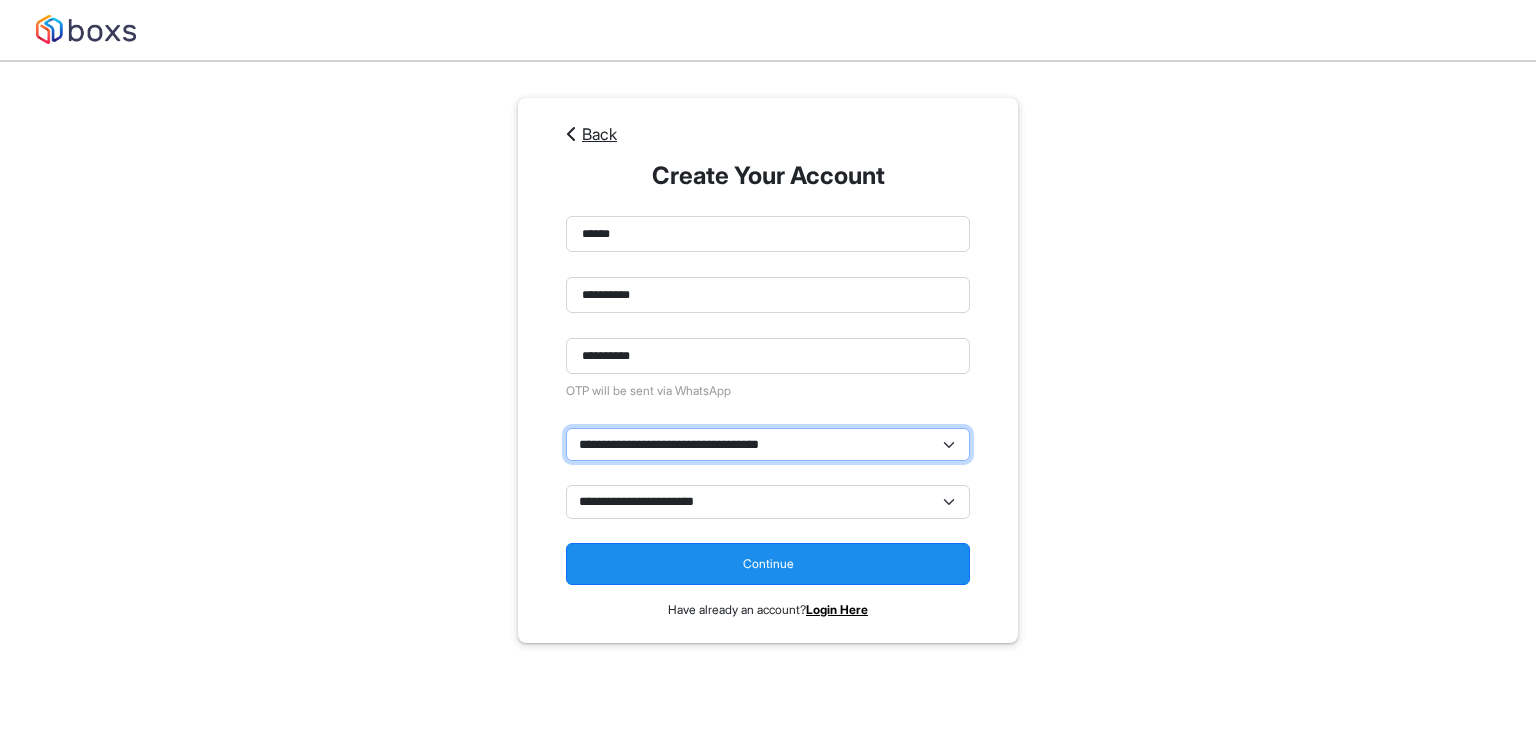 select on "**********" 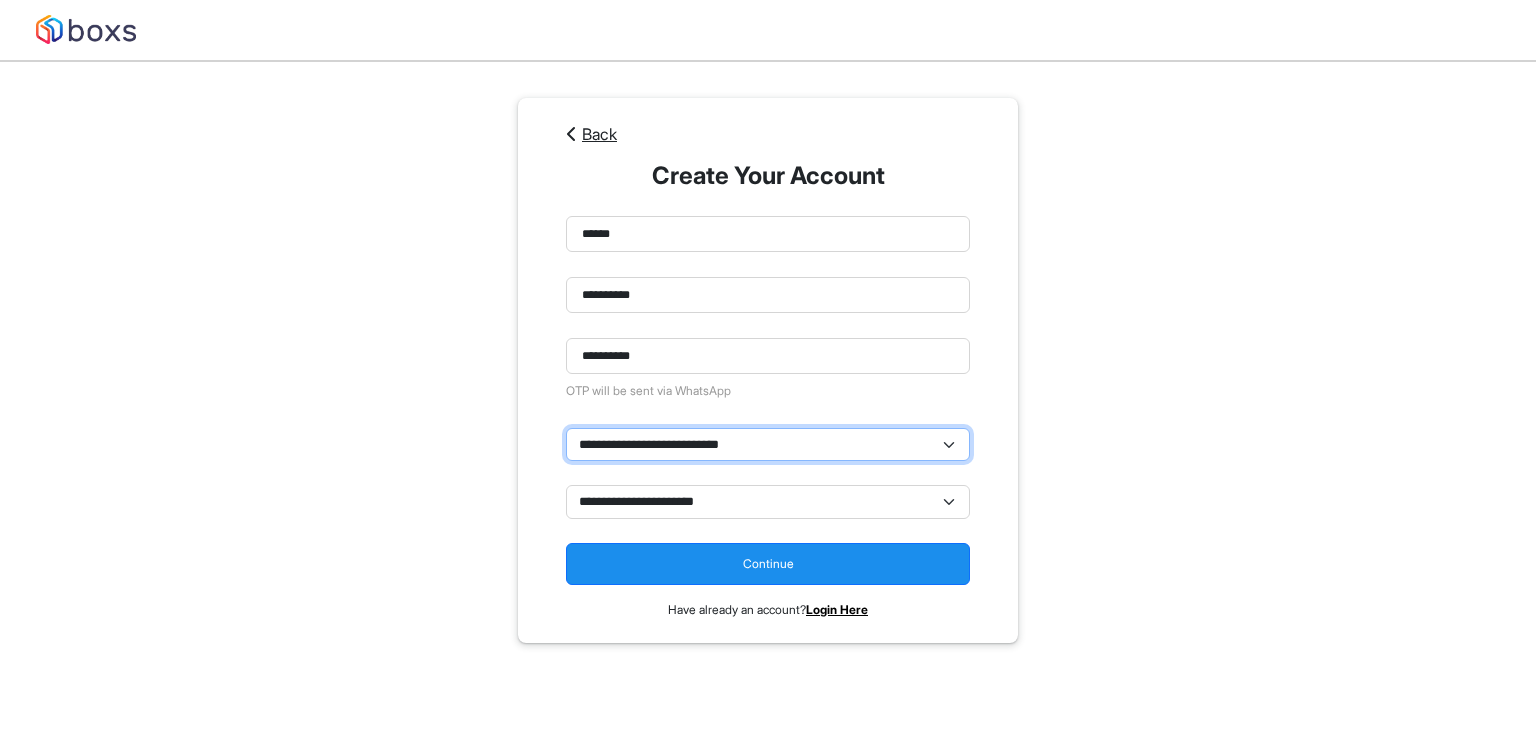 click on "**********" at bounding box center [768, 444] 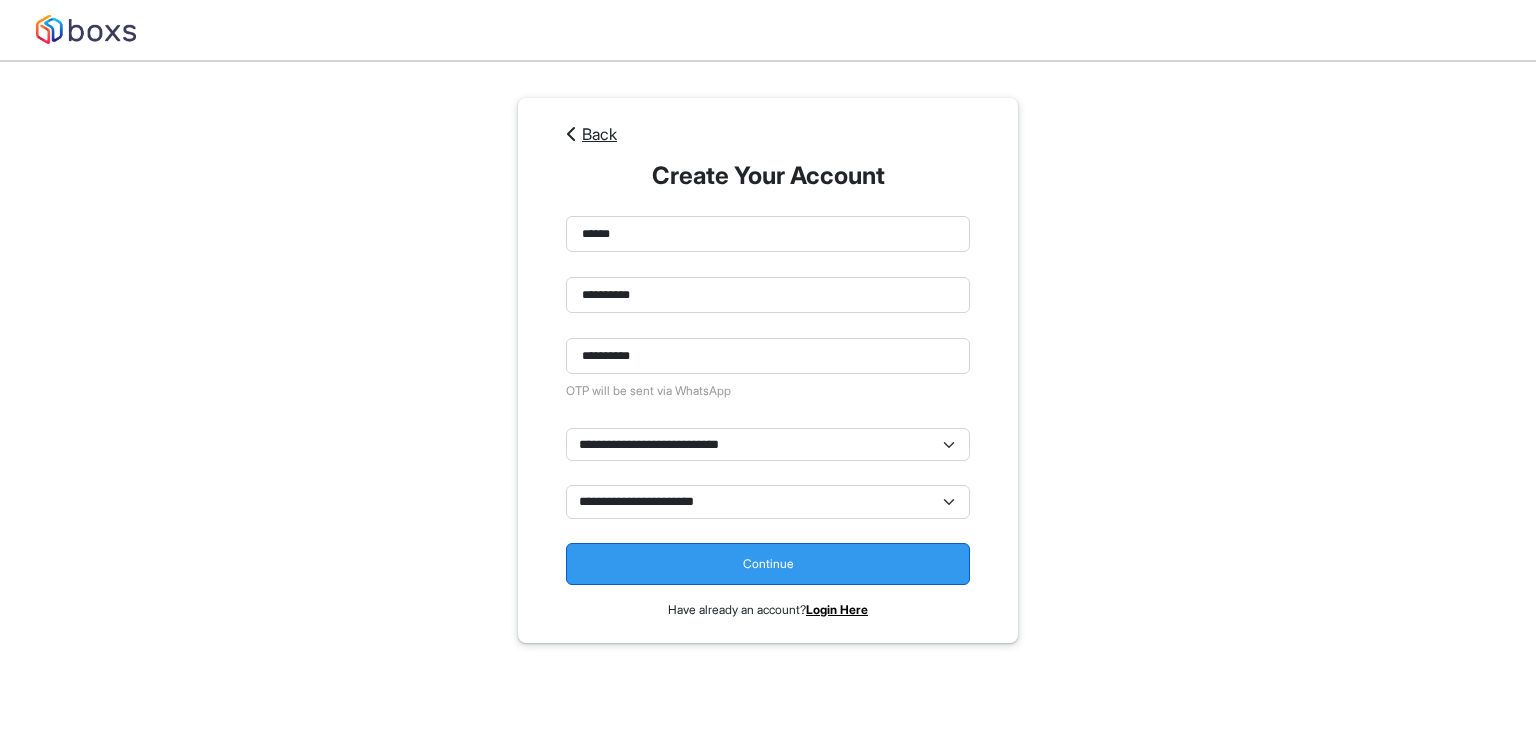 click on "Continue" at bounding box center [768, 564] 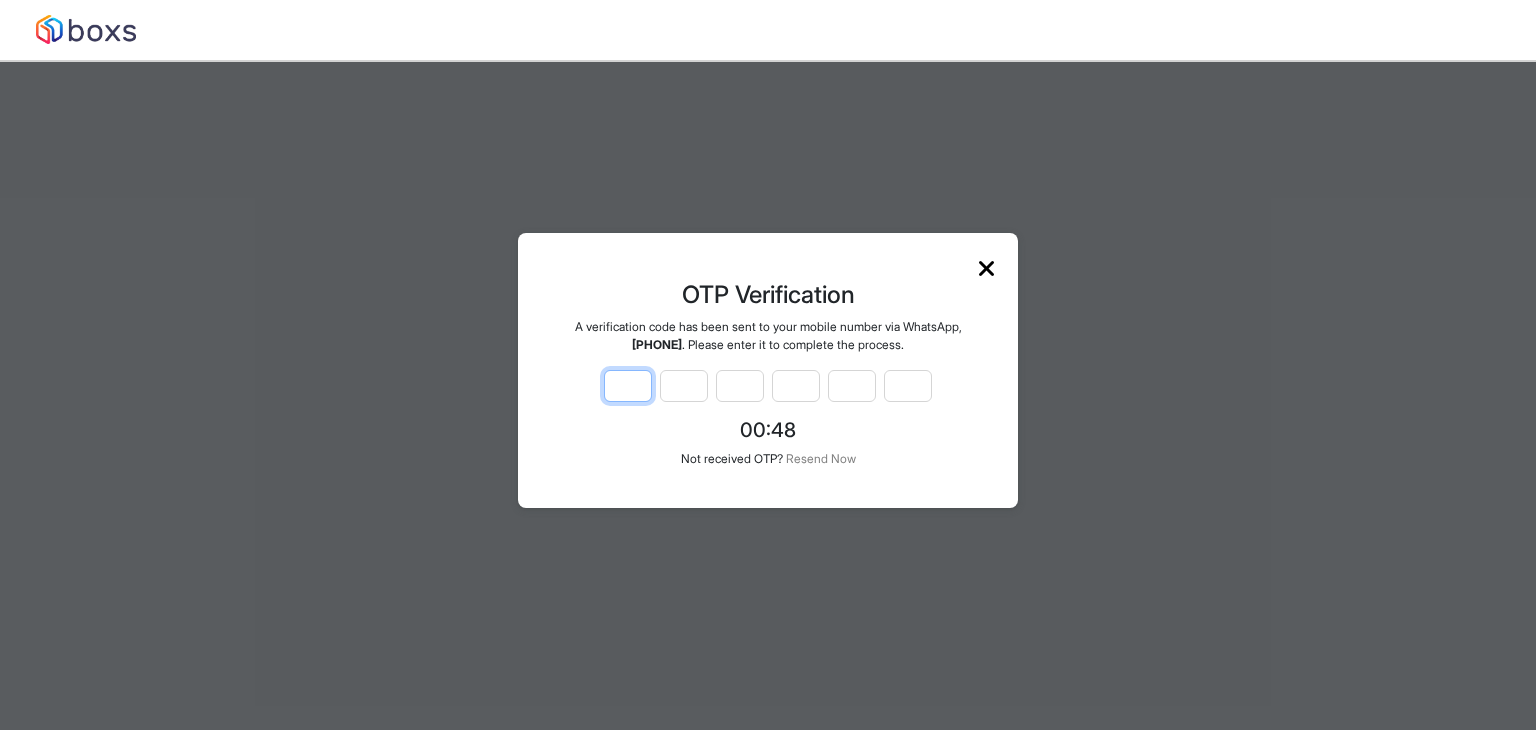 click at bounding box center [628, 386] 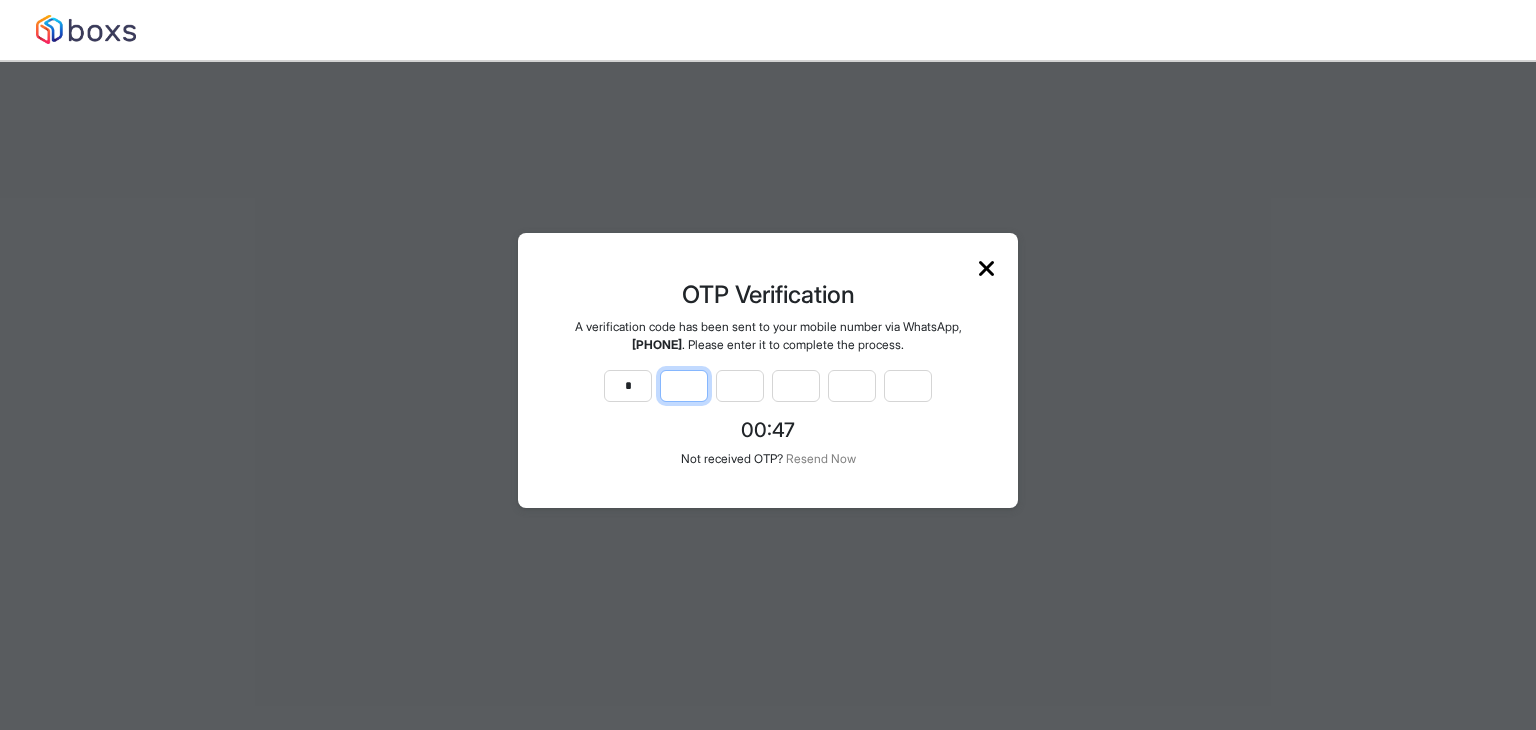 type on "*" 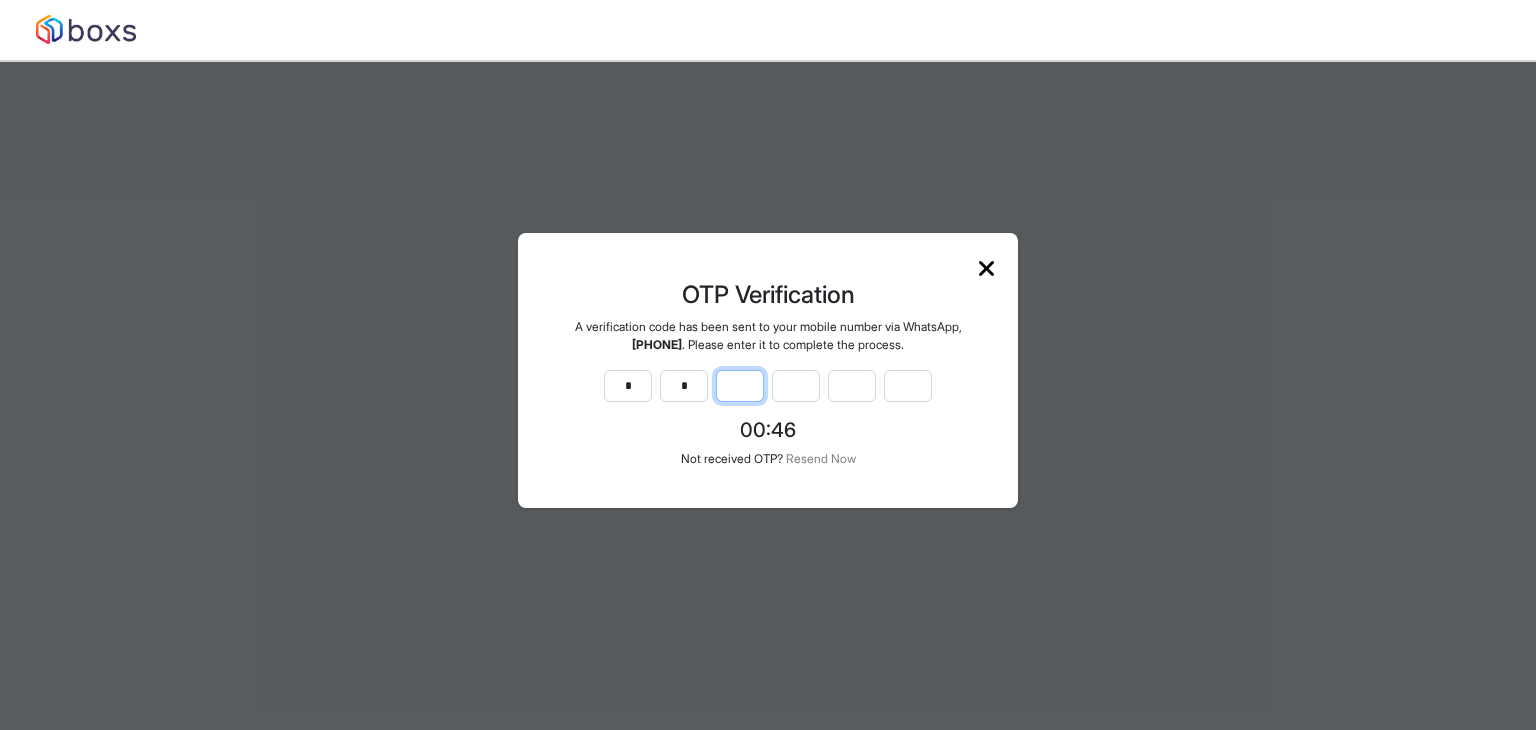 type on "*" 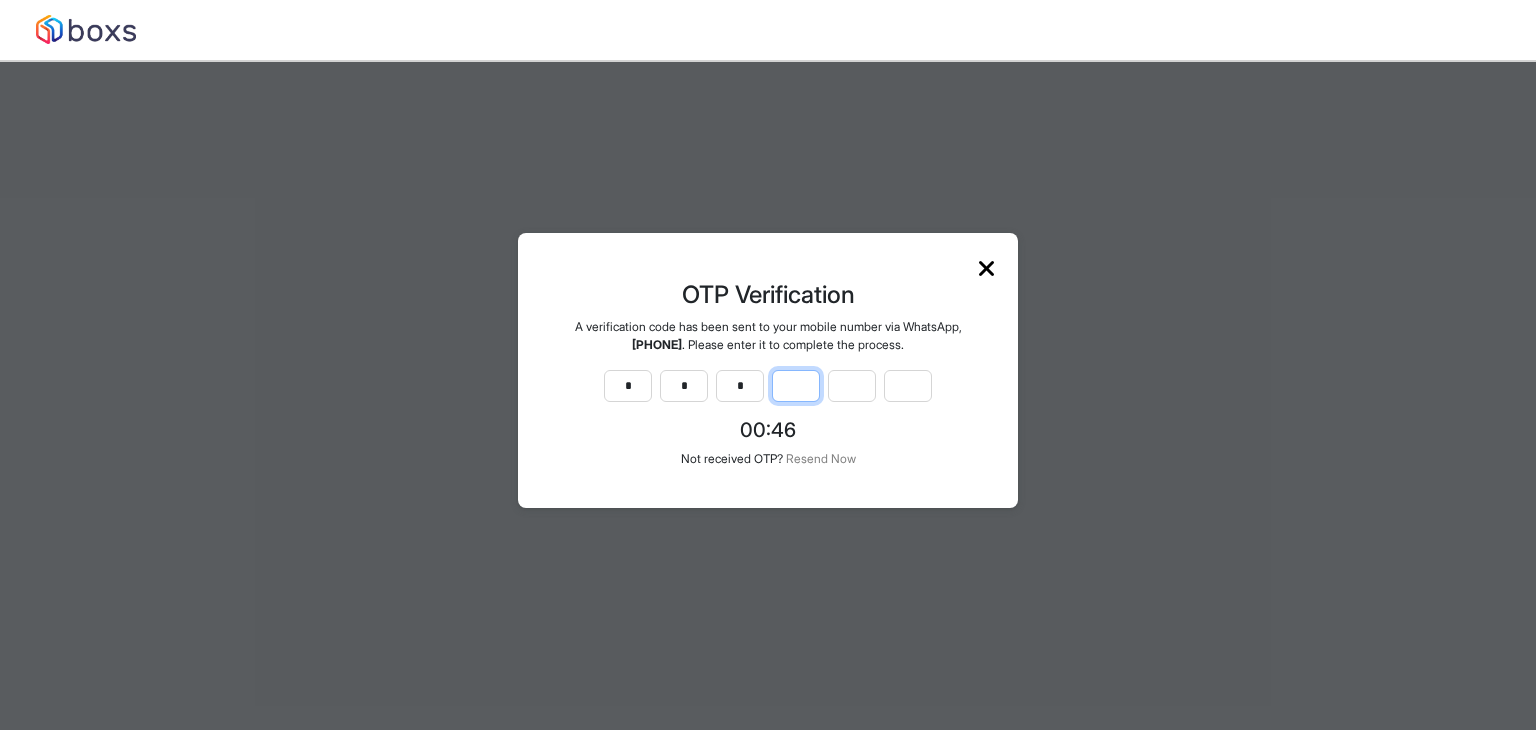 type on "*" 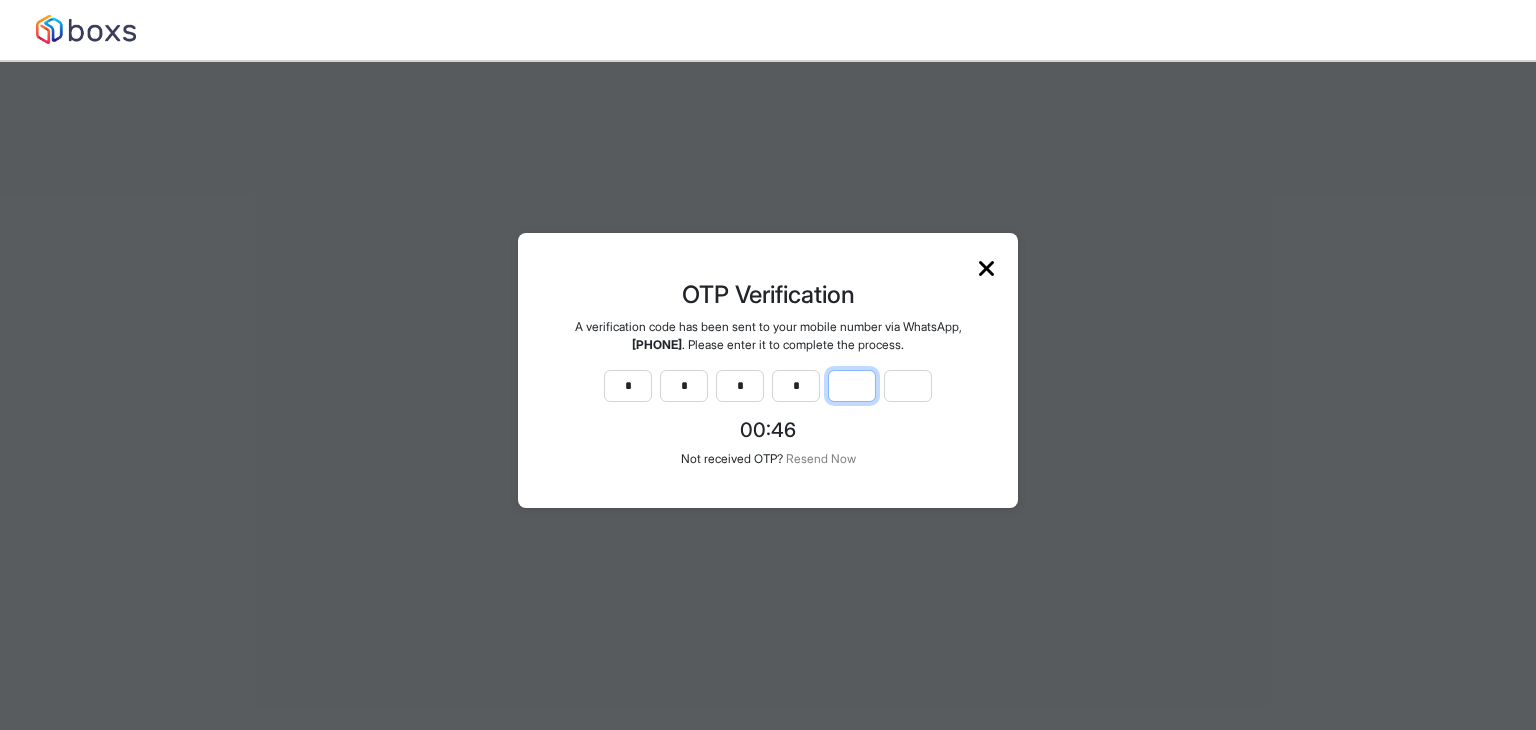 type on "*" 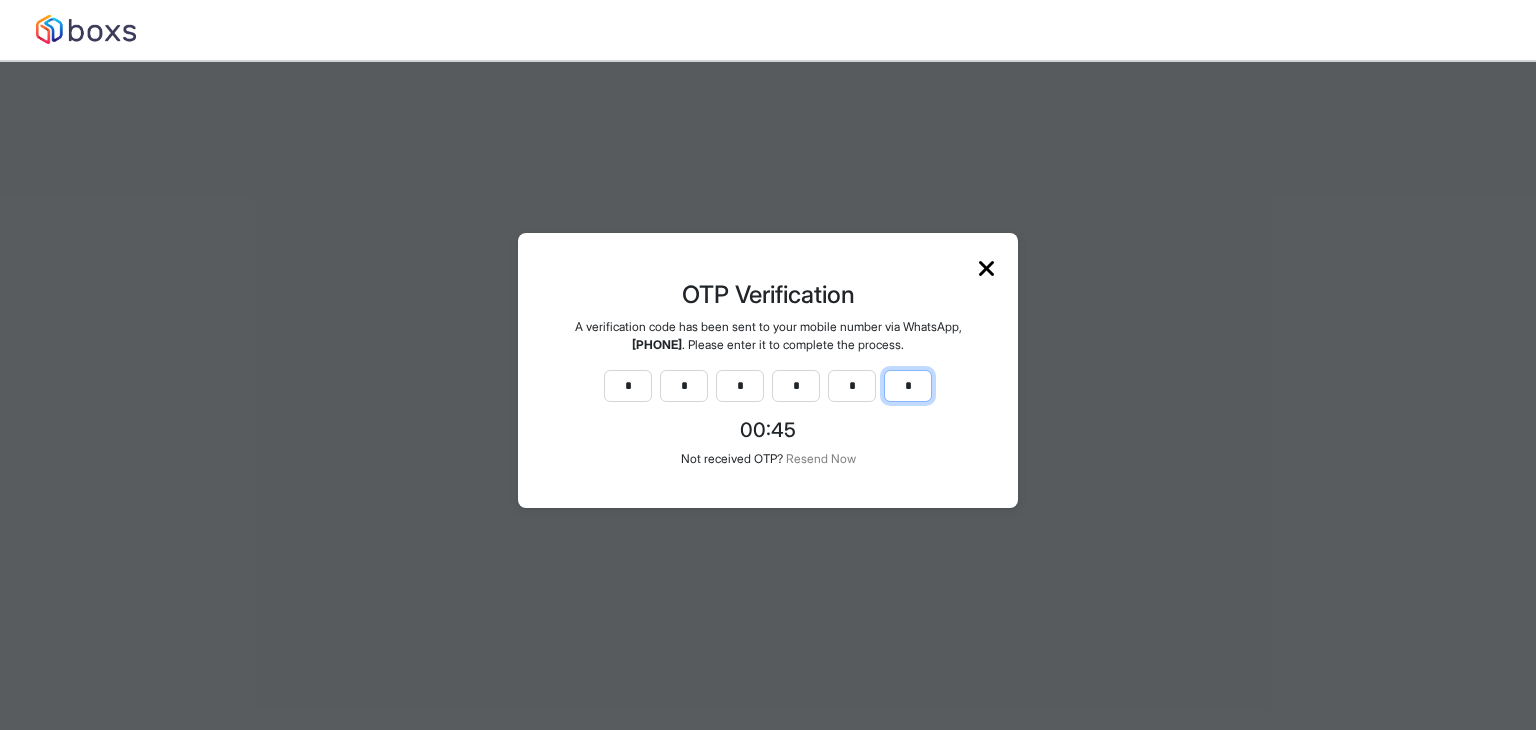 type on "*" 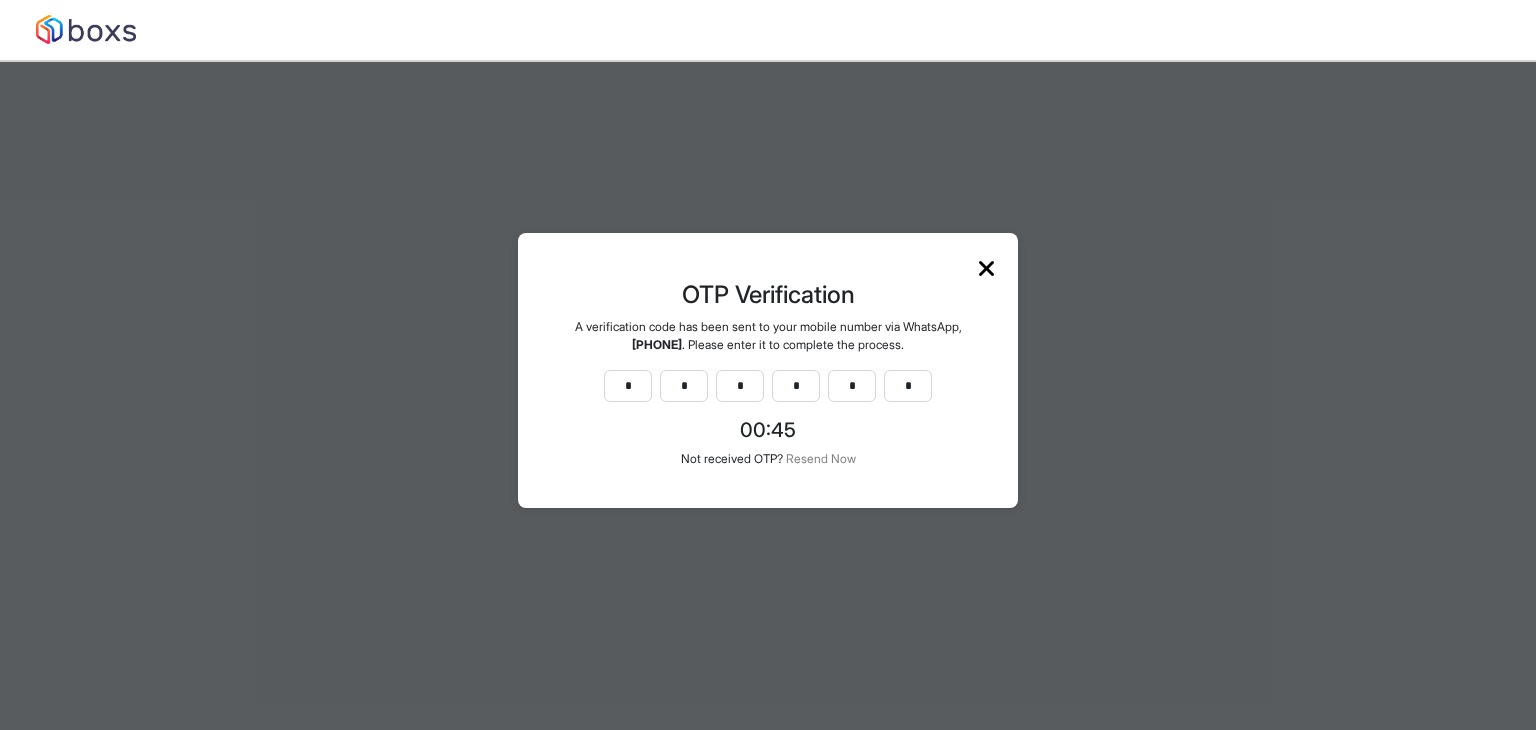 scroll, scrollTop: 44, scrollLeft: 0, axis: vertical 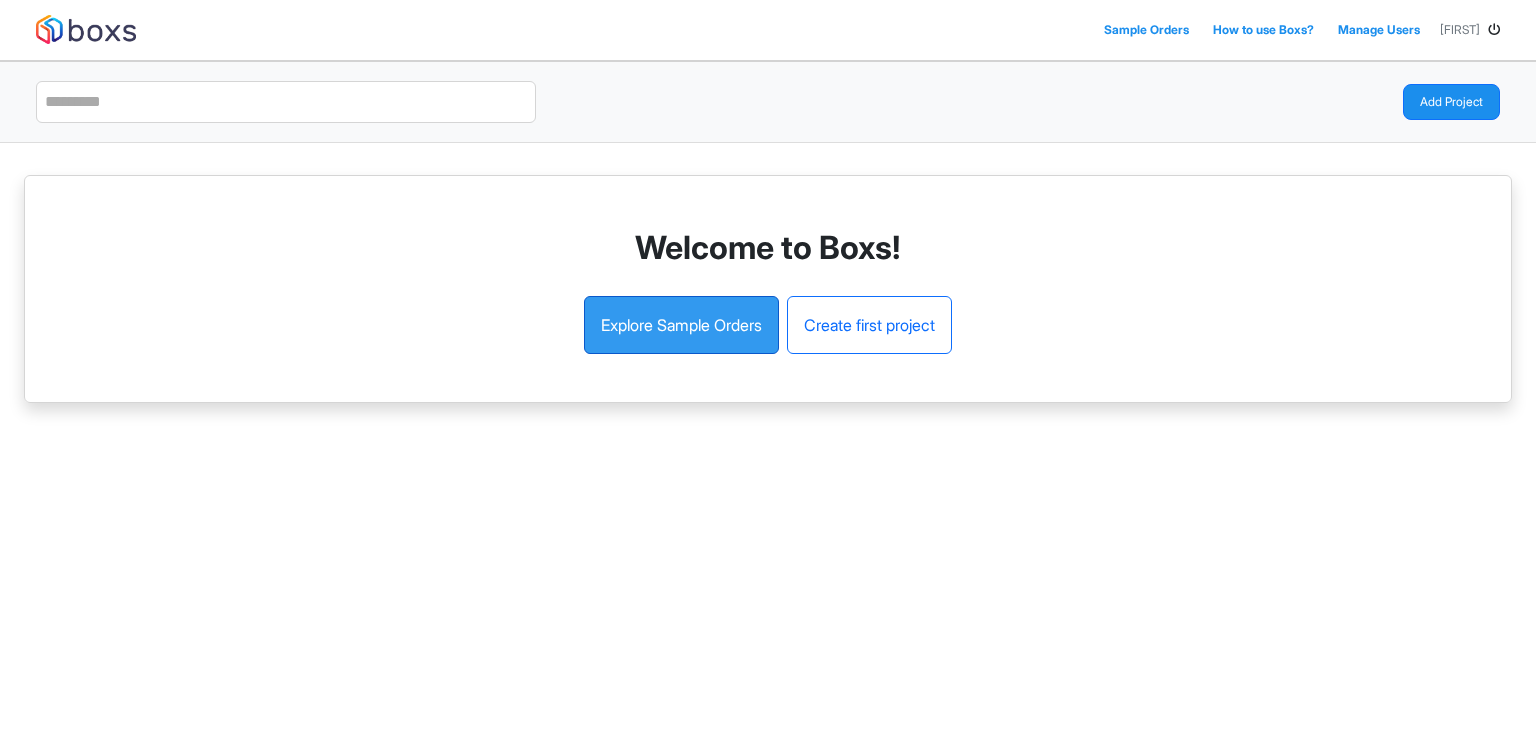 click on "Explore Sample Orders" at bounding box center (681, 325) 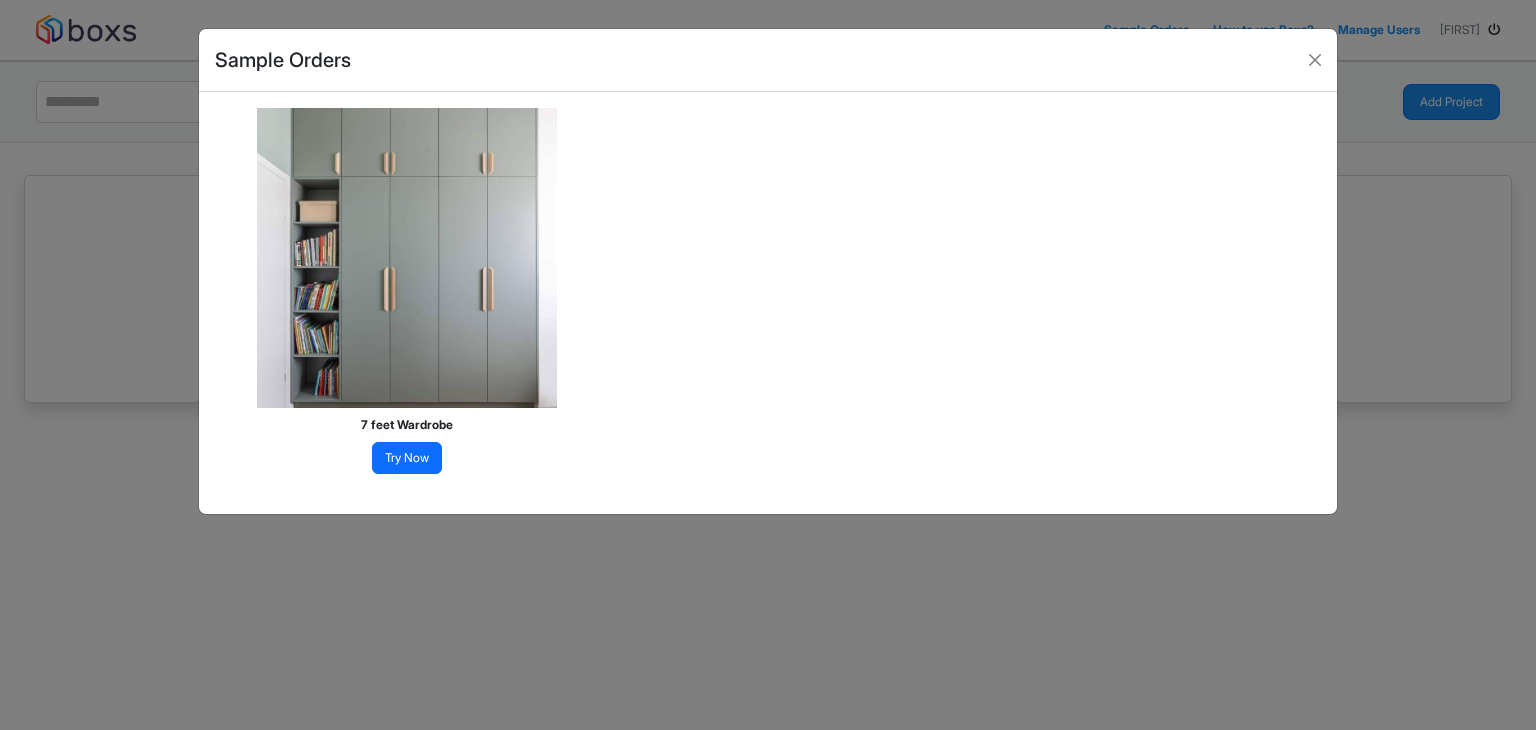 click on "Try Now" at bounding box center [407, 458] 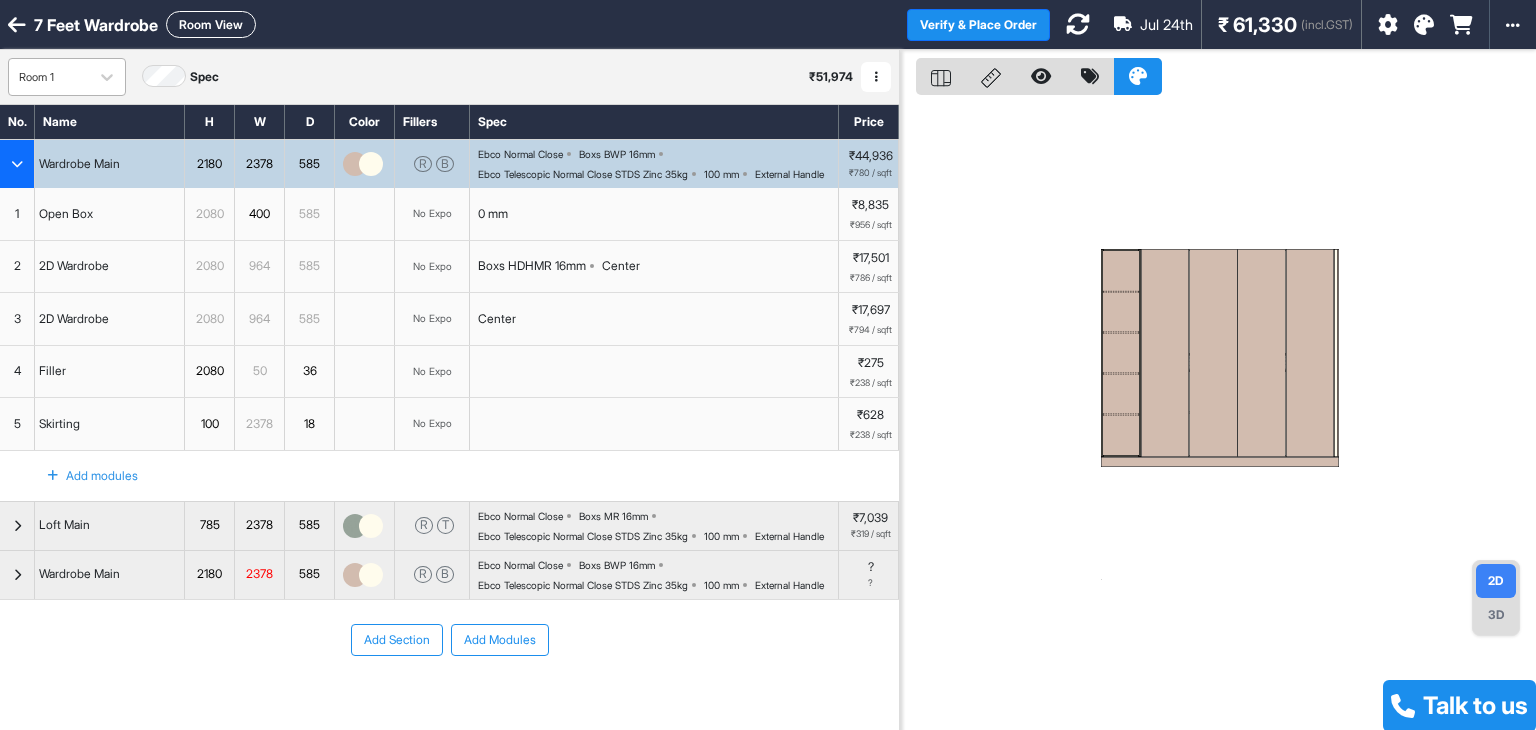click on "Room 1" at bounding box center [49, 77] 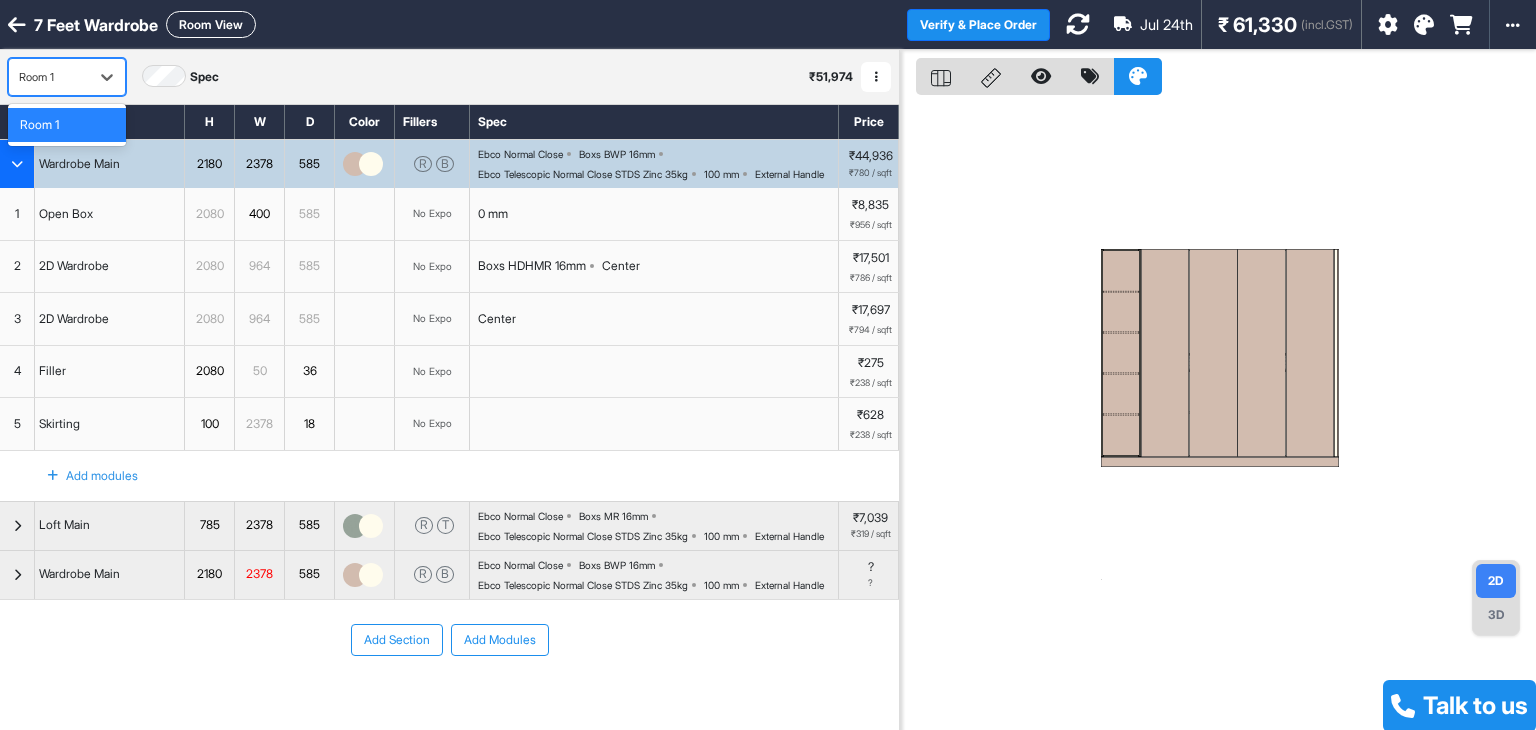 click on "Room 1" at bounding box center [49, 77] 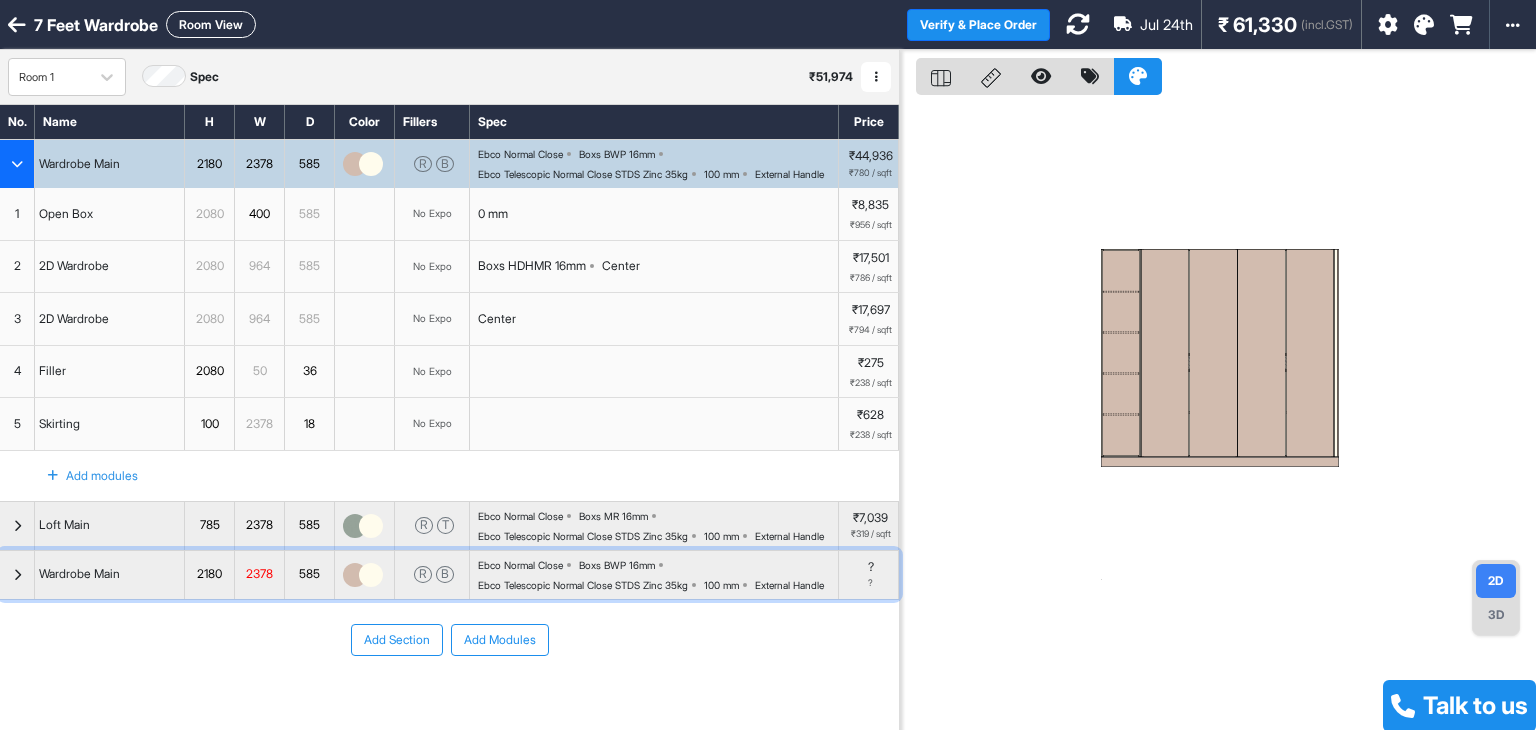 click at bounding box center (355, 575) 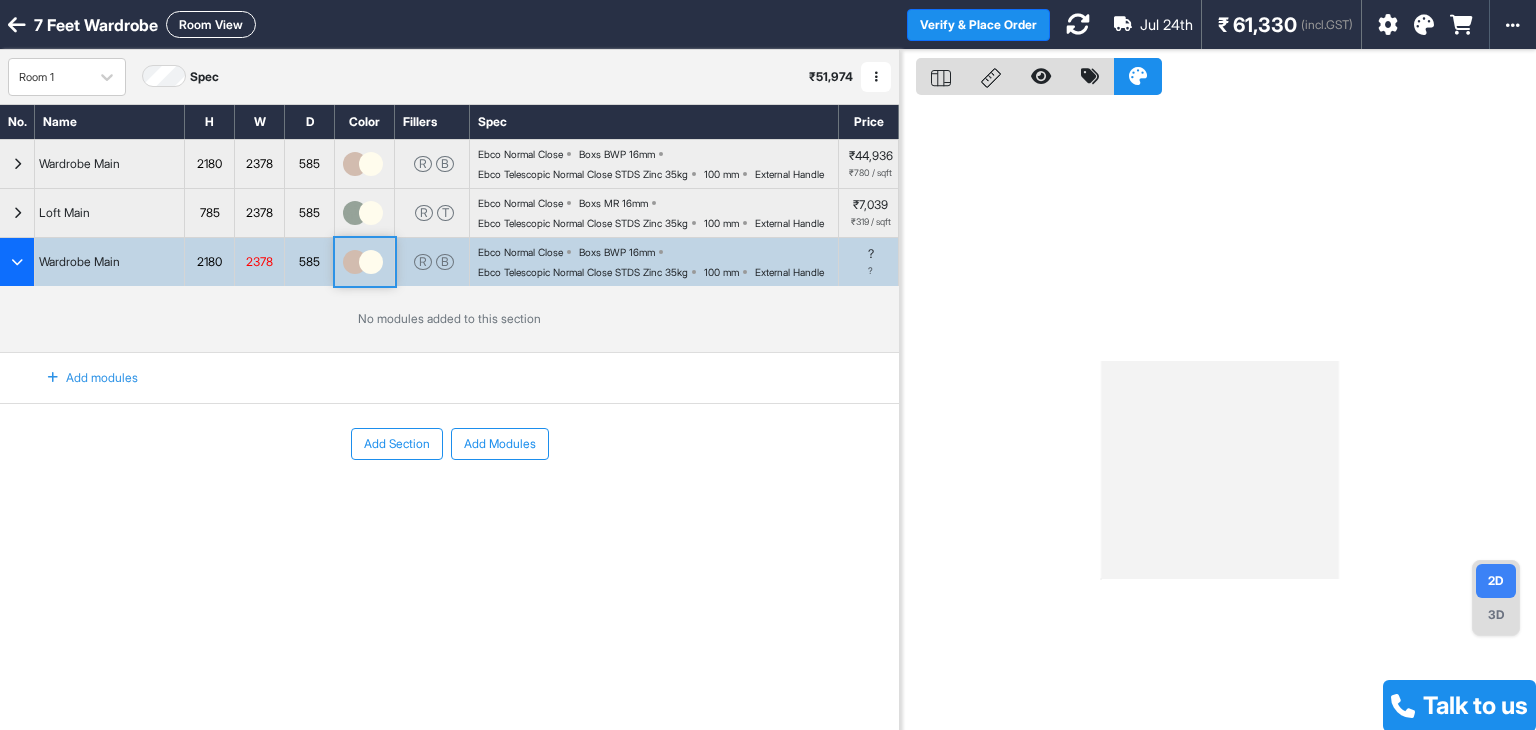 click at bounding box center [355, 262] 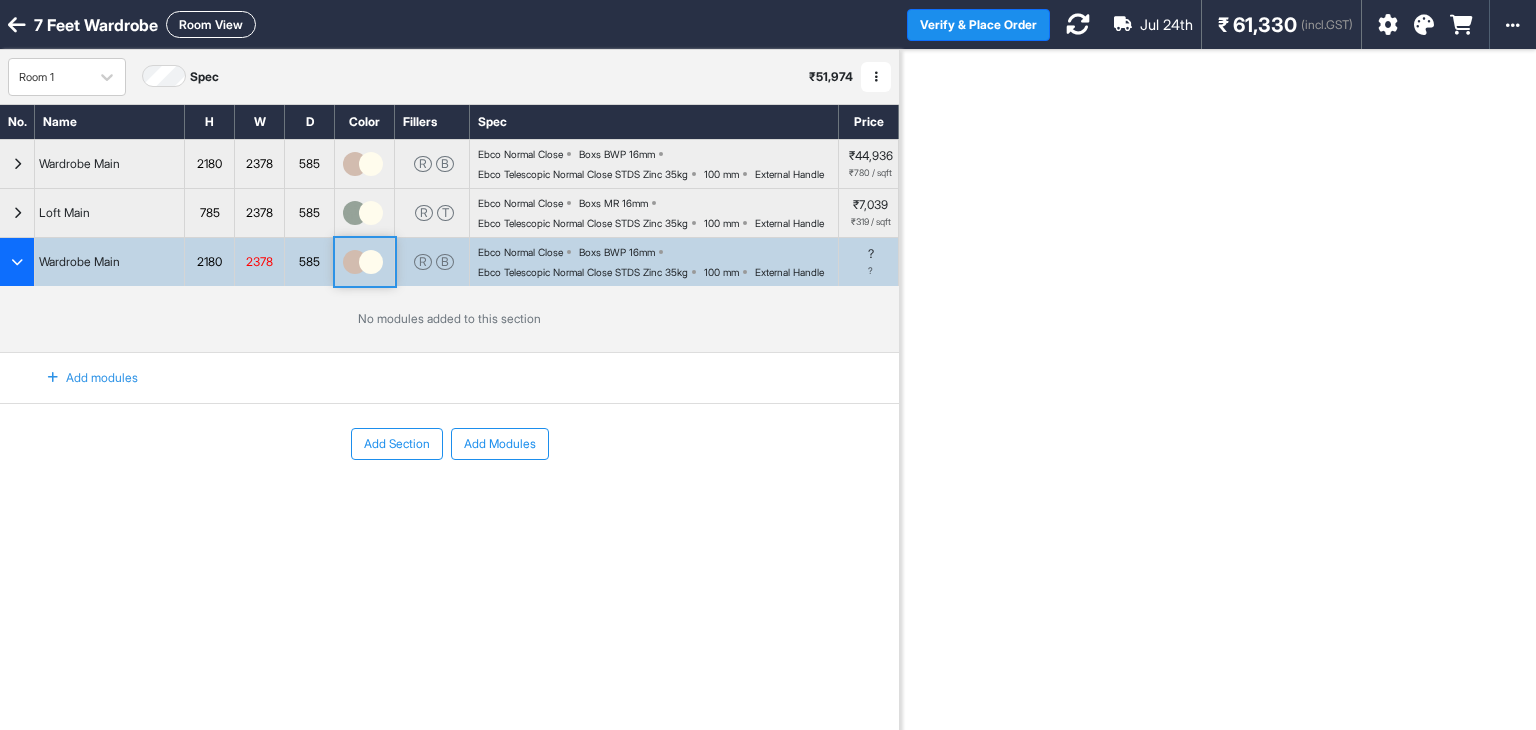 click on "Ebco Normal Close Boxs BWP 16mm Ebco Telescopic Normal Close STDS Zinc 35kg 100 mm External Handle" at bounding box center (658, 262) 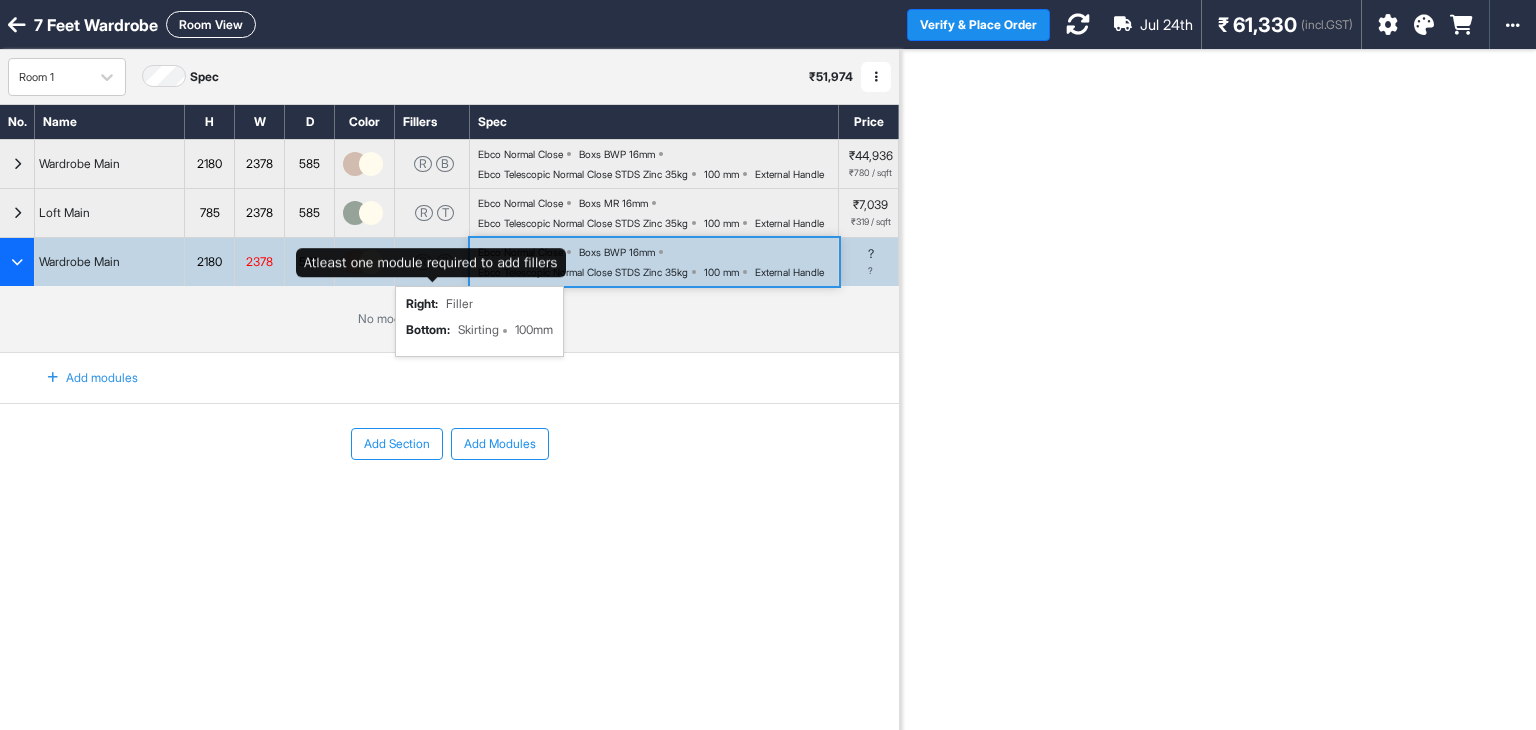 click on "R" at bounding box center (423, 262) 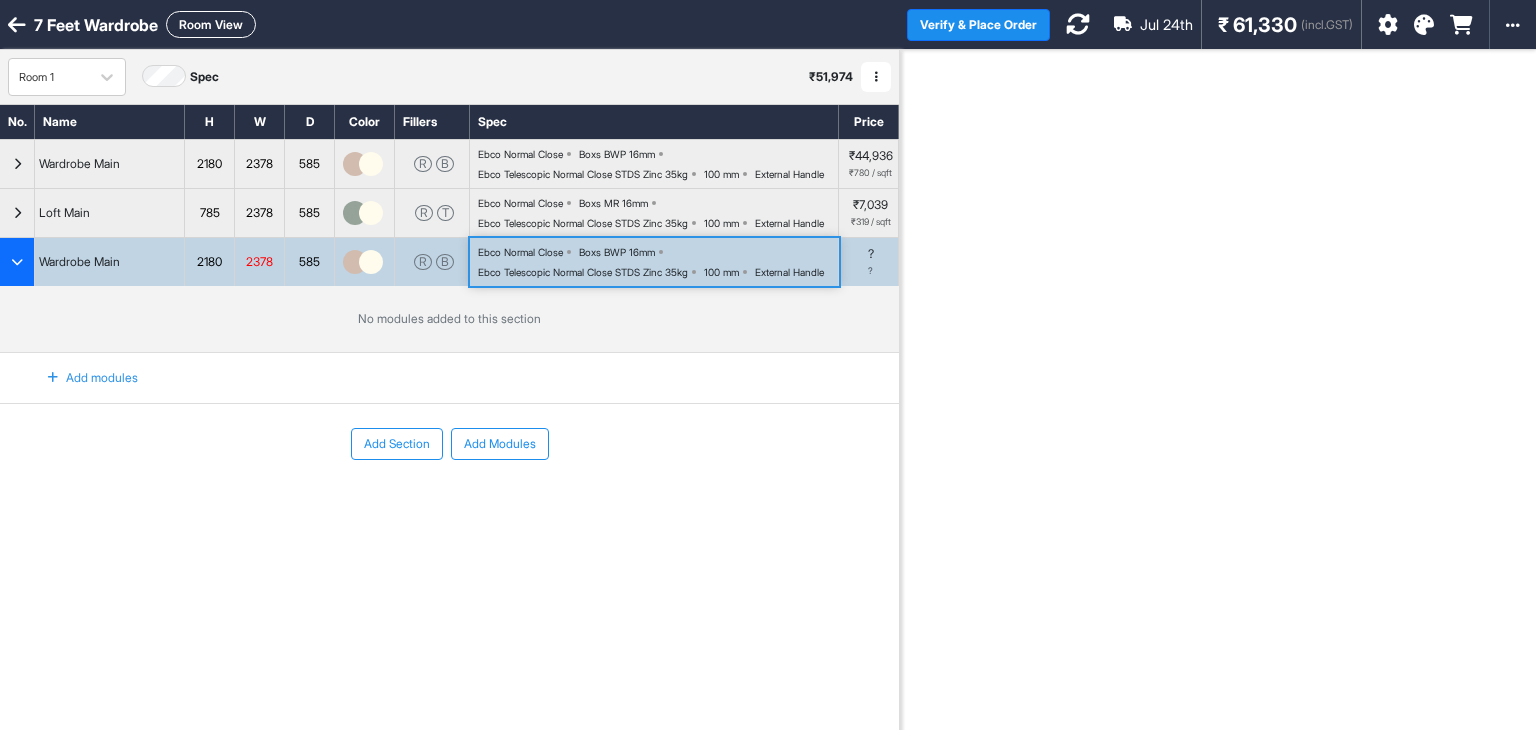 click at bounding box center (17, 262) 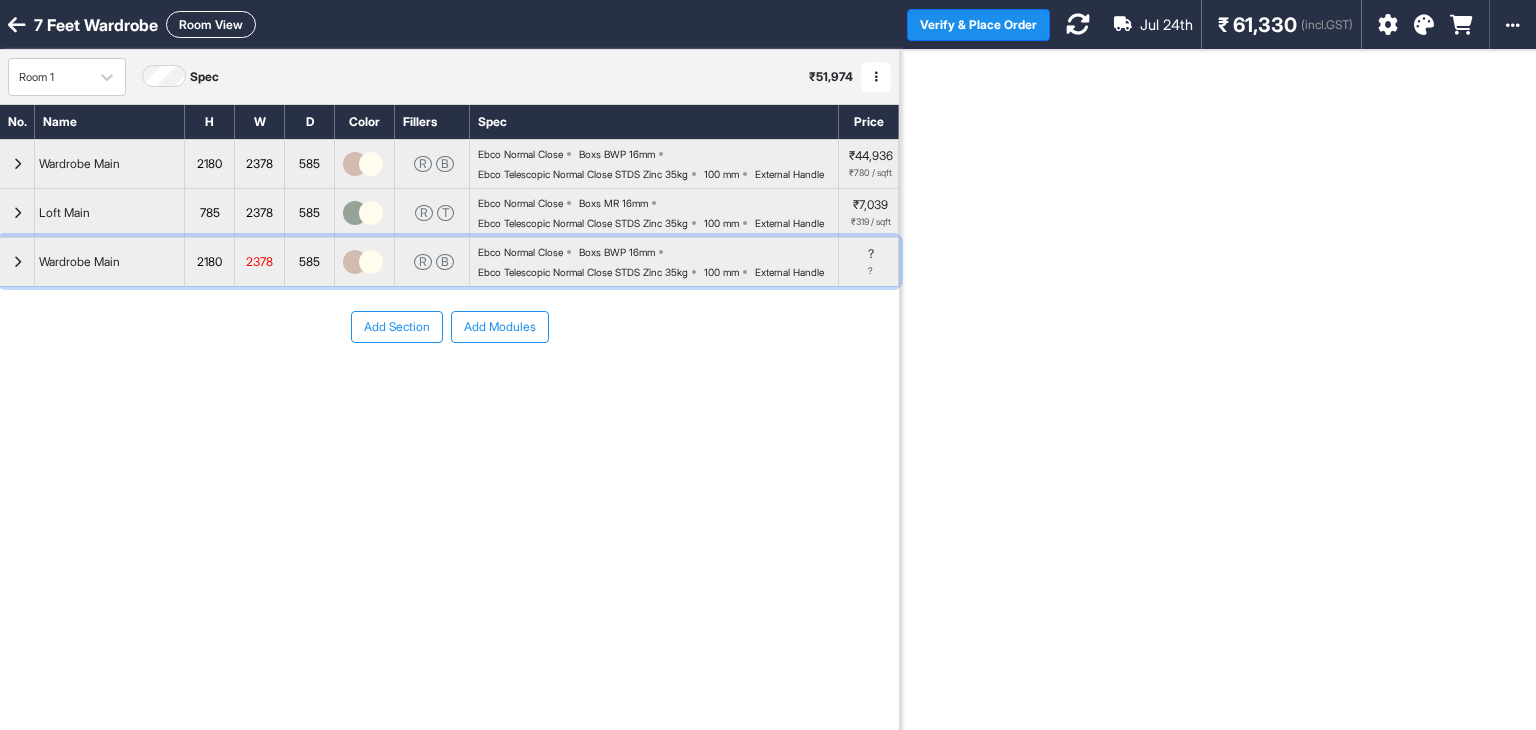 click at bounding box center (17, 262) 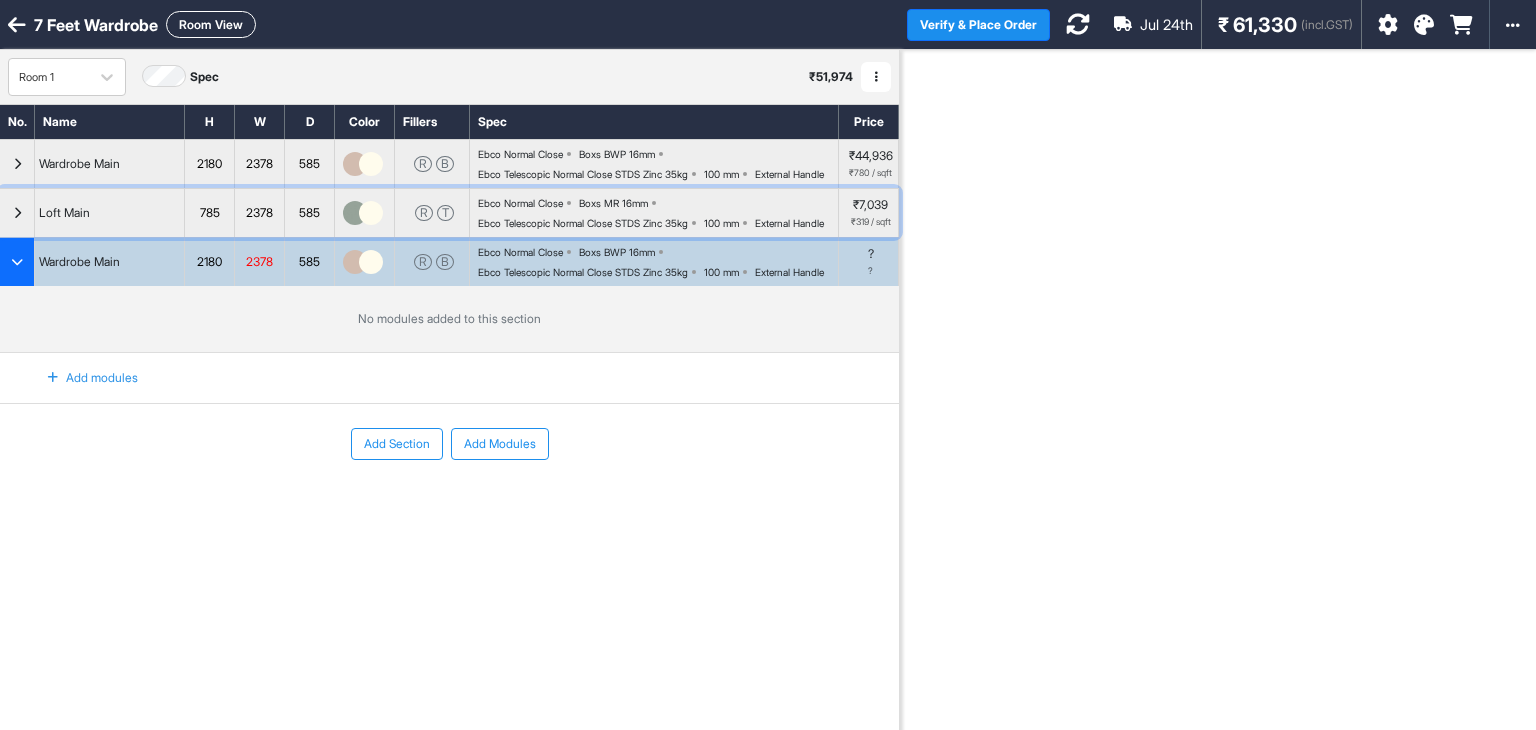 click at bounding box center (17, 213) 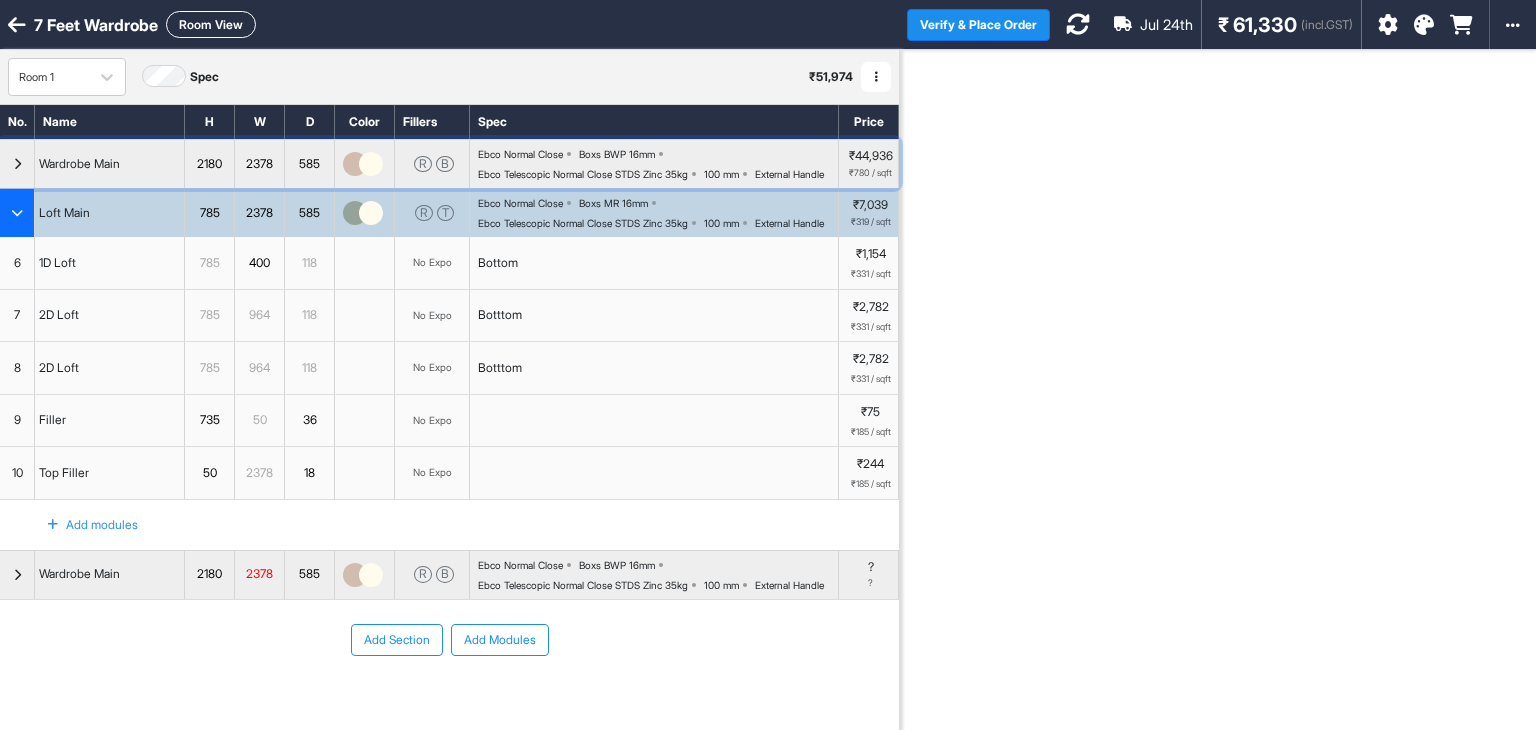 click at bounding box center (17, 164) 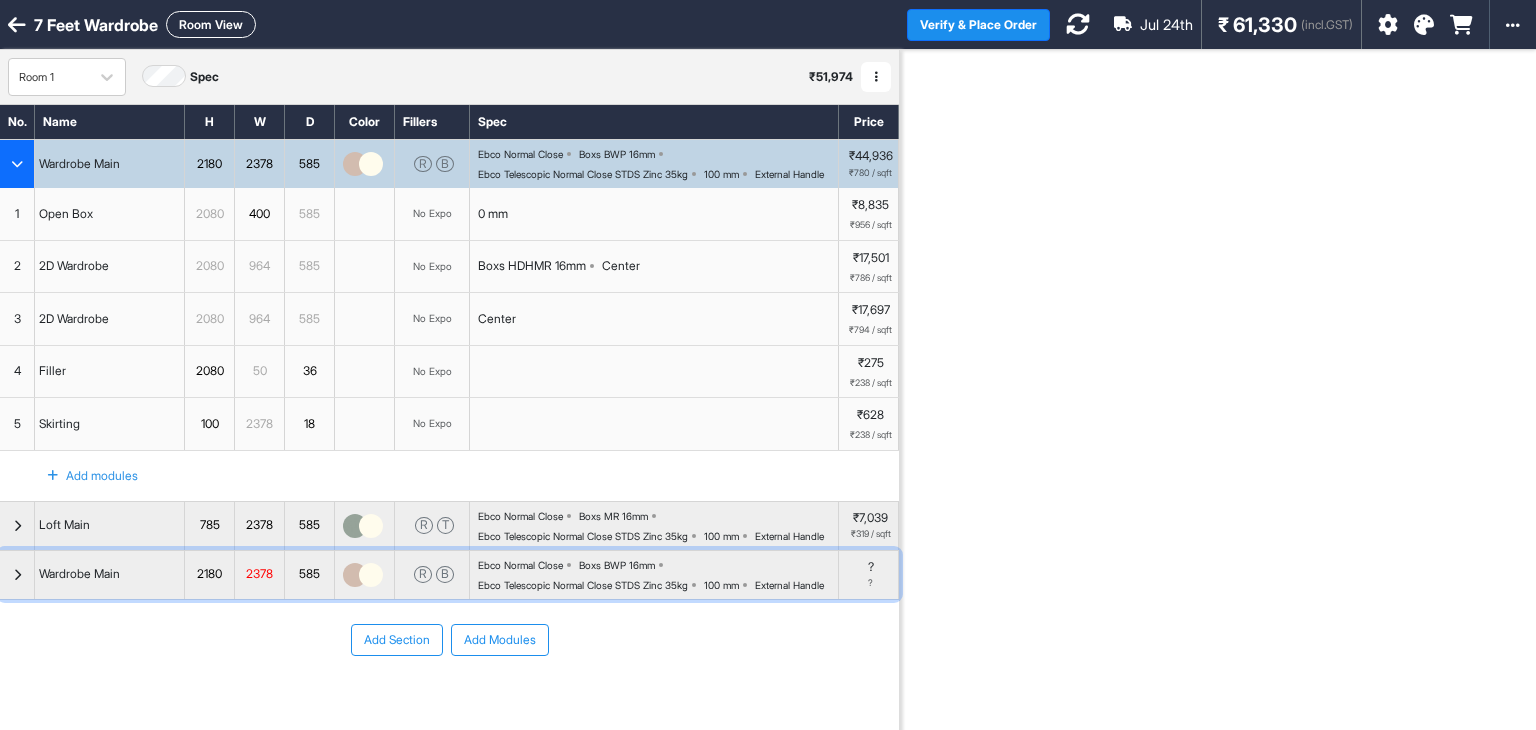 click at bounding box center [17, 575] 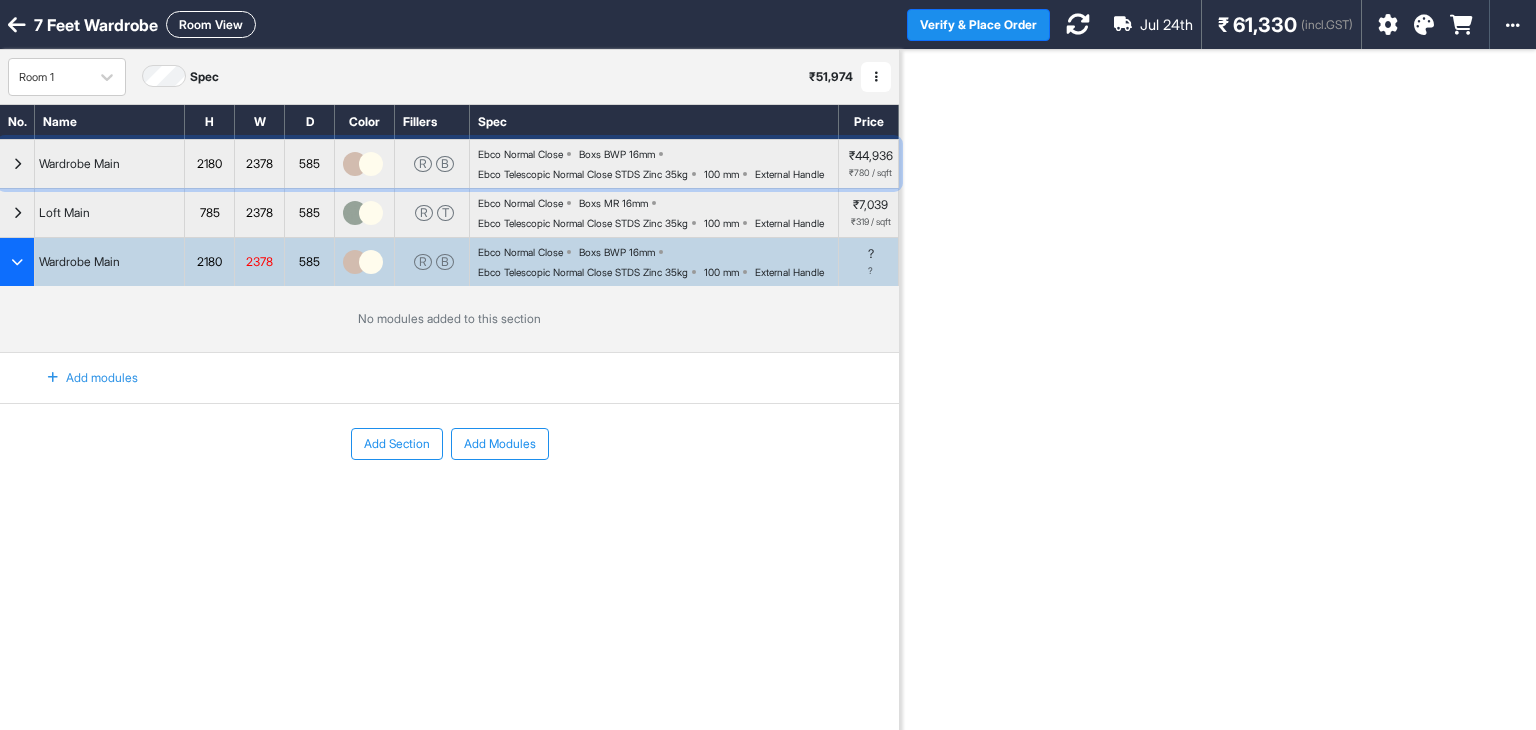 click at bounding box center [17, 164] 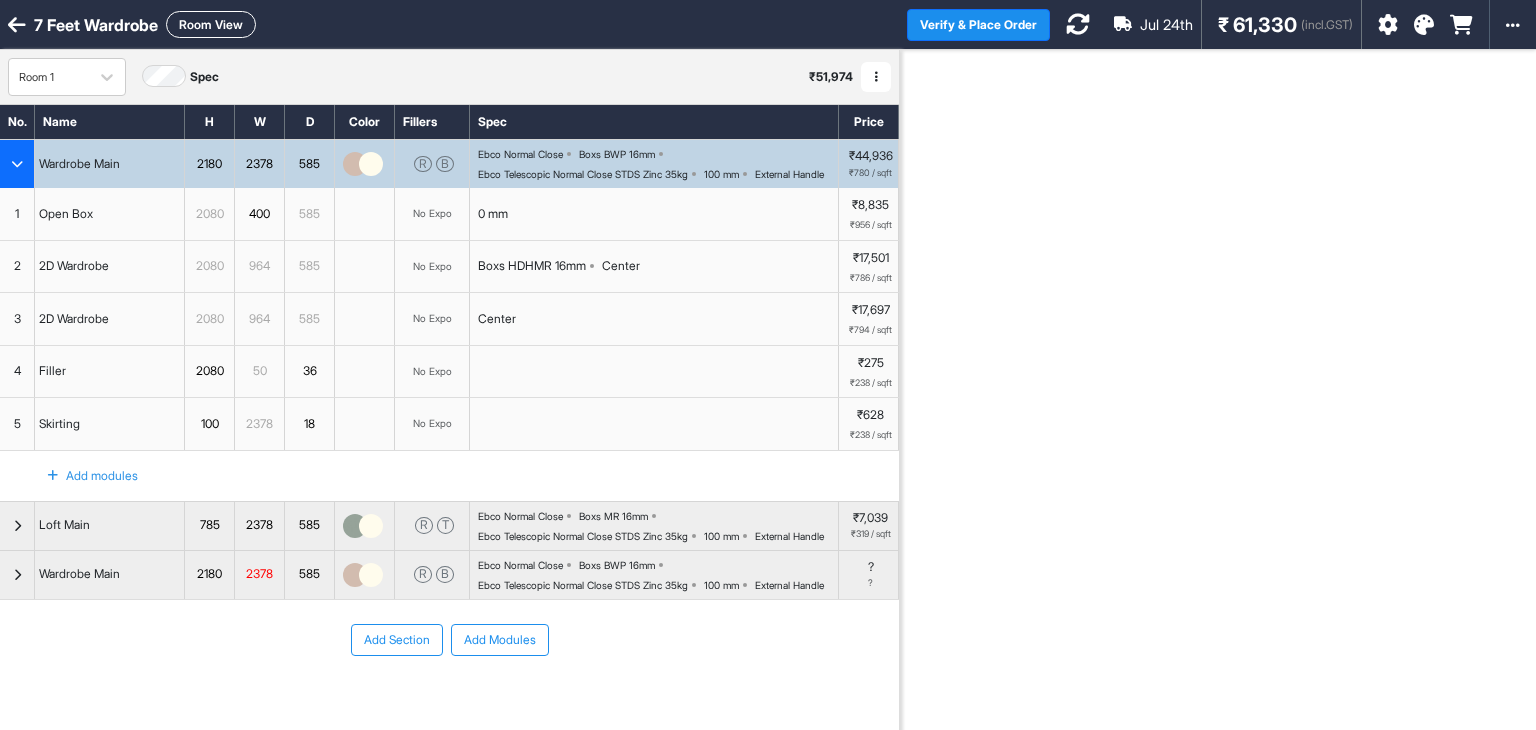 click on "Open Box" at bounding box center (110, 214) 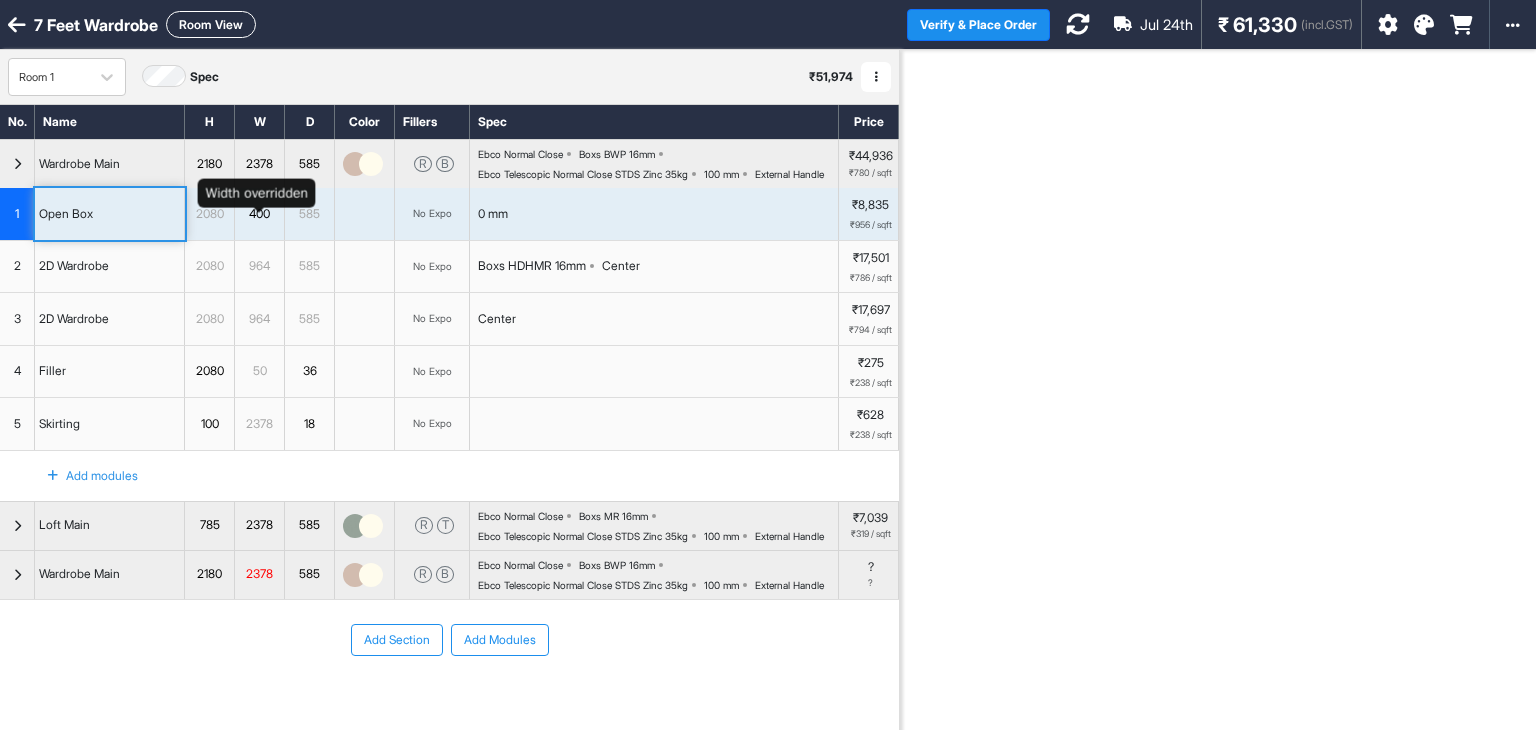 click on "400" at bounding box center [259, 214] 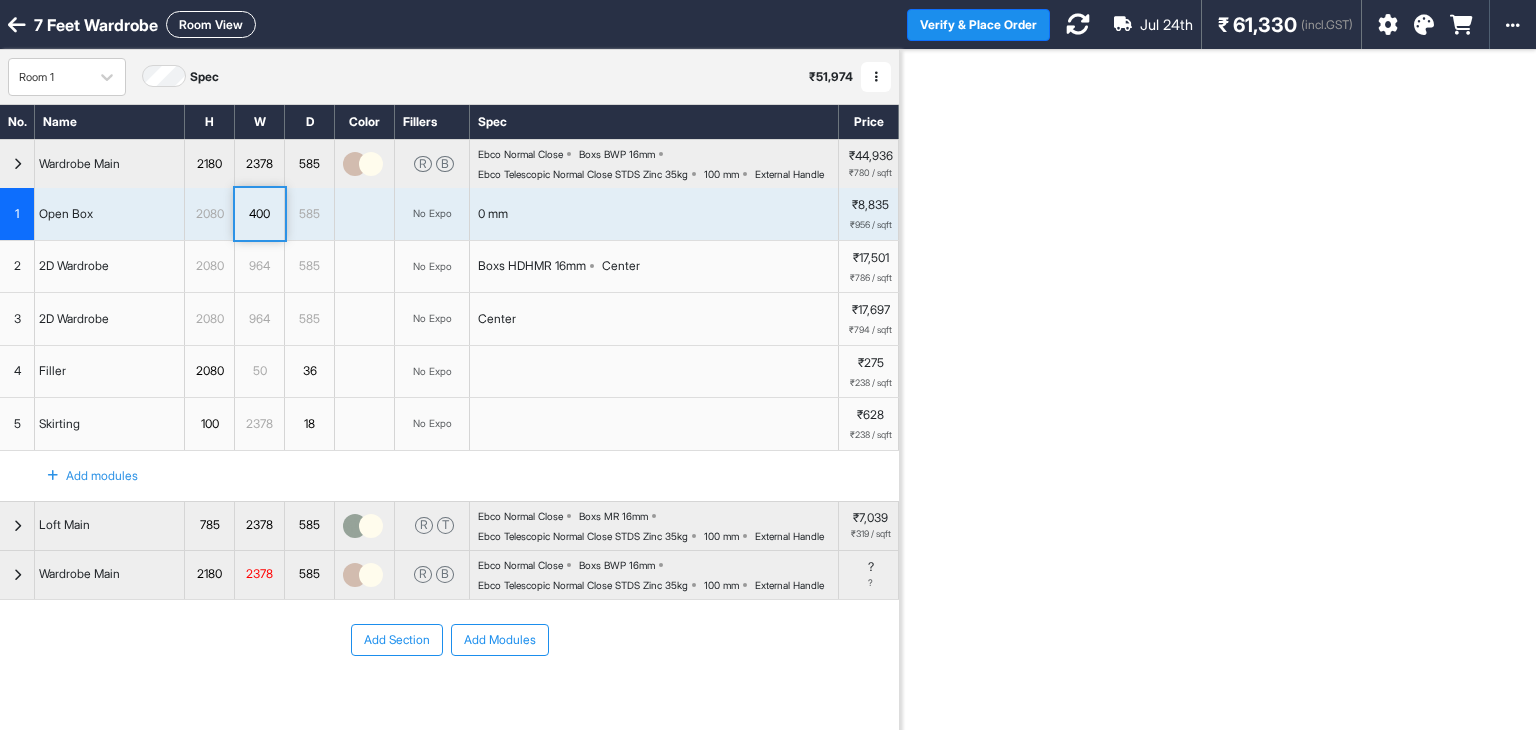 click on "No Expo" at bounding box center (432, 214) 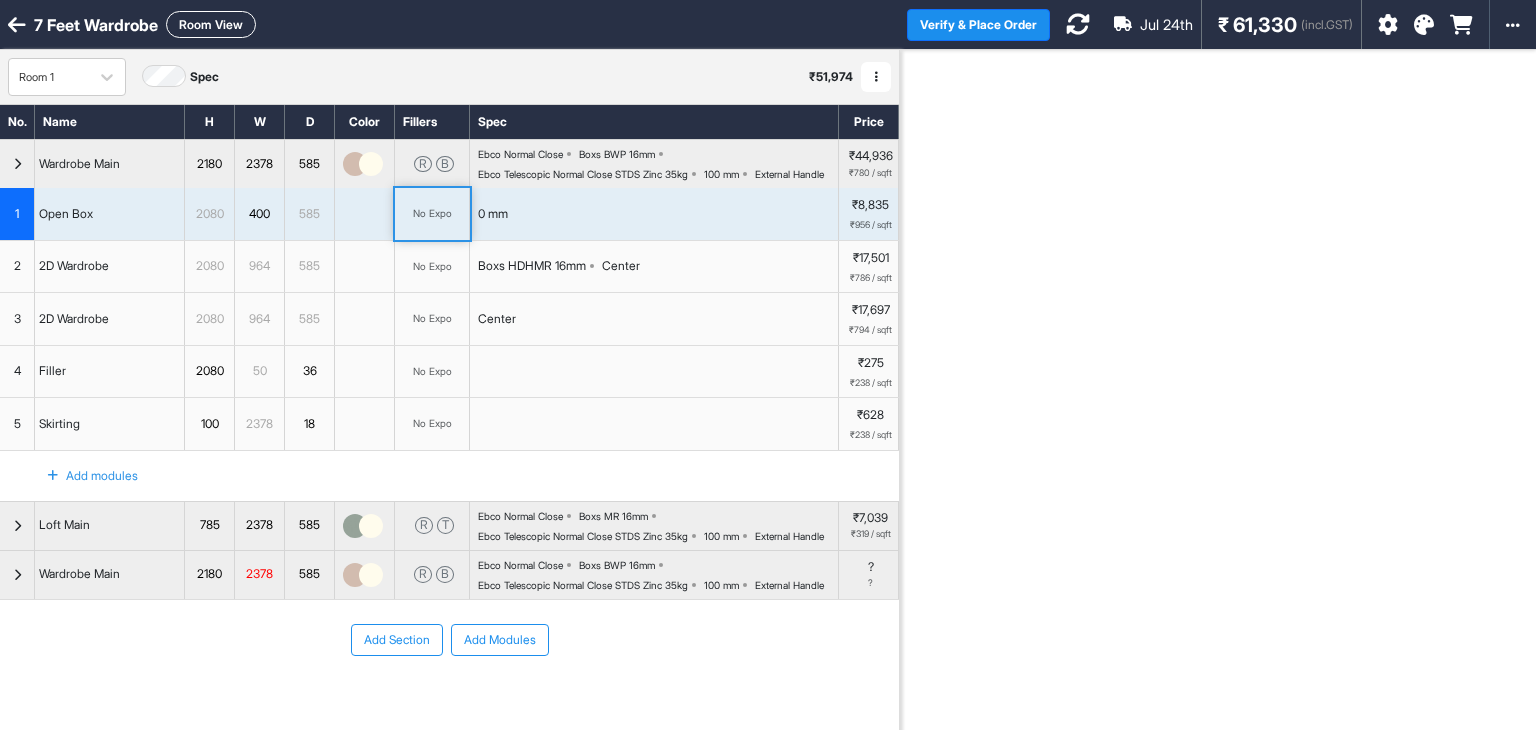 click on "0 mm" at bounding box center (493, 214) 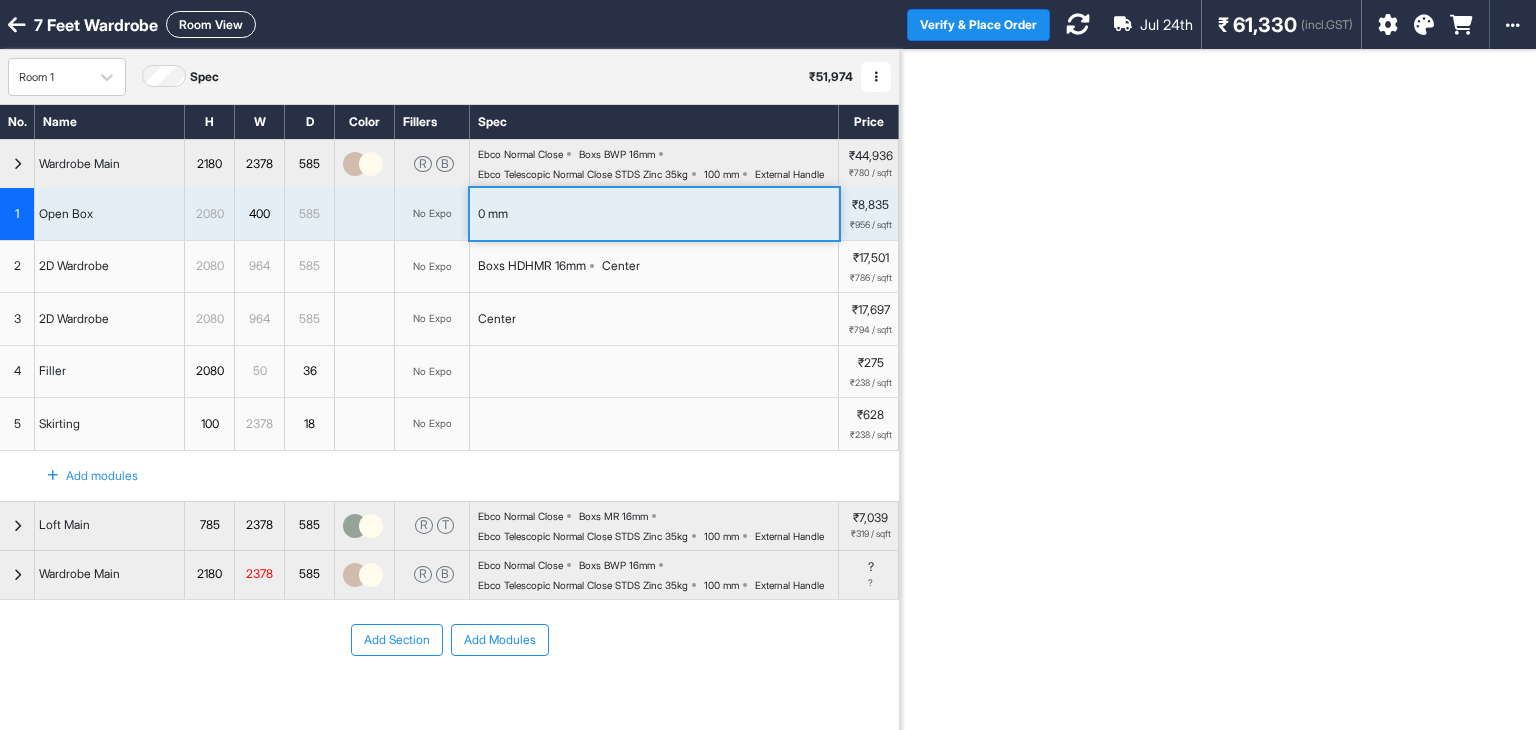 click on "Boxs HDHMR 16mm" at bounding box center [532, 266] 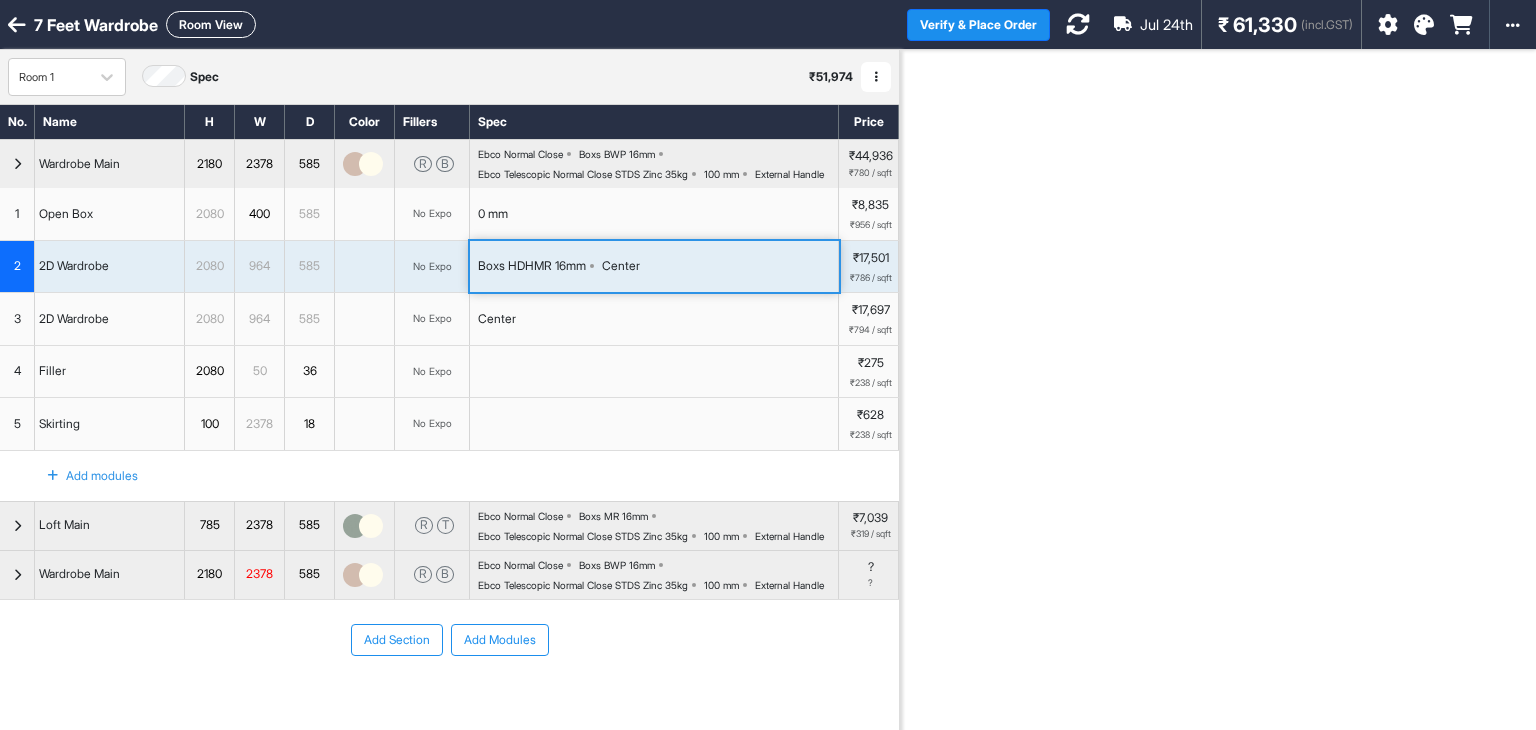 click on "Boxs HDHMR 16mm" at bounding box center (532, 266) 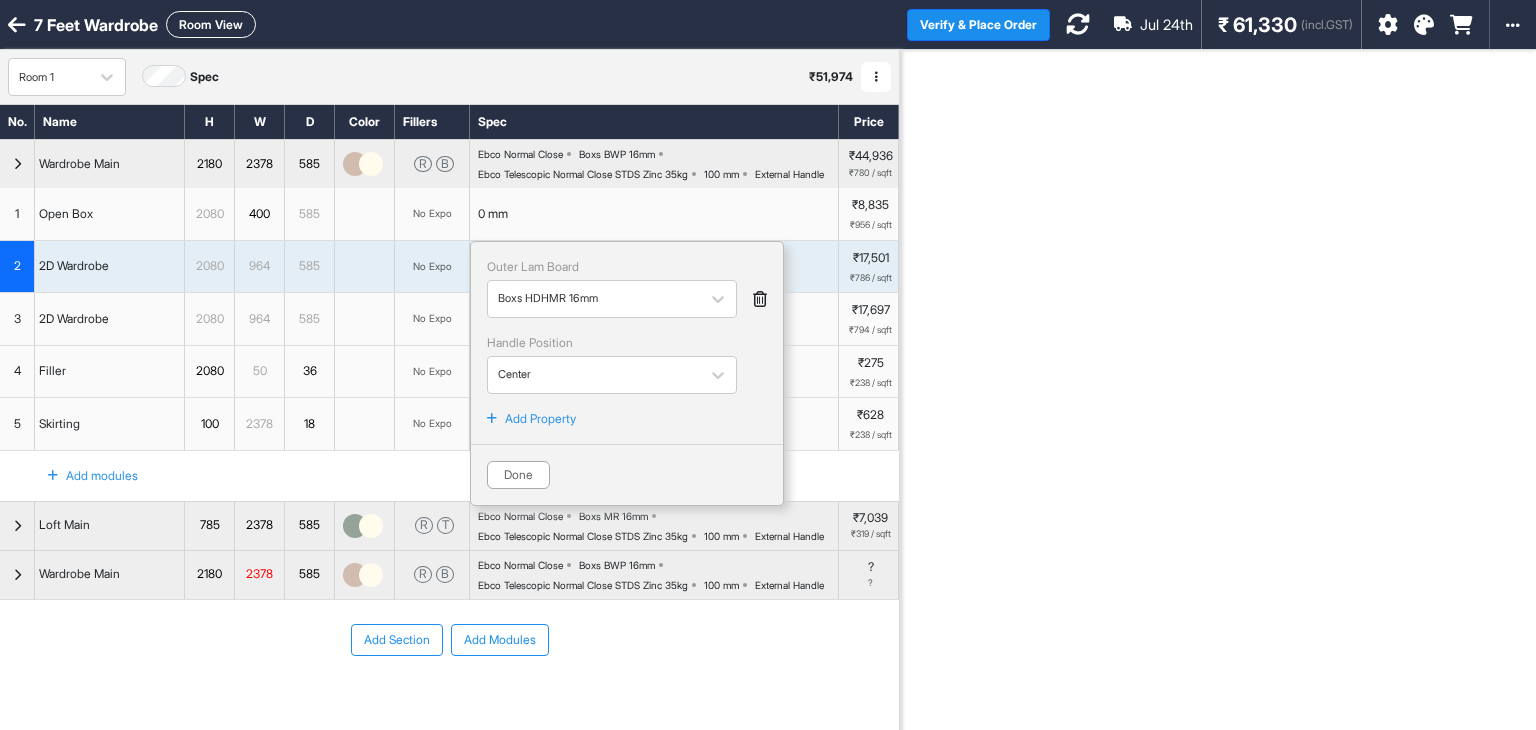 click on "Ebco Normal Close Boxs BWP 16mm Ebco Telescopic Normal Close STDS Zinc 35kg 100 mm External Handle" at bounding box center (658, 164) 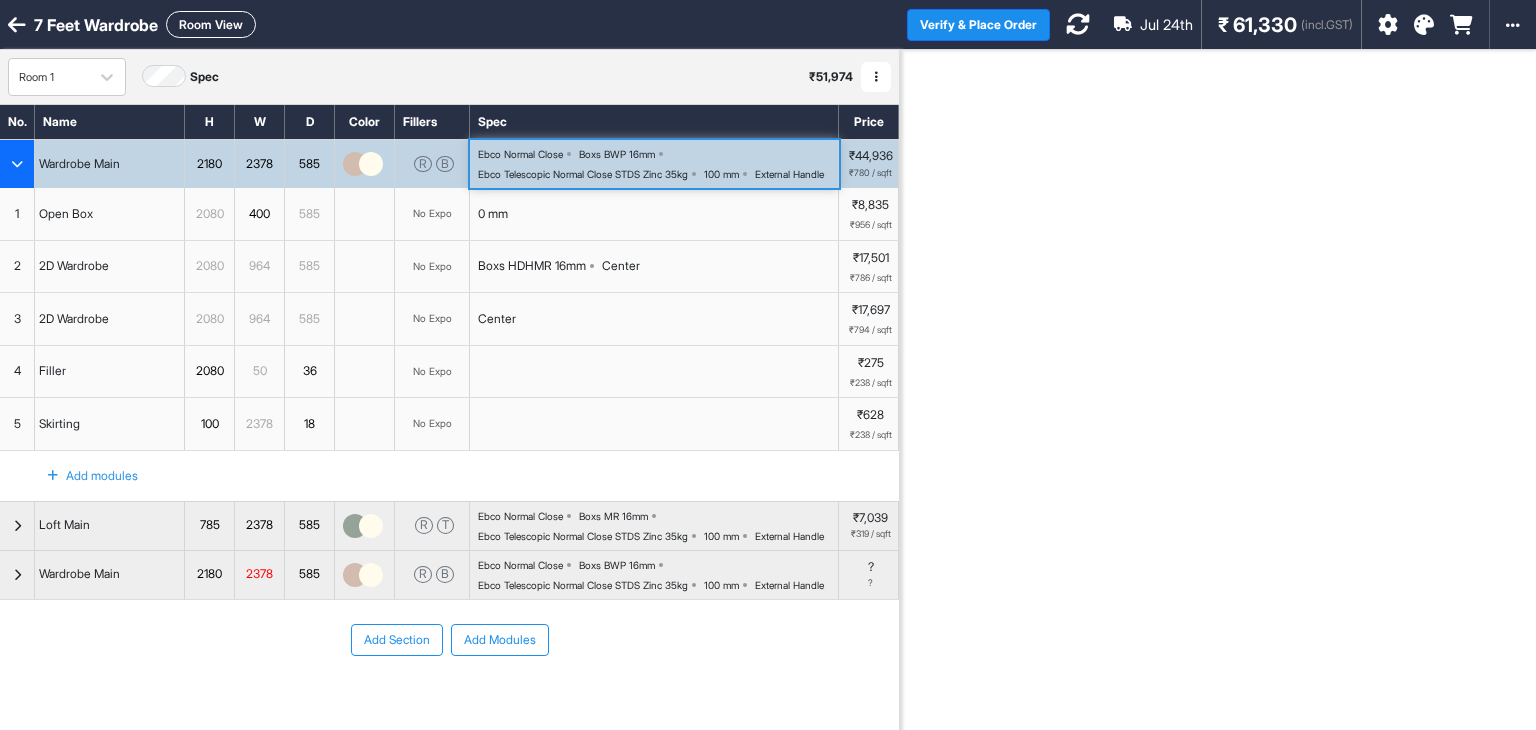 click on "Ebco Normal Close Boxs BWP 16mm Ebco Telescopic Normal Close STDS Zinc 35kg 100 mm External Handle" at bounding box center [658, 164] 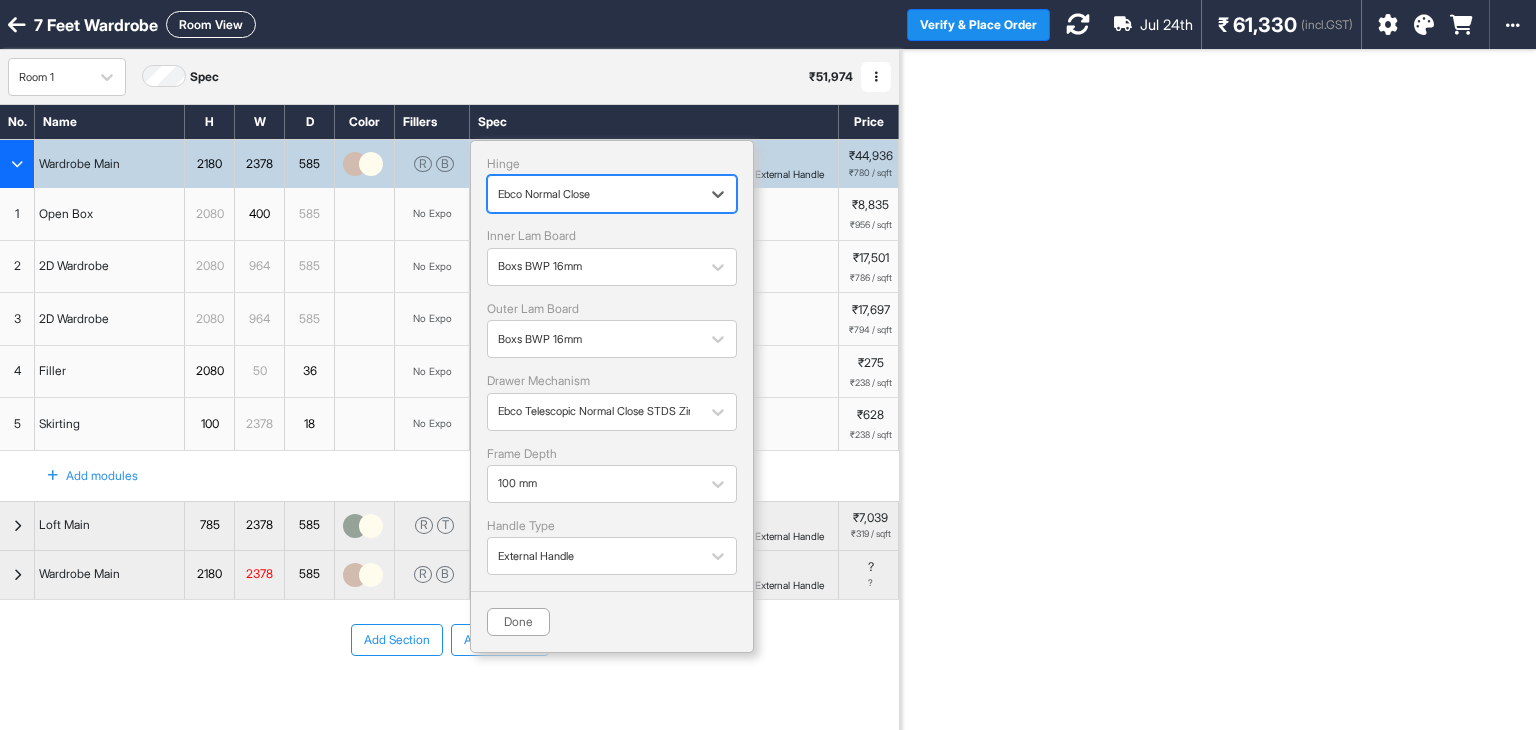 click at bounding box center [594, 194] 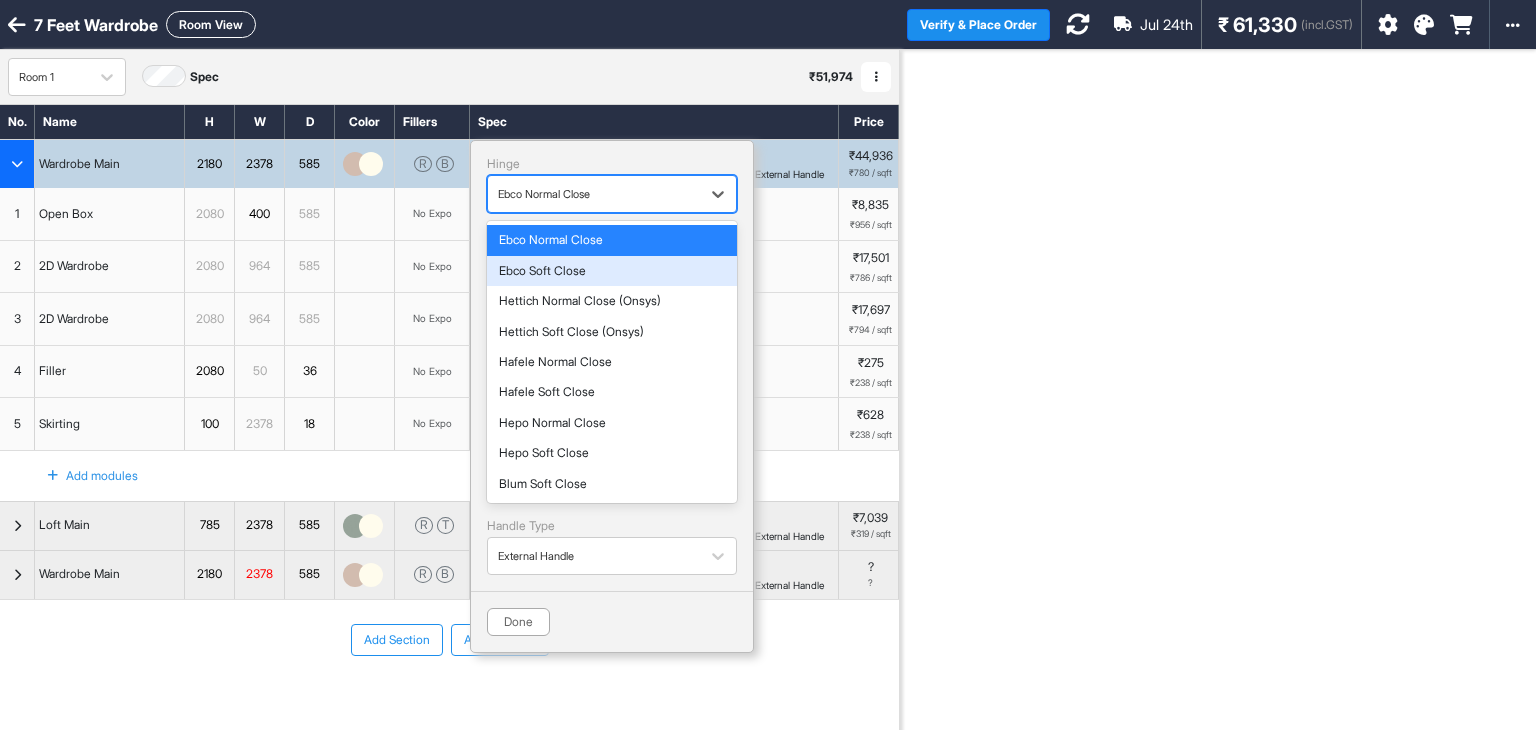 click on "Ebco Soft Close" at bounding box center [612, 271] 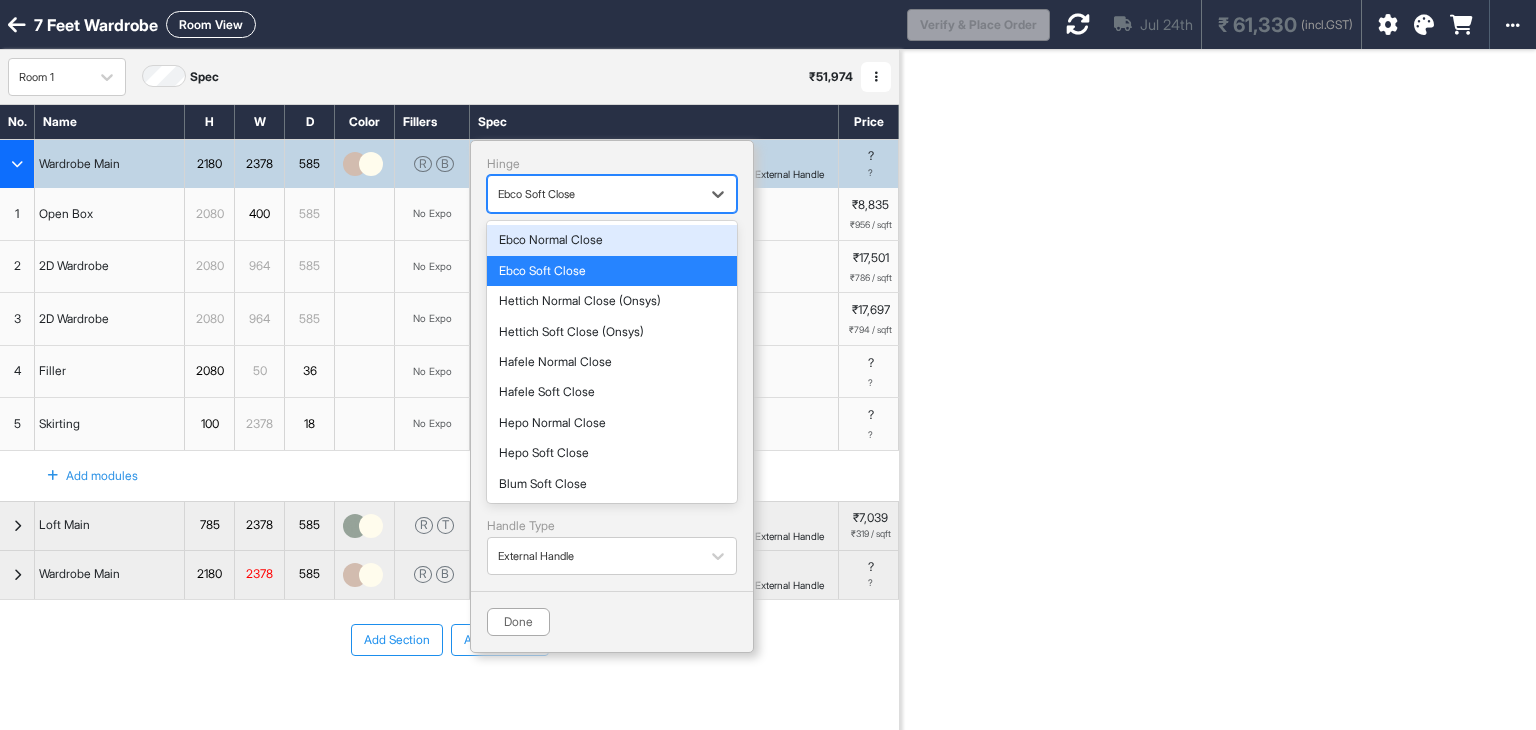 click at bounding box center [594, 194] 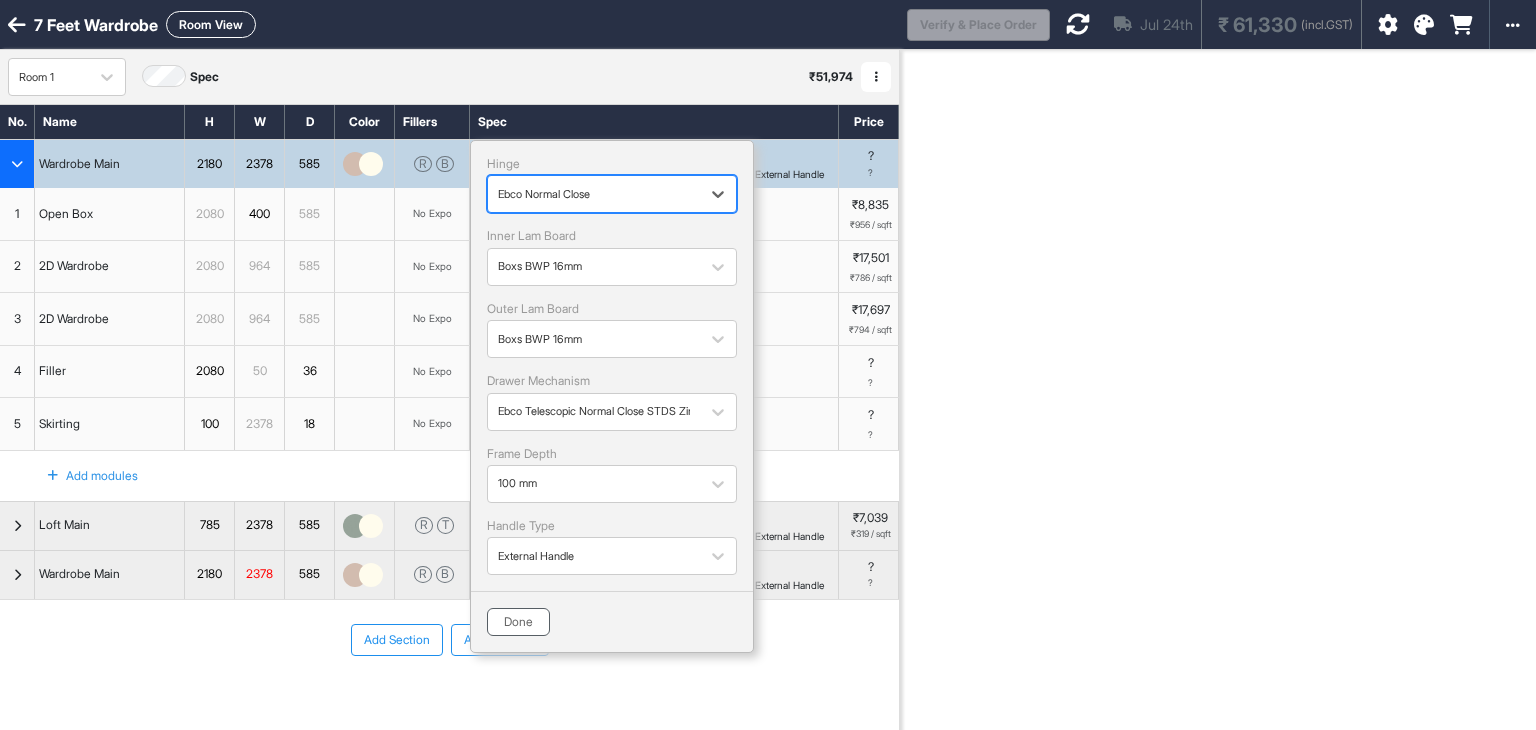click on "Done" at bounding box center (518, 622) 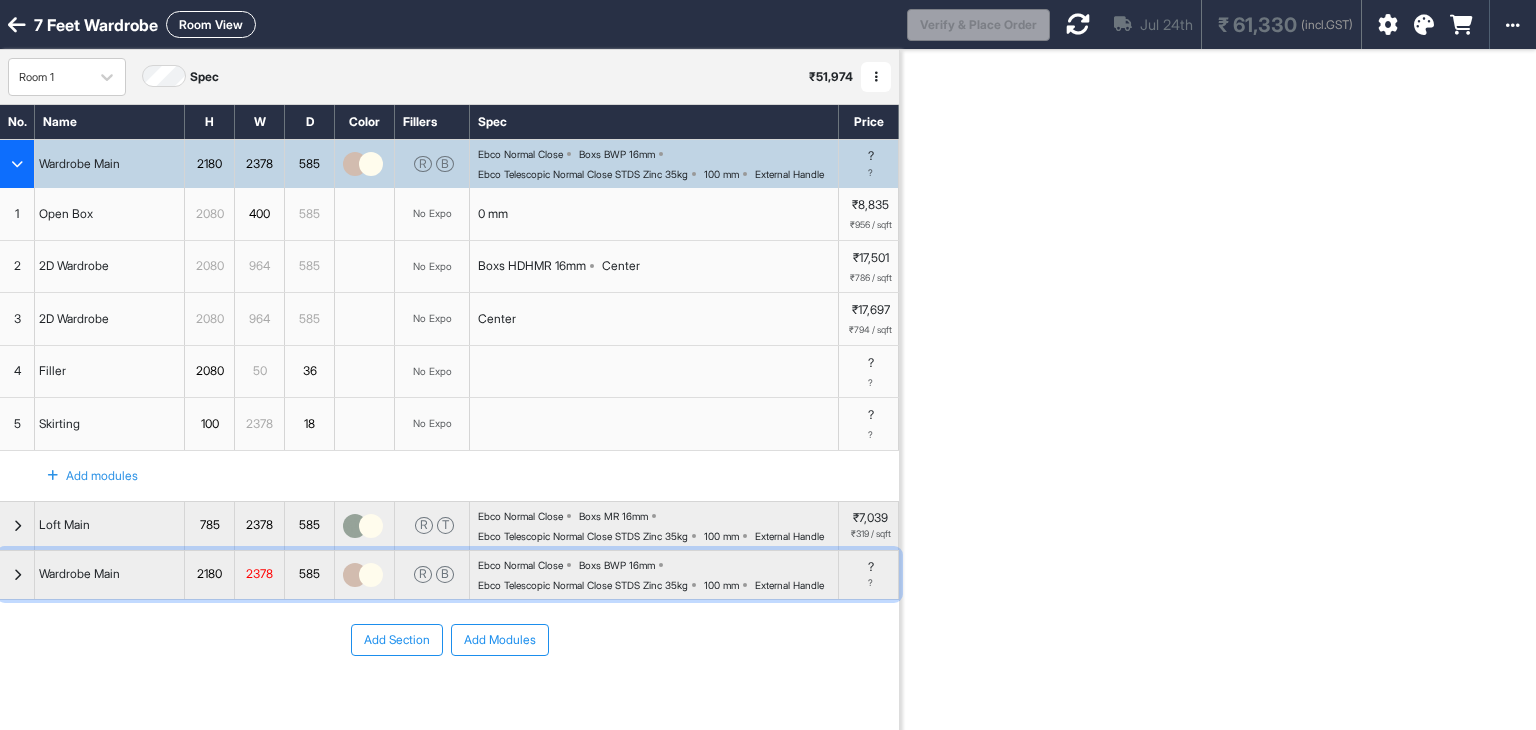 click on "Ebco Normal Close Boxs BWP 16mm Ebco Telescopic Normal Close STDS Zinc 35kg 100 mm External Handle" at bounding box center [658, 575] 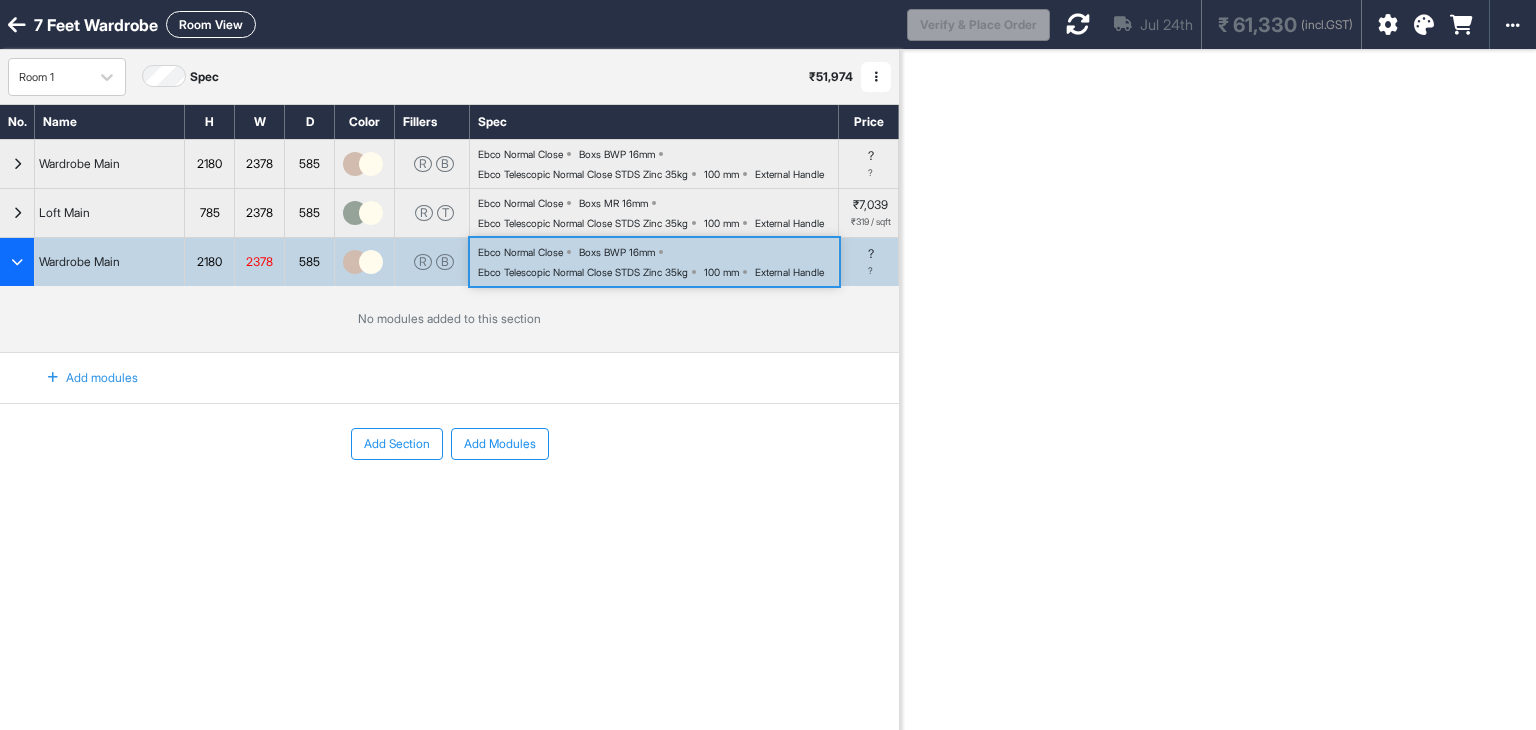 click on "Ebco Normal Close Boxs BWP 16mm Ebco Telescopic Normal Close STDS Zinc 35kg 100 mm External Handle" at bounding box center (654, 262) 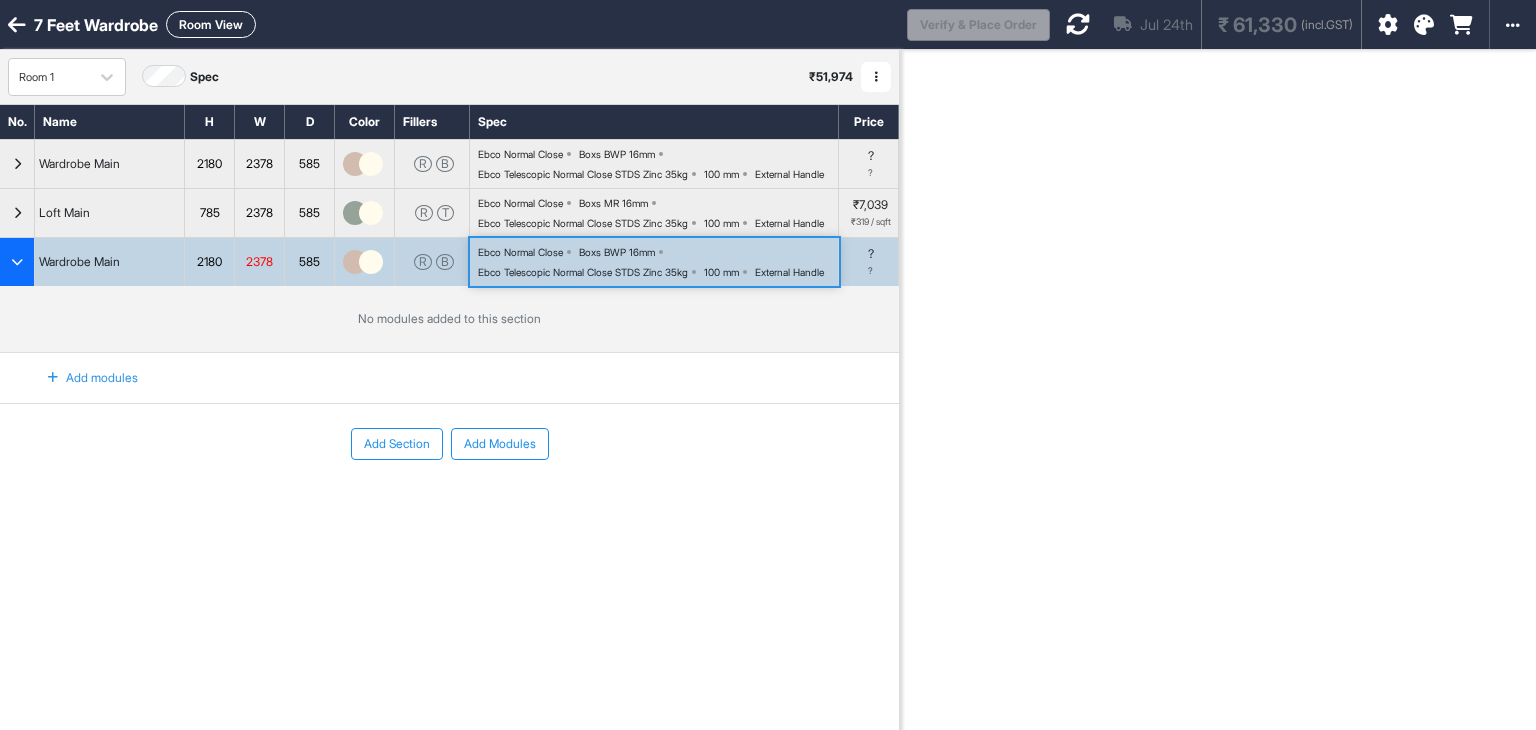 click at bounding box center [17, 262] 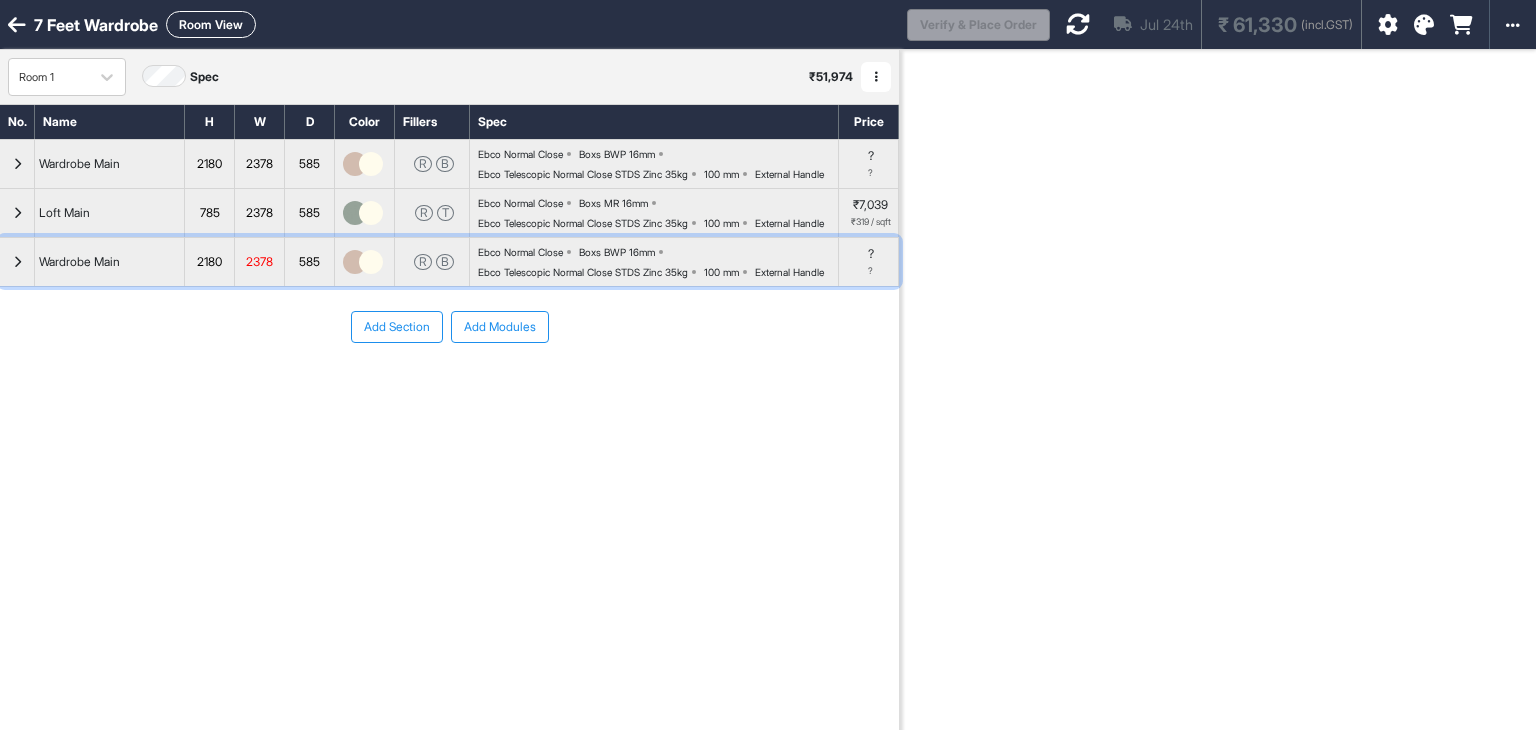 click at bounding box center (17, 262) 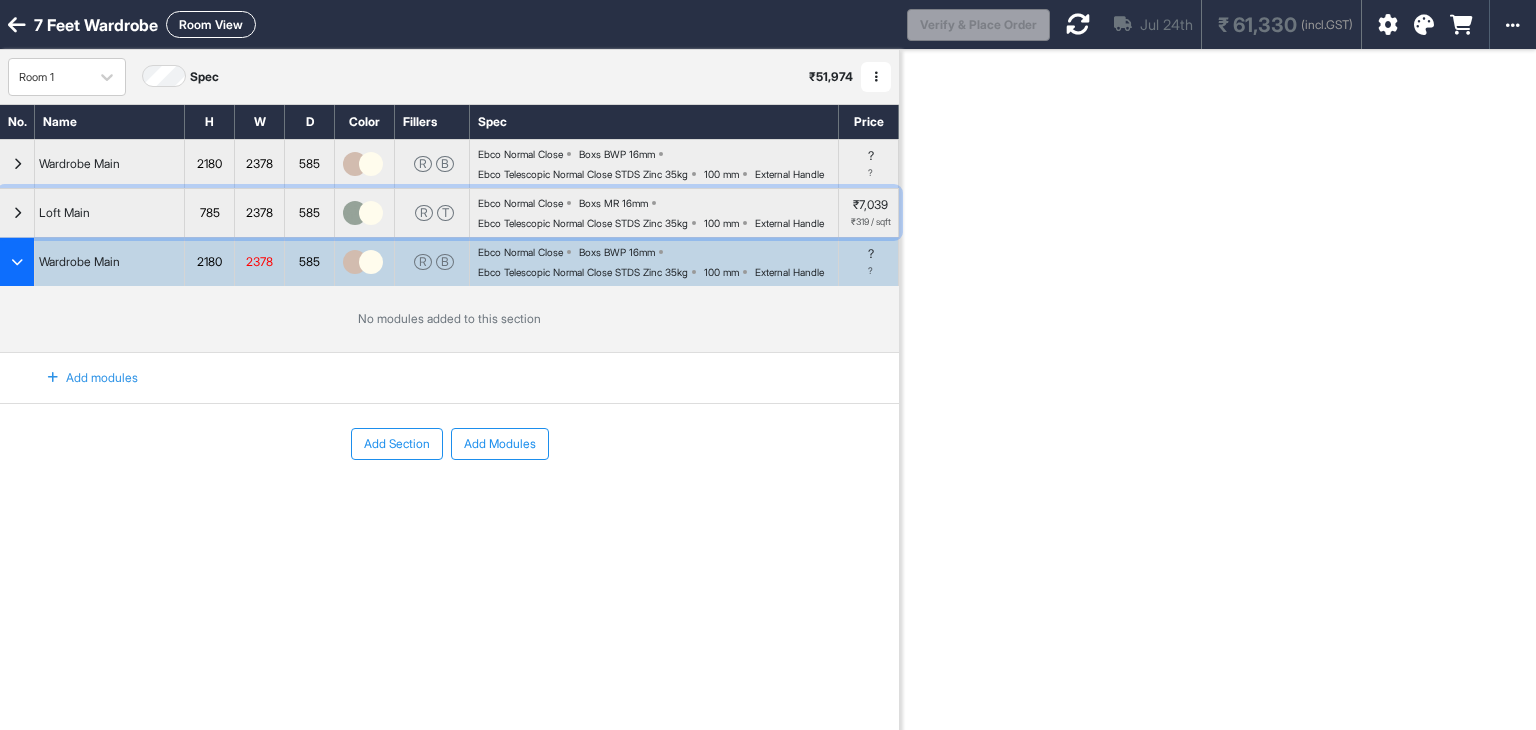 click at bounding box center (17, 213) 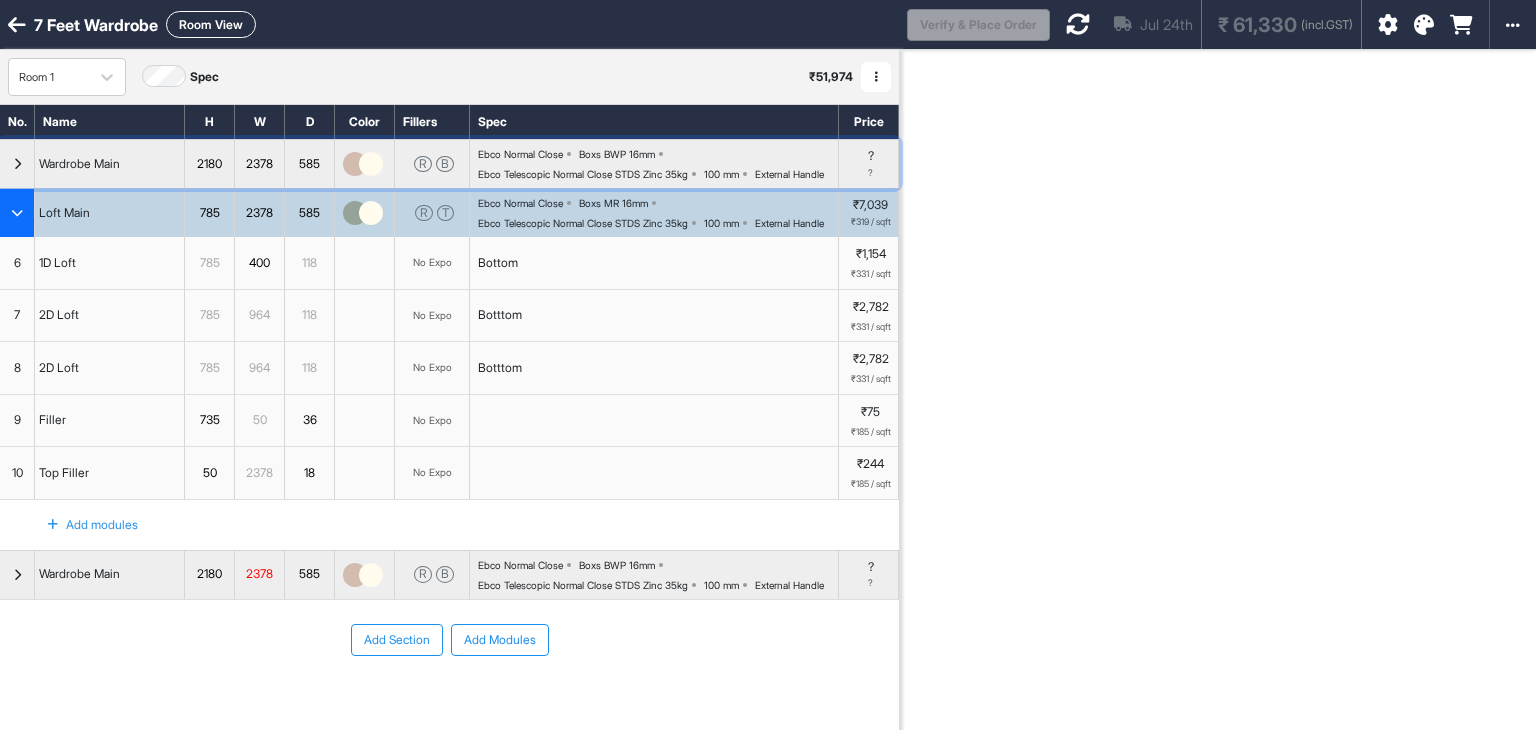 click at bounding box center (17, 164) 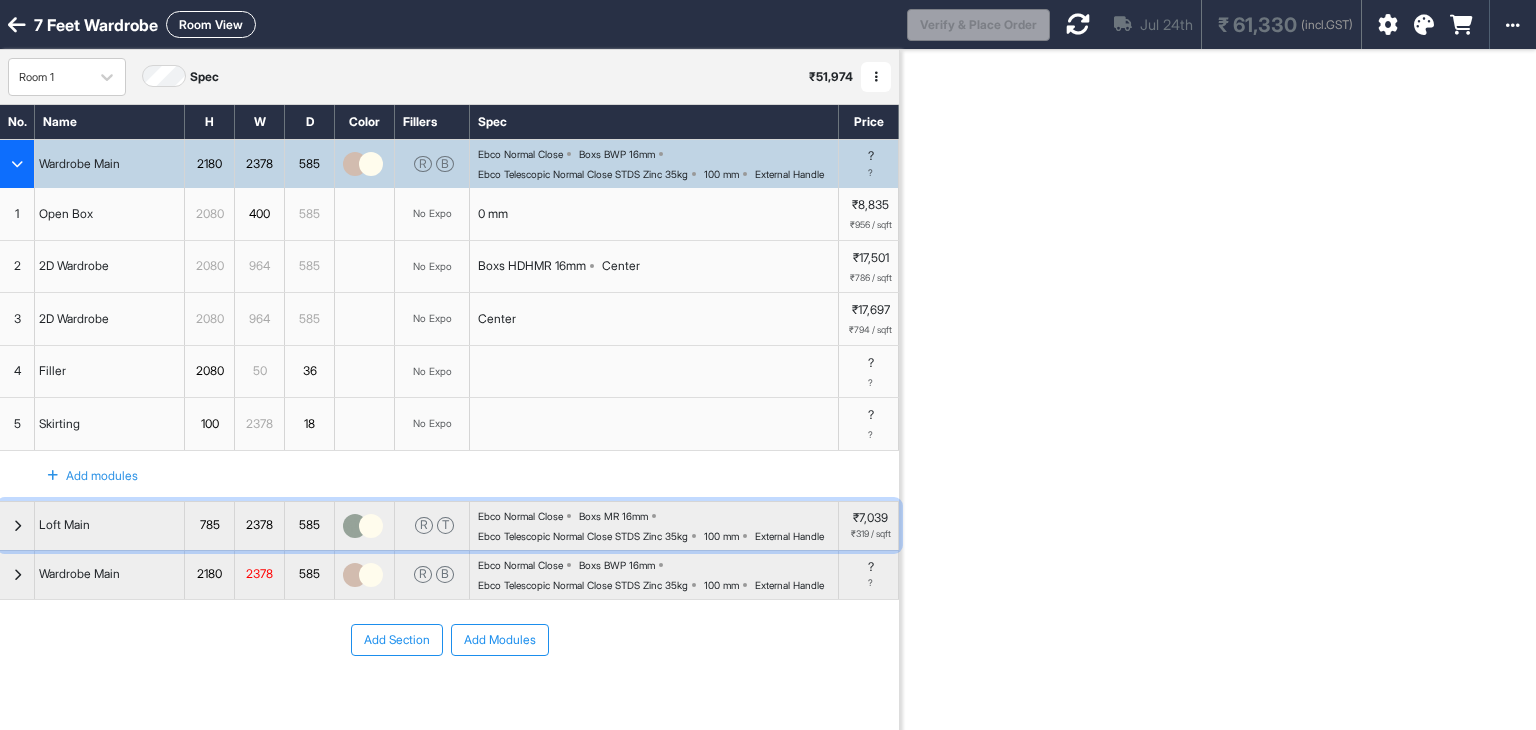 click at bounding box center (17, 526) 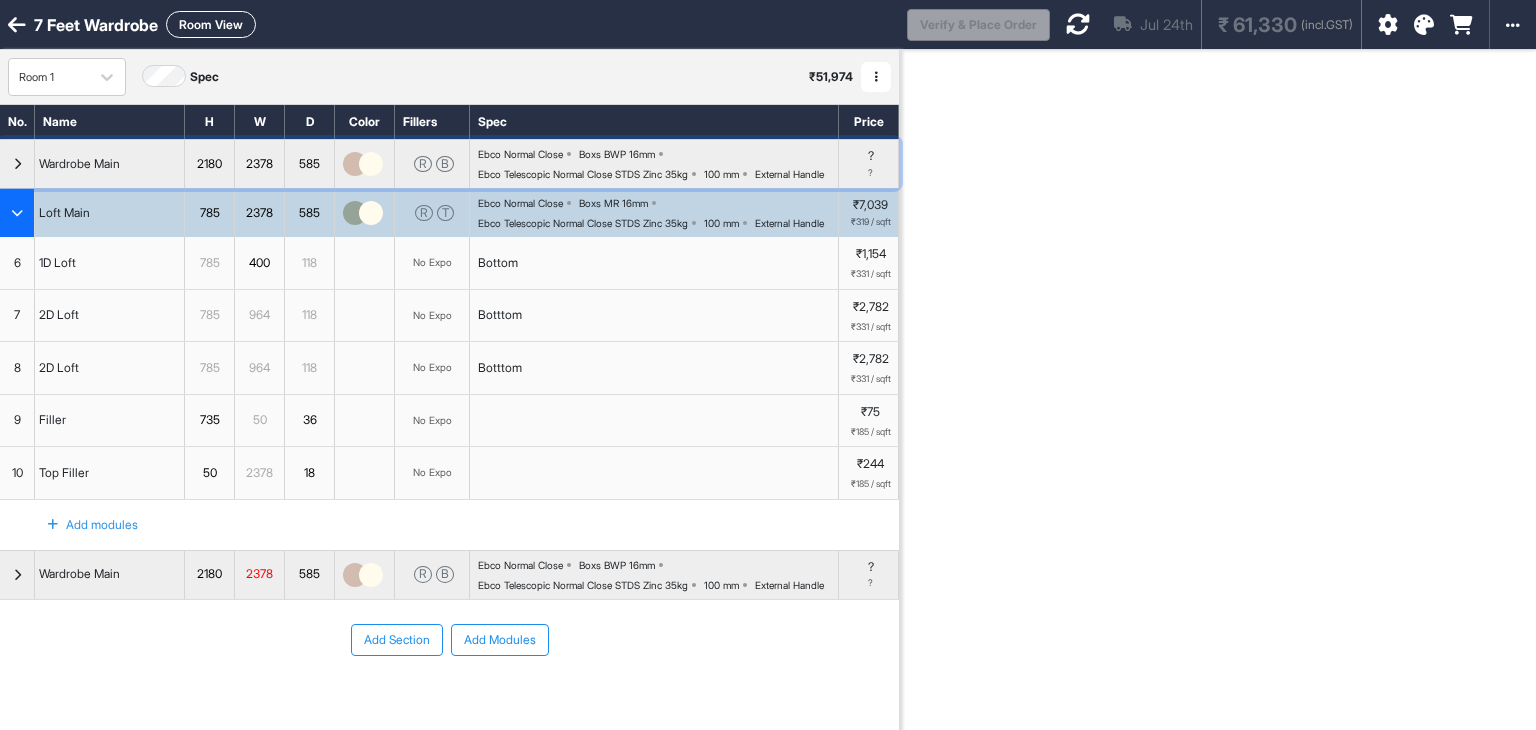 click at bounding box center (17, 164) 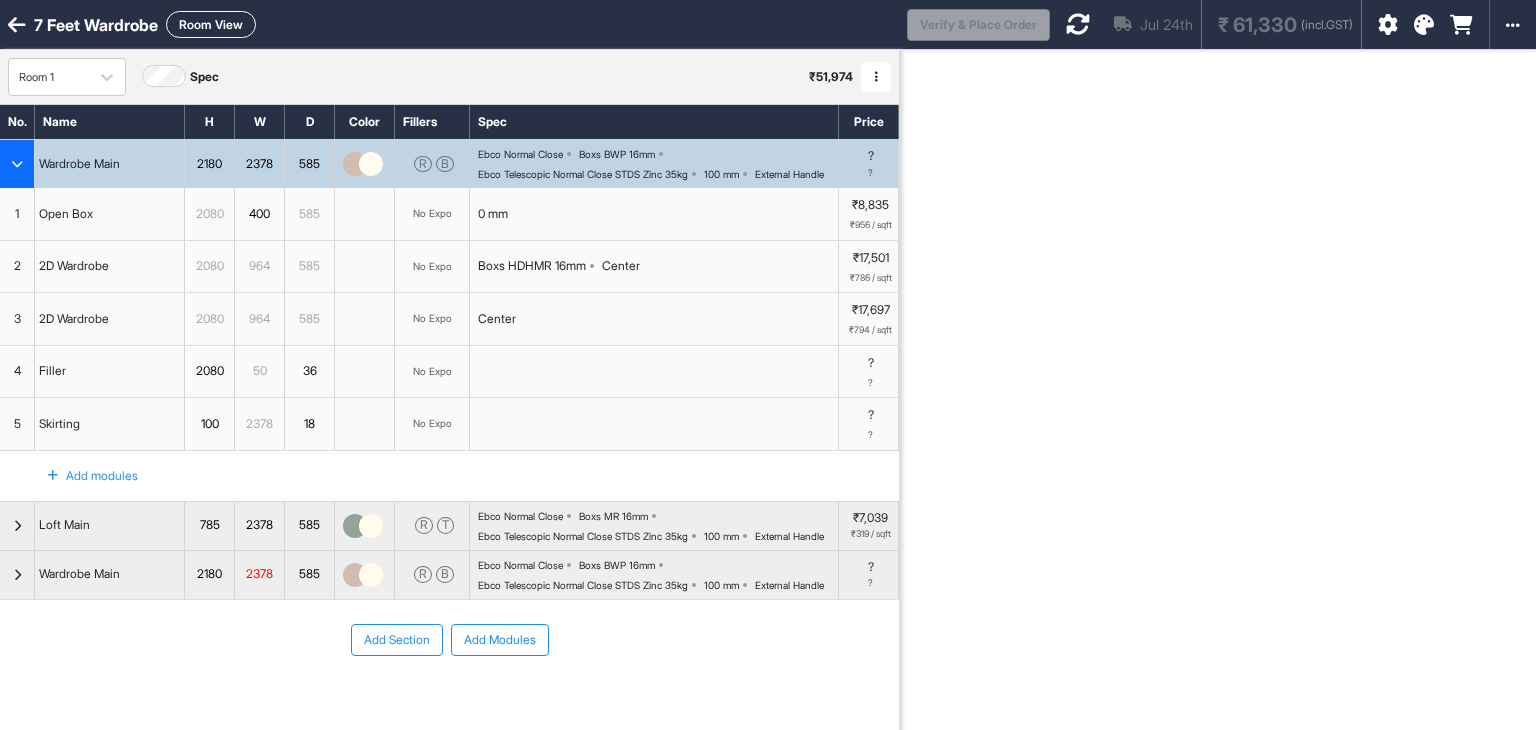 click at bounding box center (17, 164) 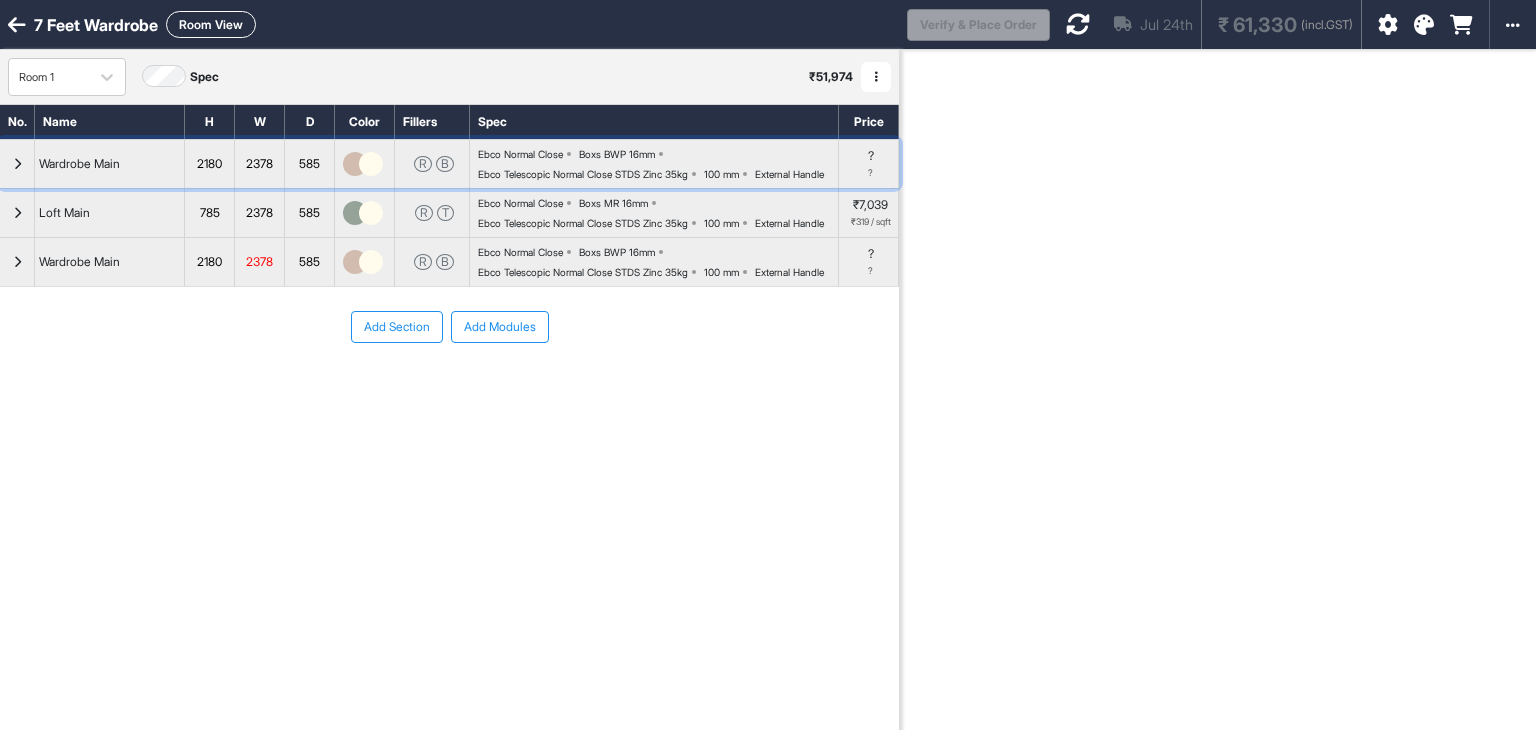 click at bounding box center [17, 164] 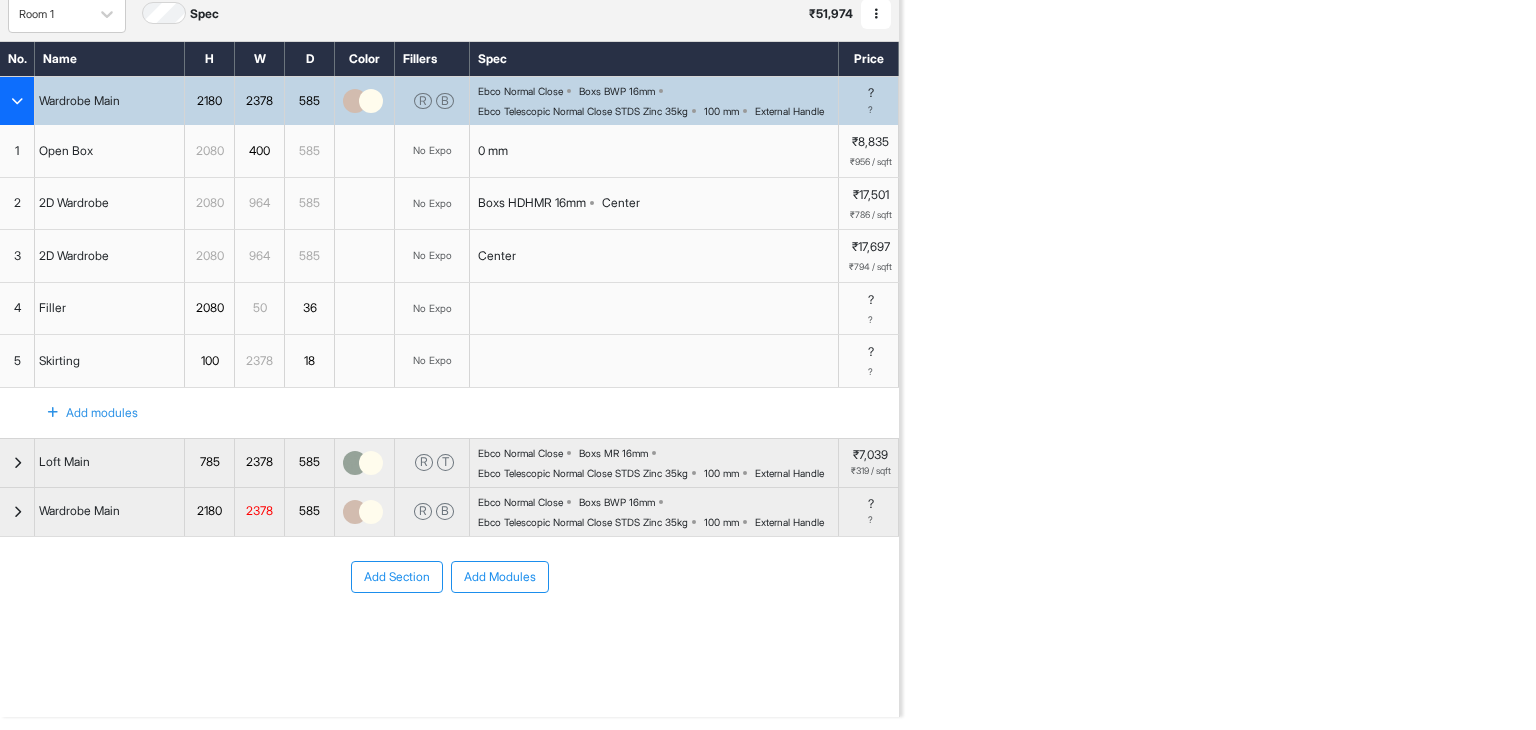 scroll, scrollTop: 128, scrollLeft: 0, axis: vertical 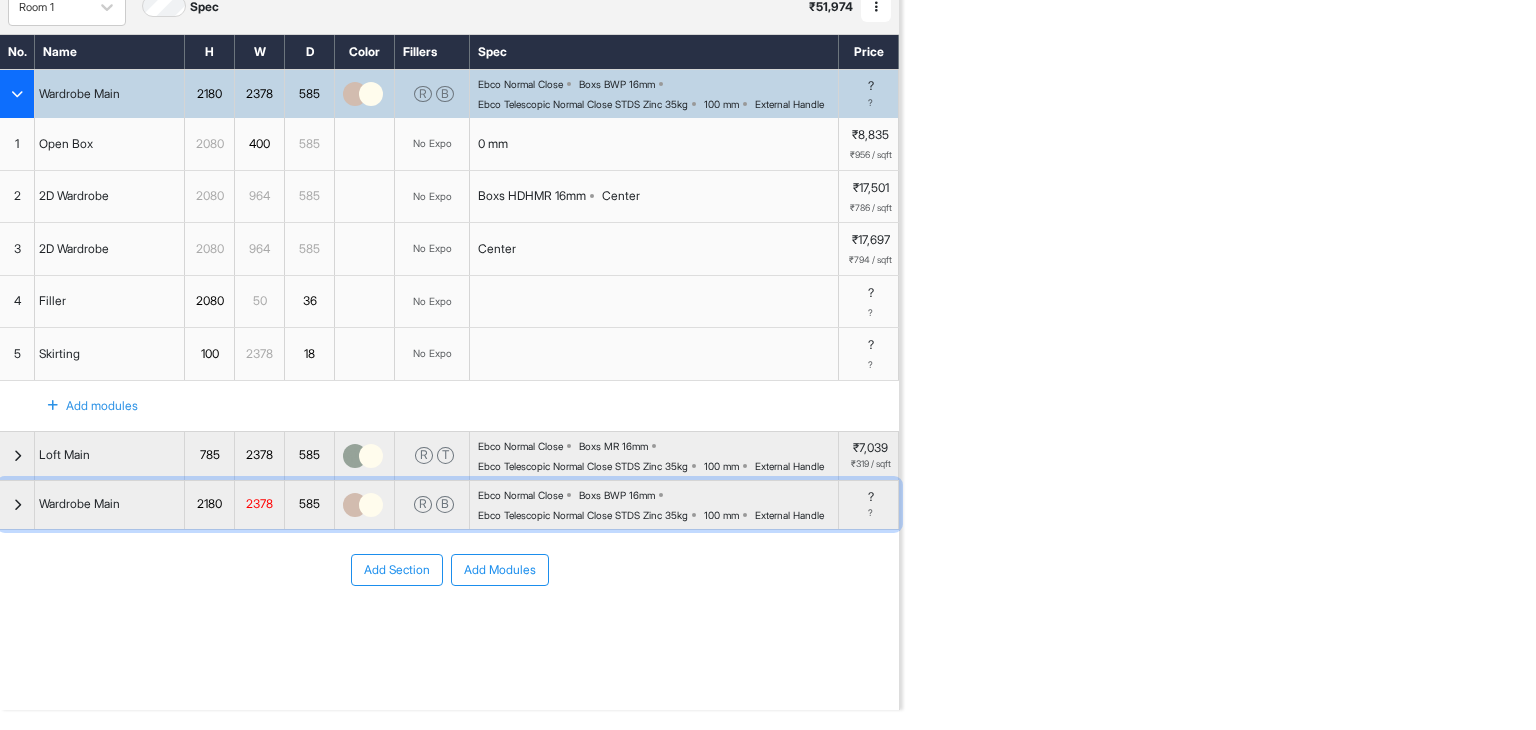 click at bounding box center [17, 505] 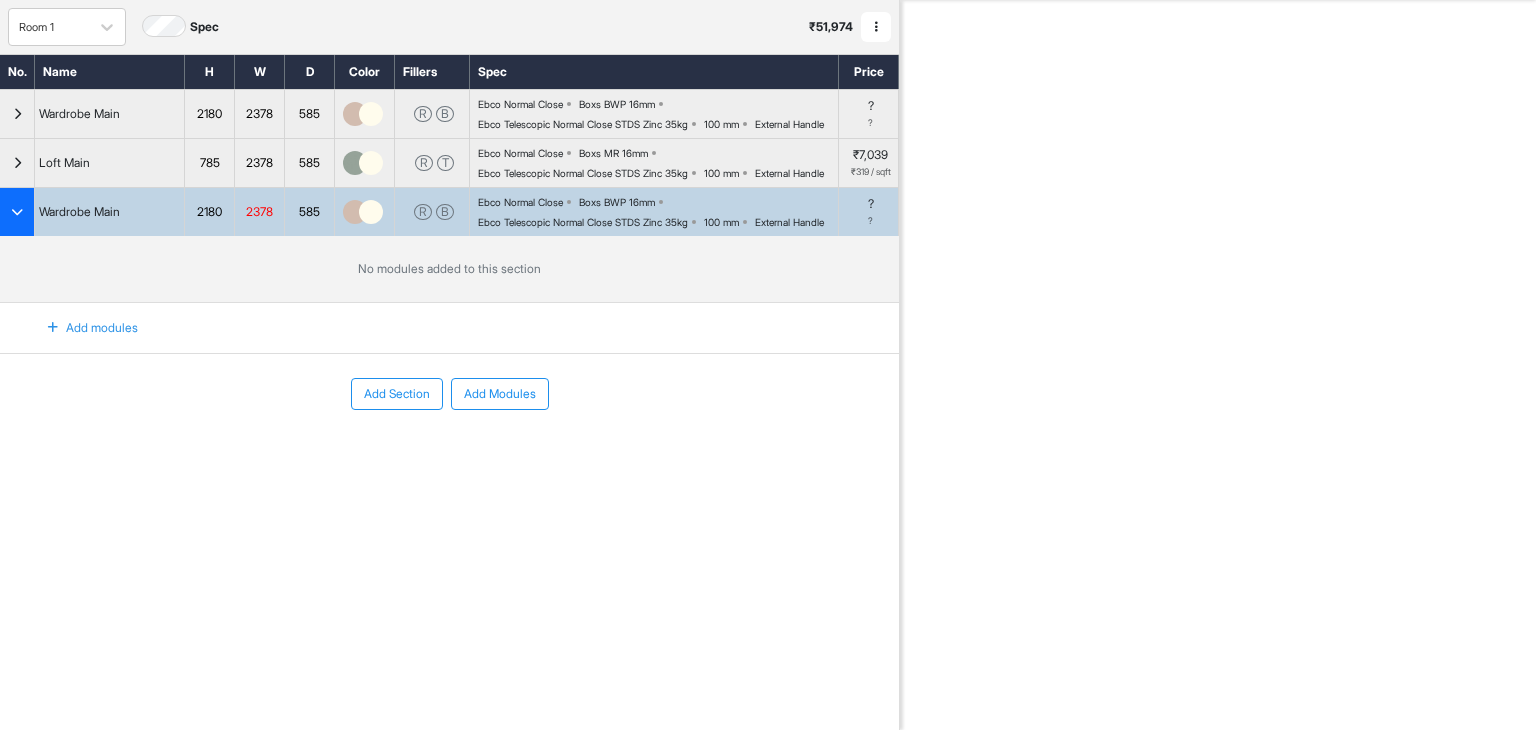 click at bounding box center [17, 212] 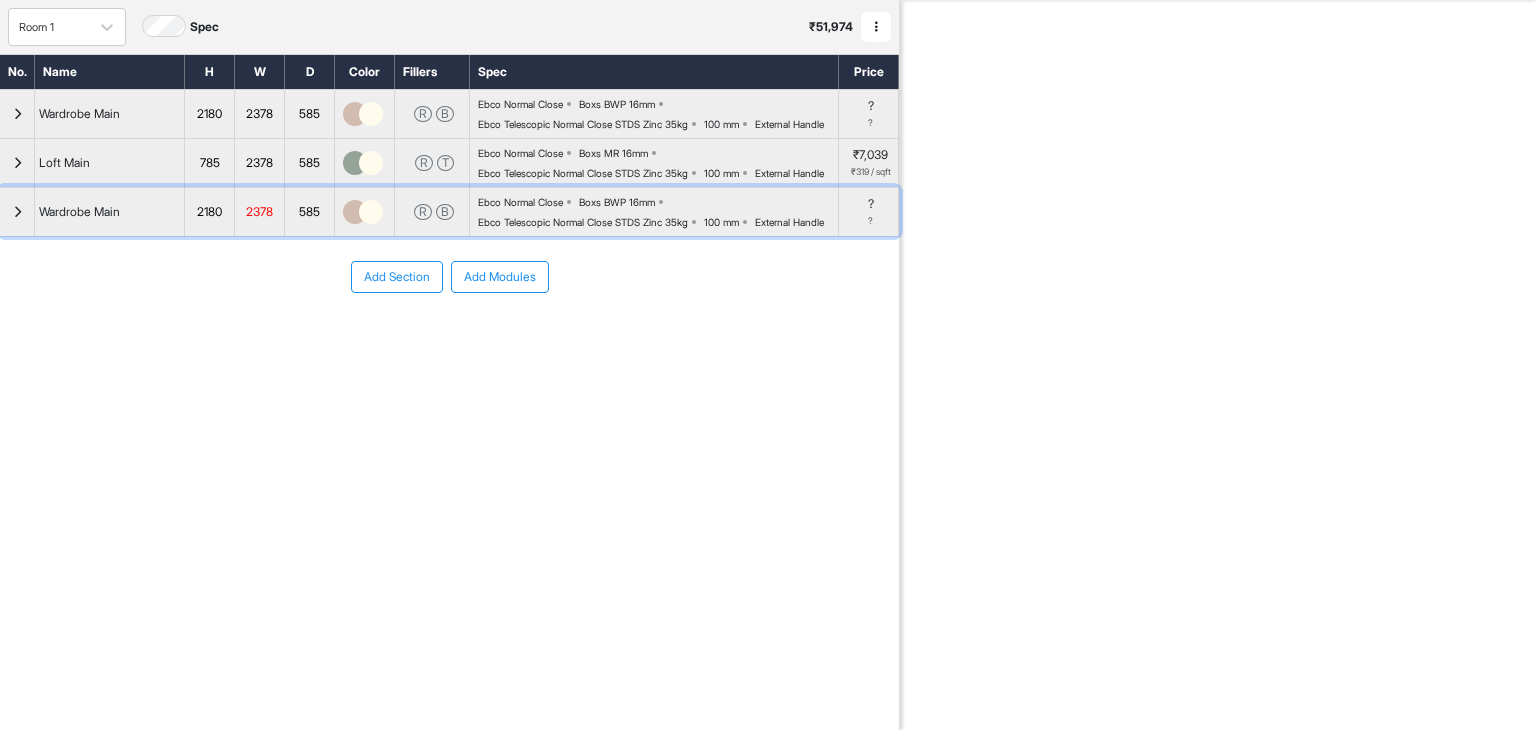 click at bounding box center [17, 212] 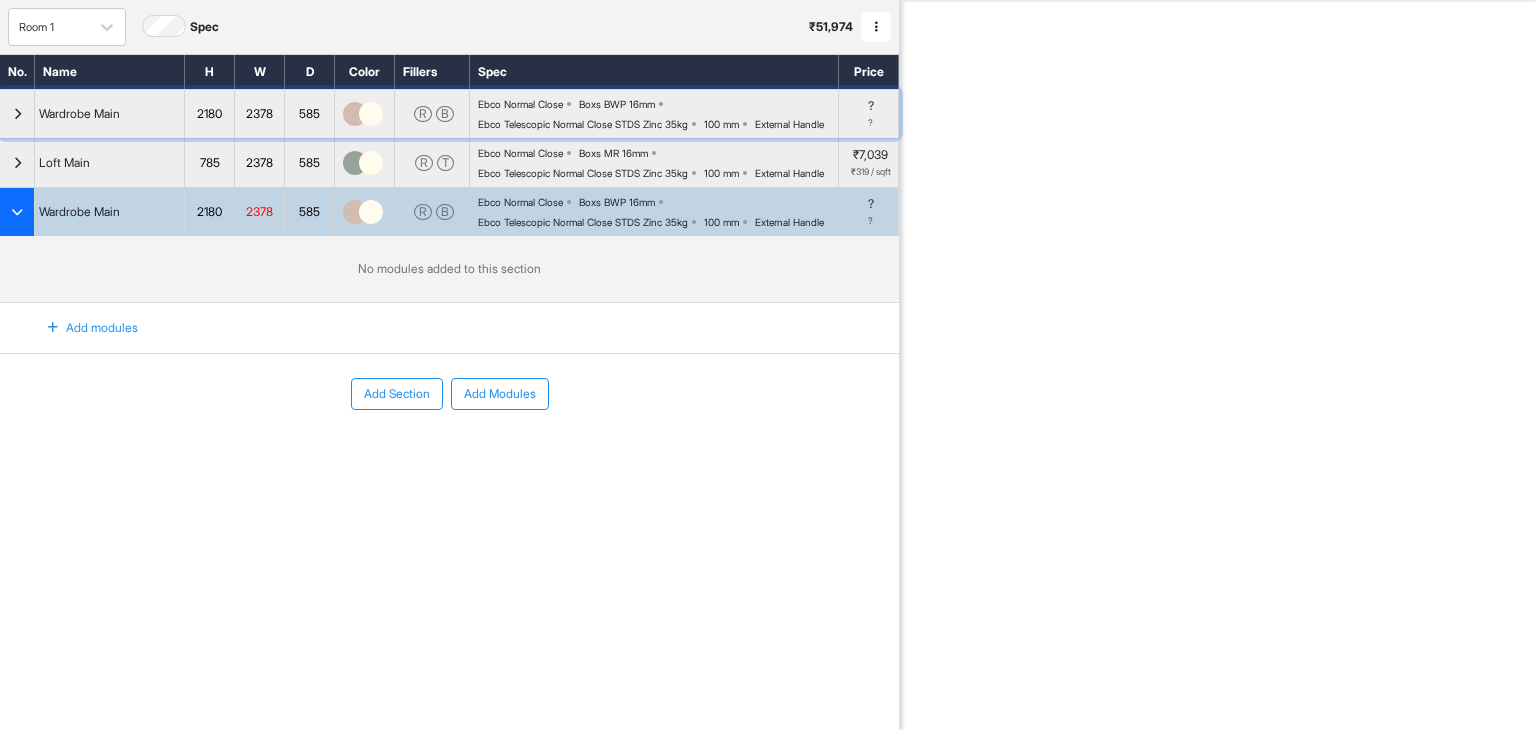 click at bounding box center (17, 114) 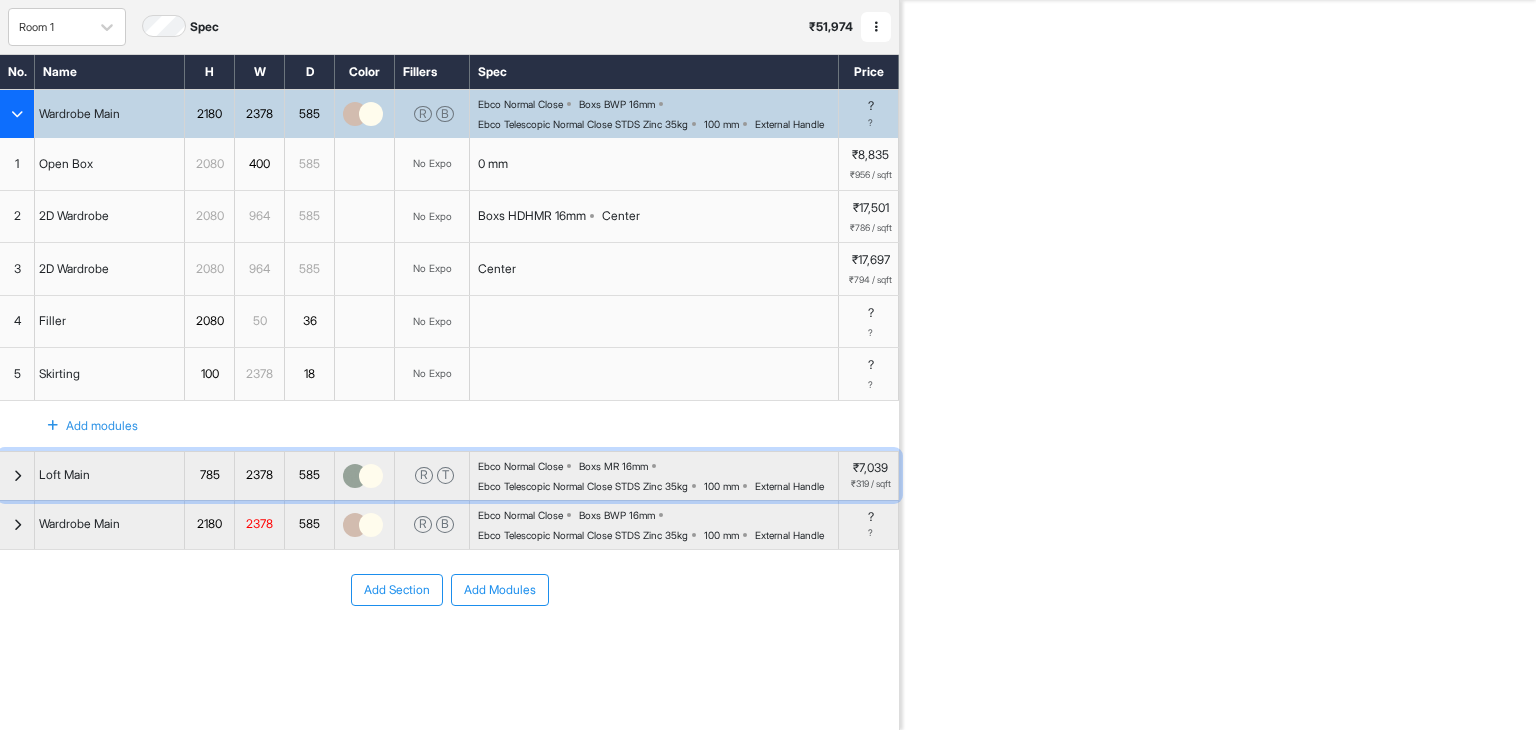 click at bounding box center [17, 476] 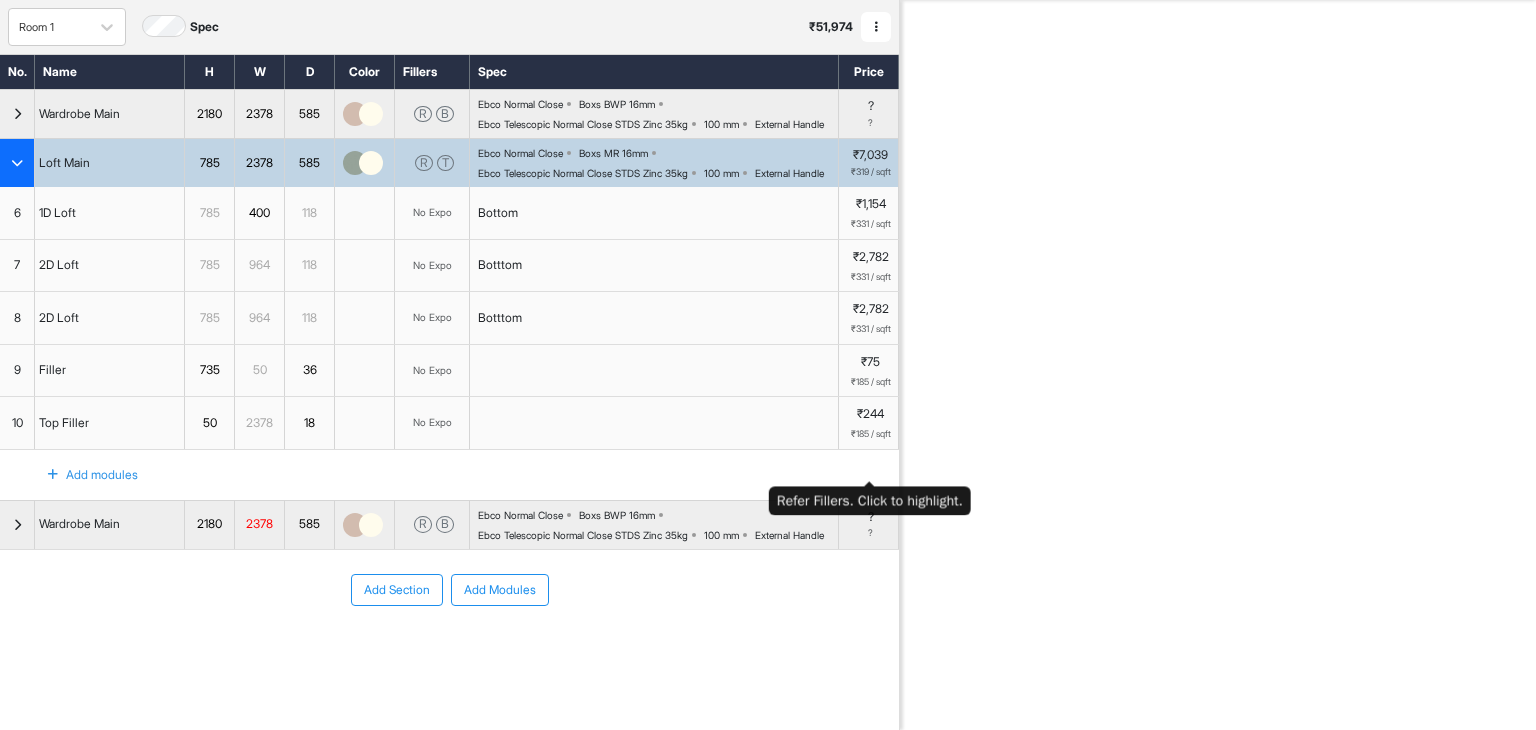 type 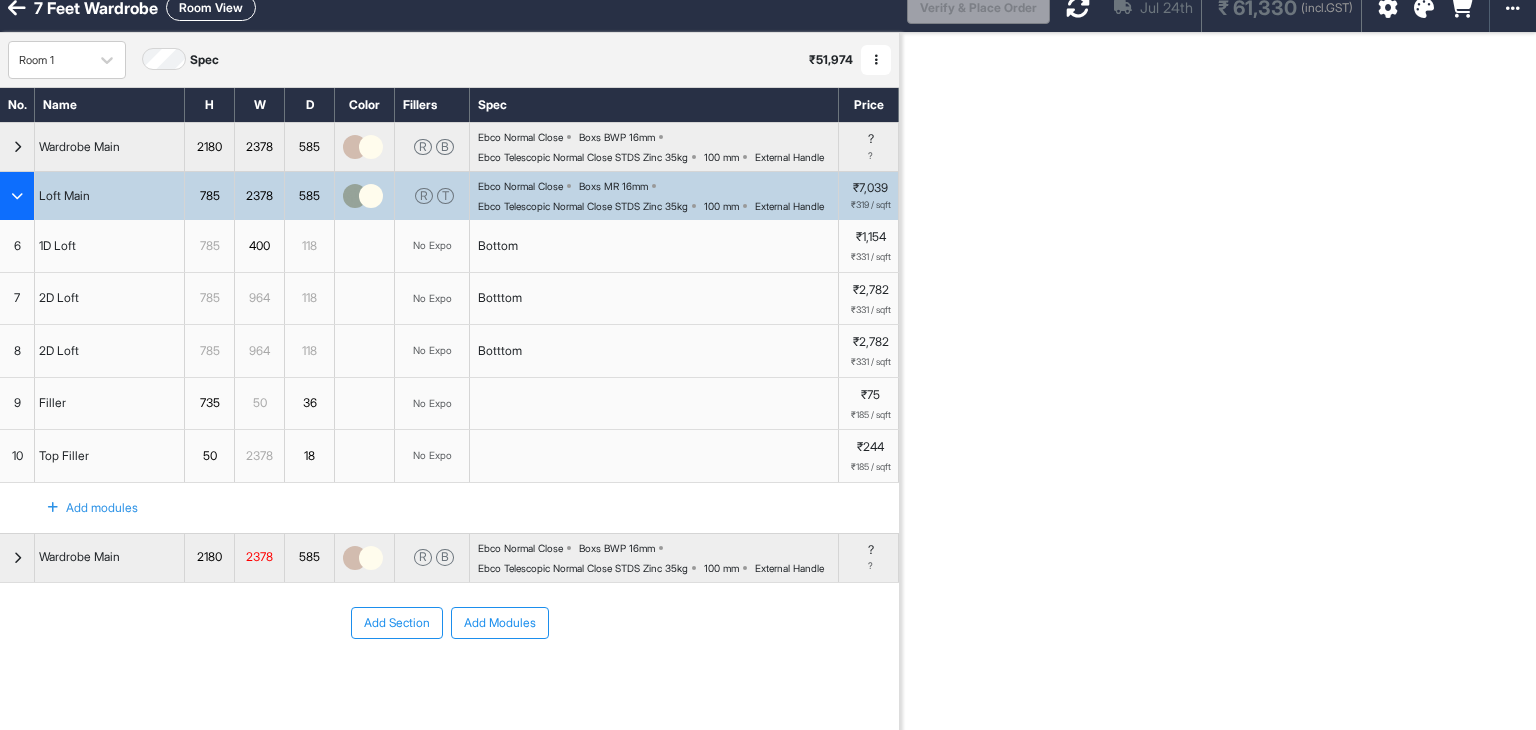 scroll, scrollTop: 0, scrollLeft: 0, axis: both 